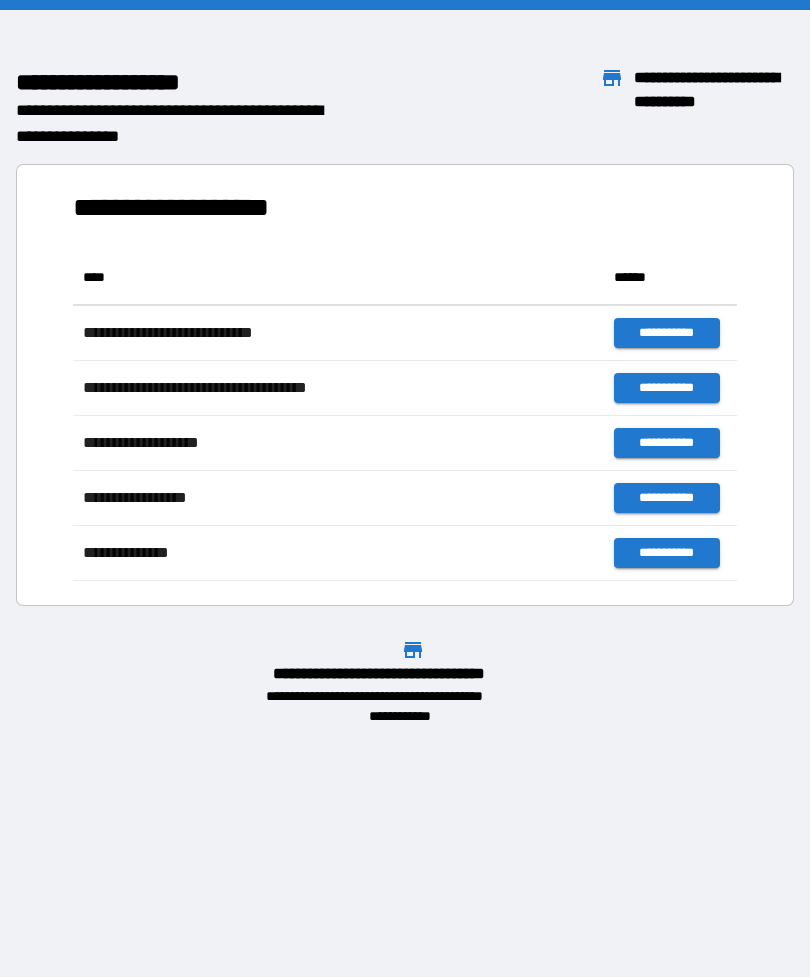scroll, scrollTop: 0, scrollLeft: 0, axis: both 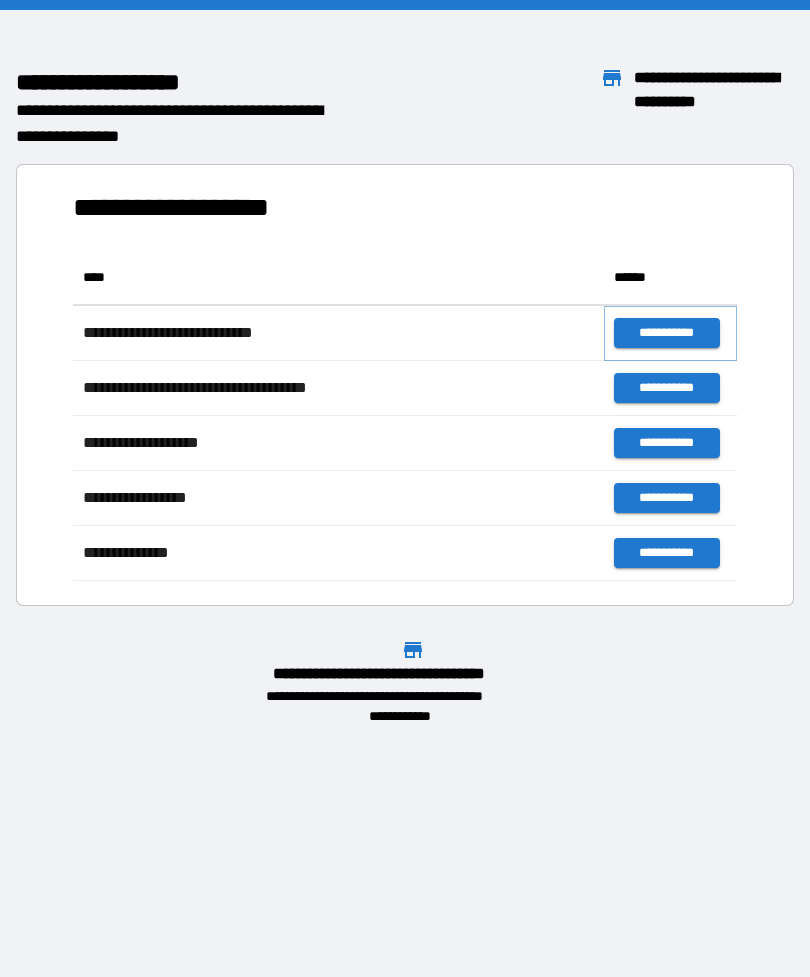 click on "**********" at bounding box center (666, 333) 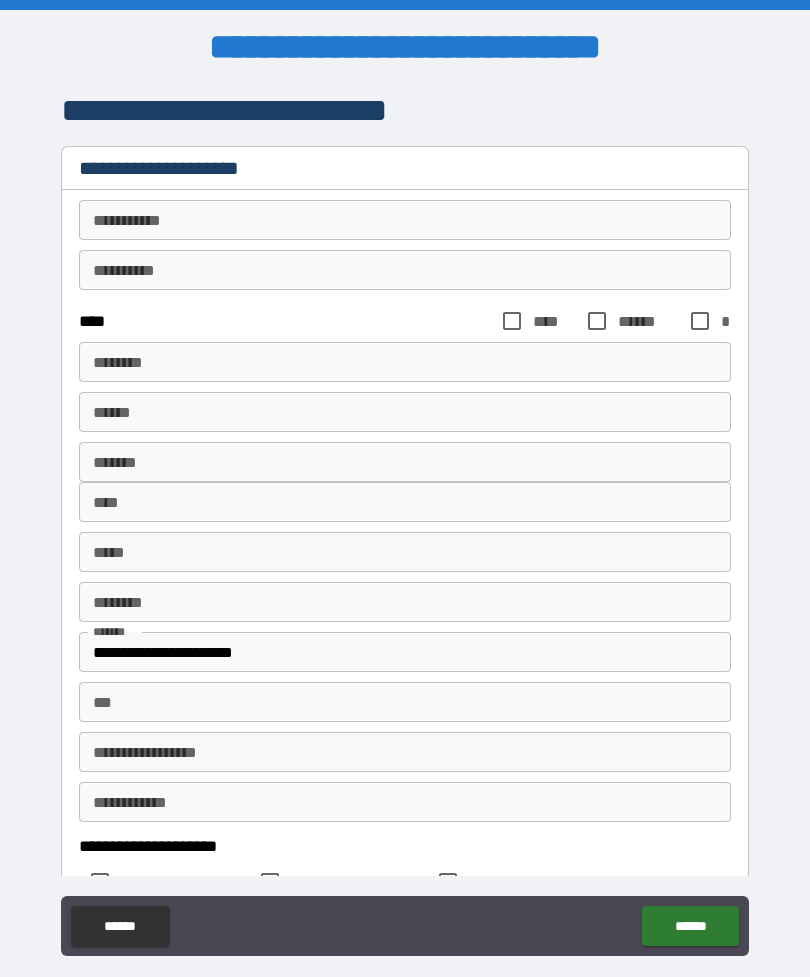 click on "*********   *" at bounding box center (405, 220) 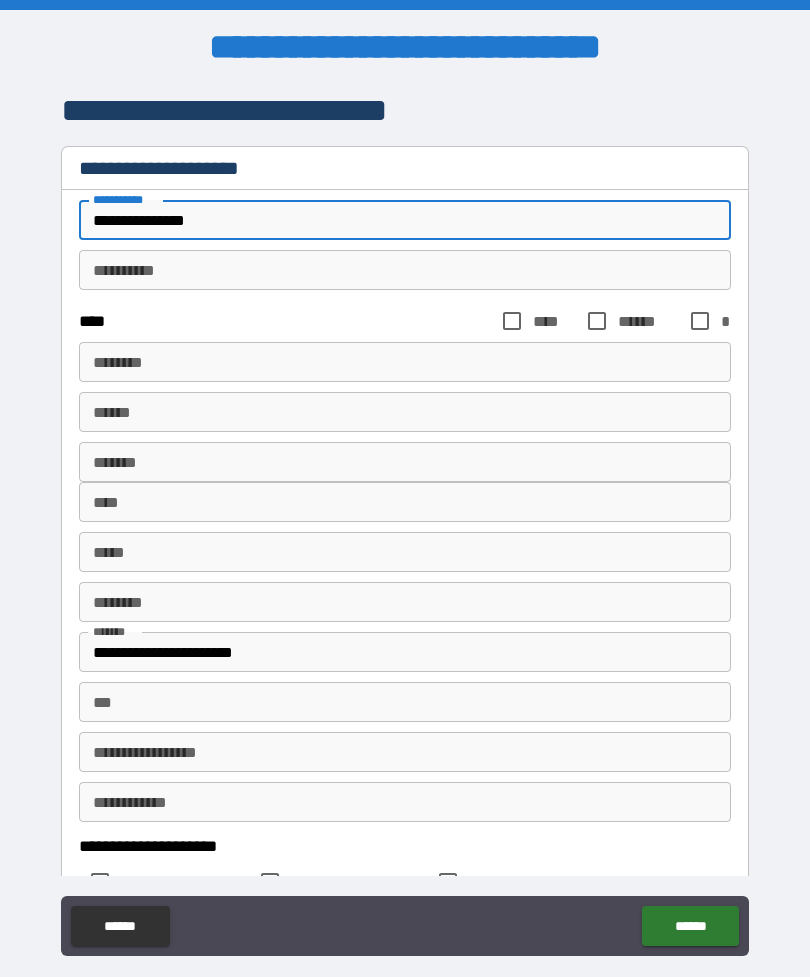 type on "**********" 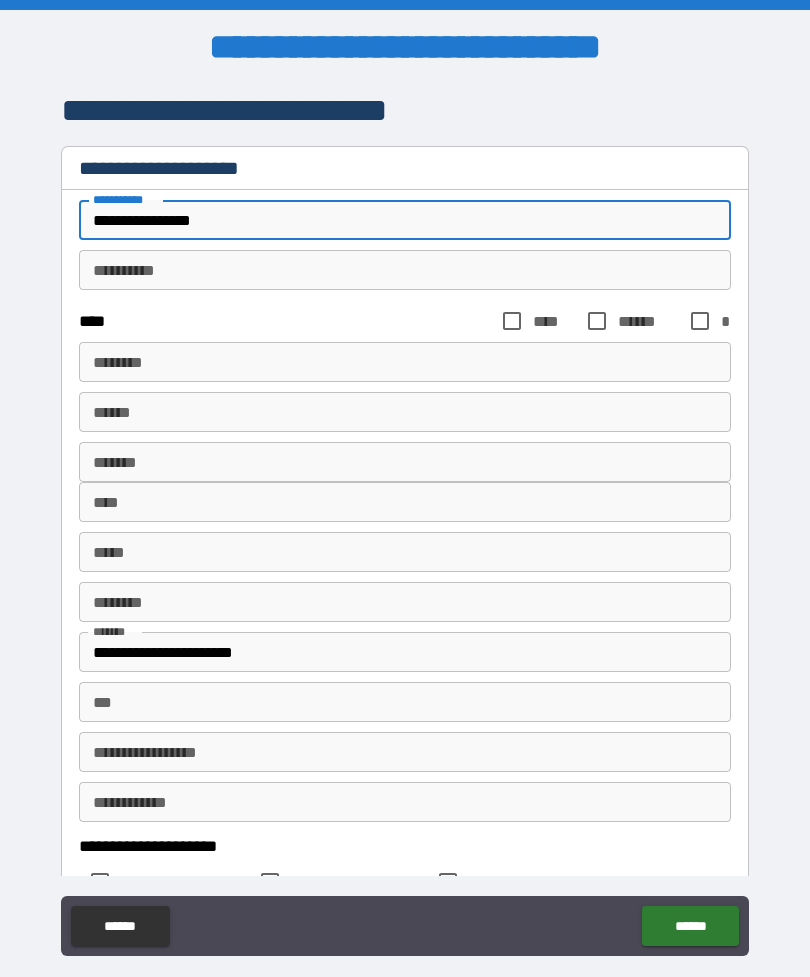 click on "**********" at bounding box center (405, 270) 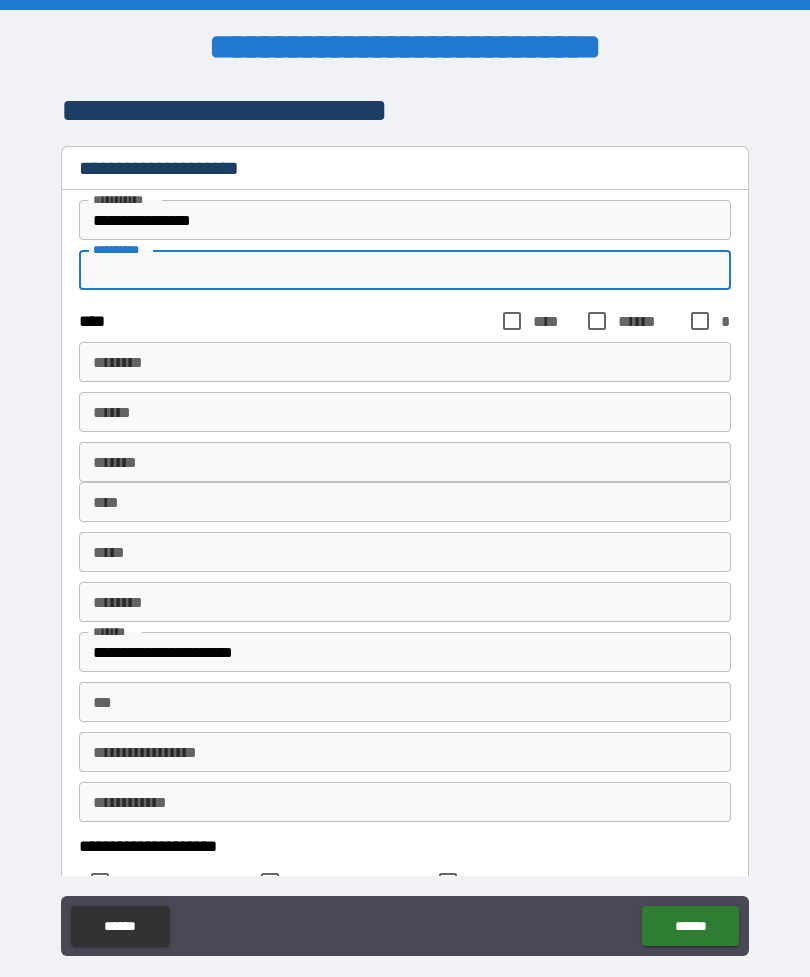 type on "*" 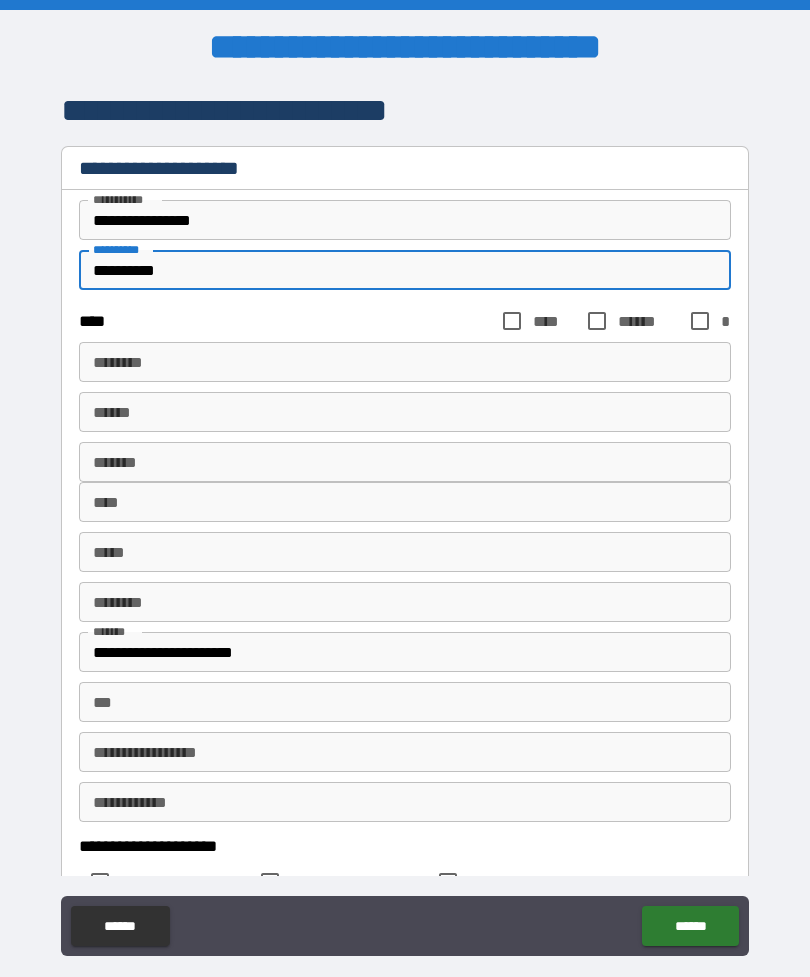 type on "**********" 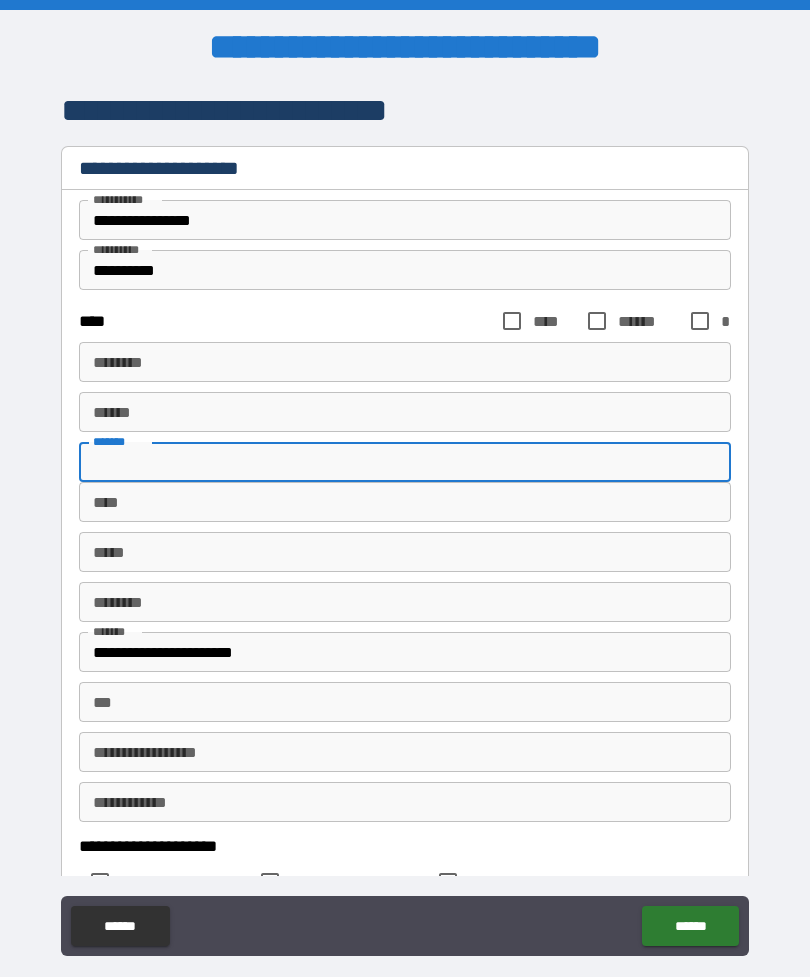 click on "***" at bounding box center (405, 702) 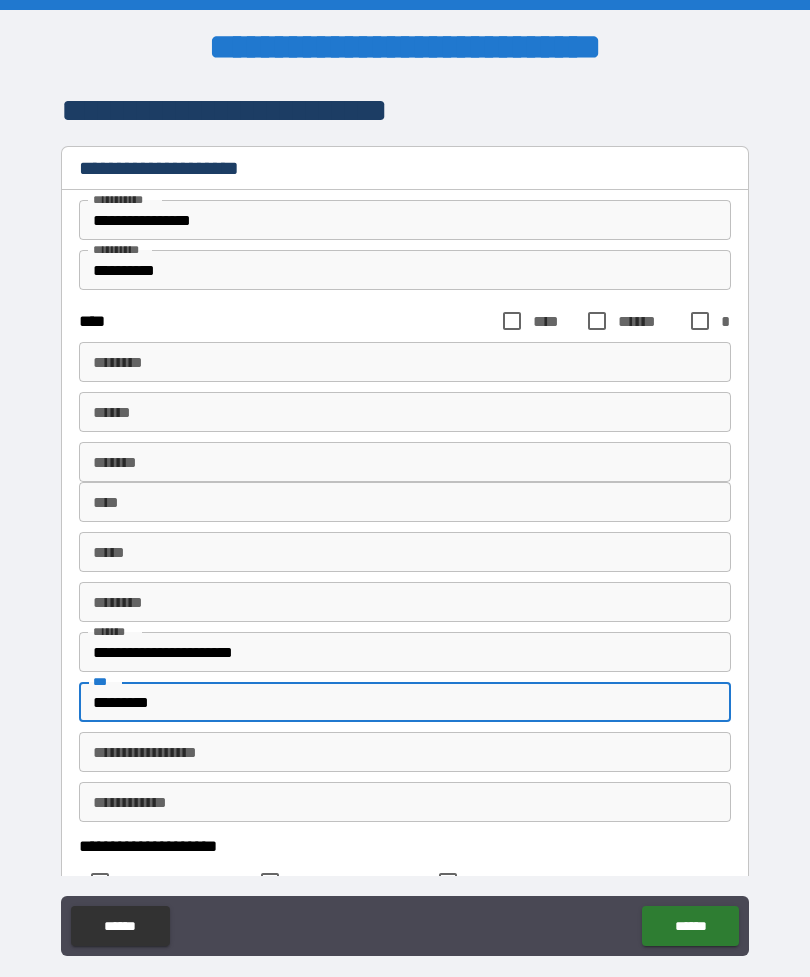 type on "*********" 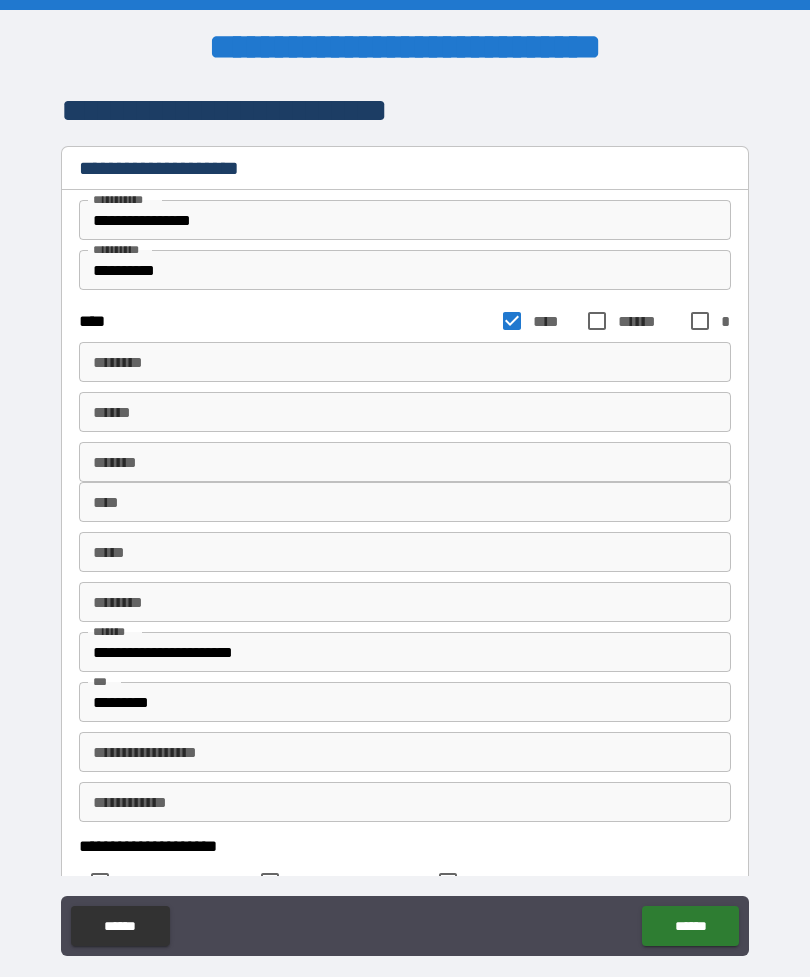 click on "******   *" at bounding box center [405, 362] 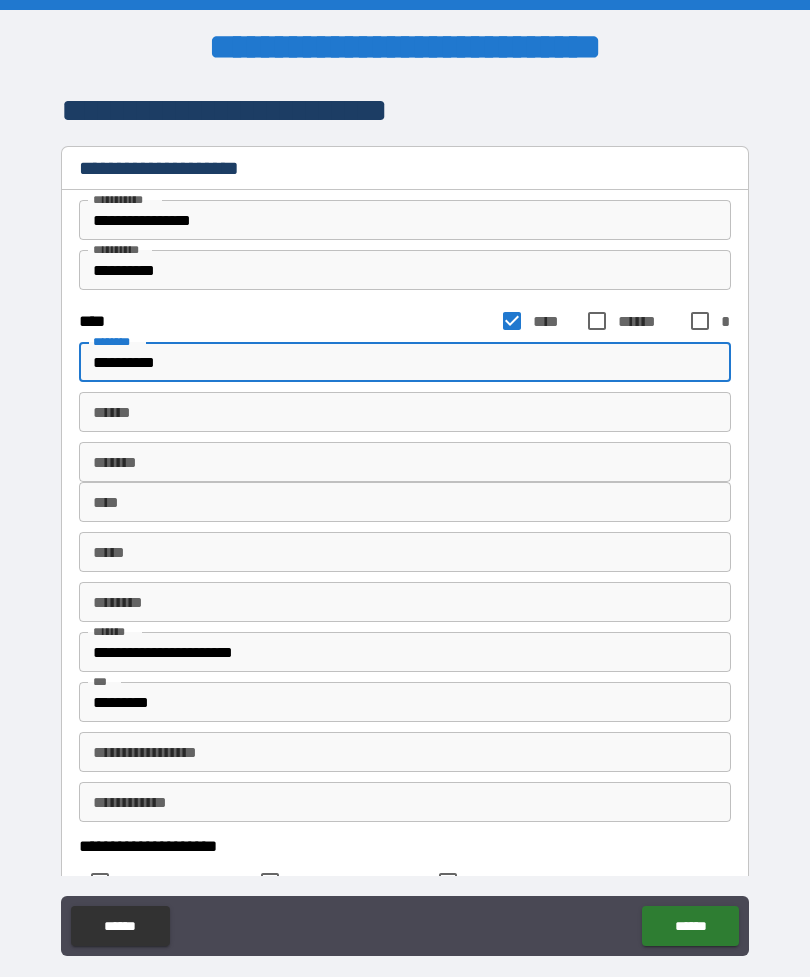 type on "**********" 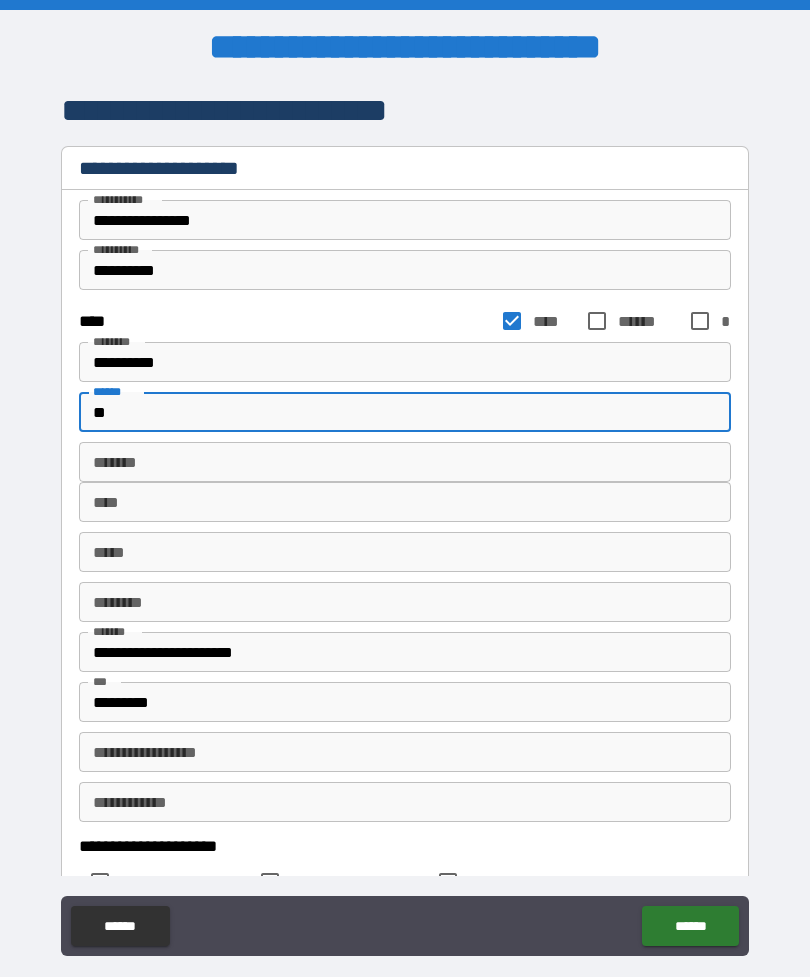 type on "**" 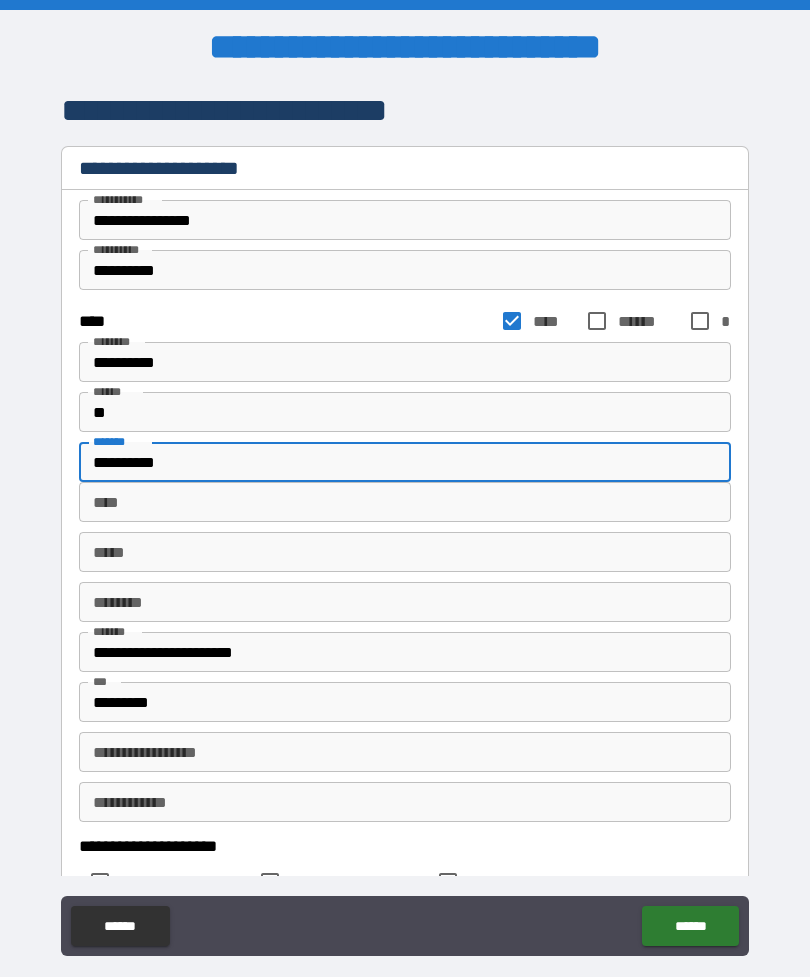 type on "**********" 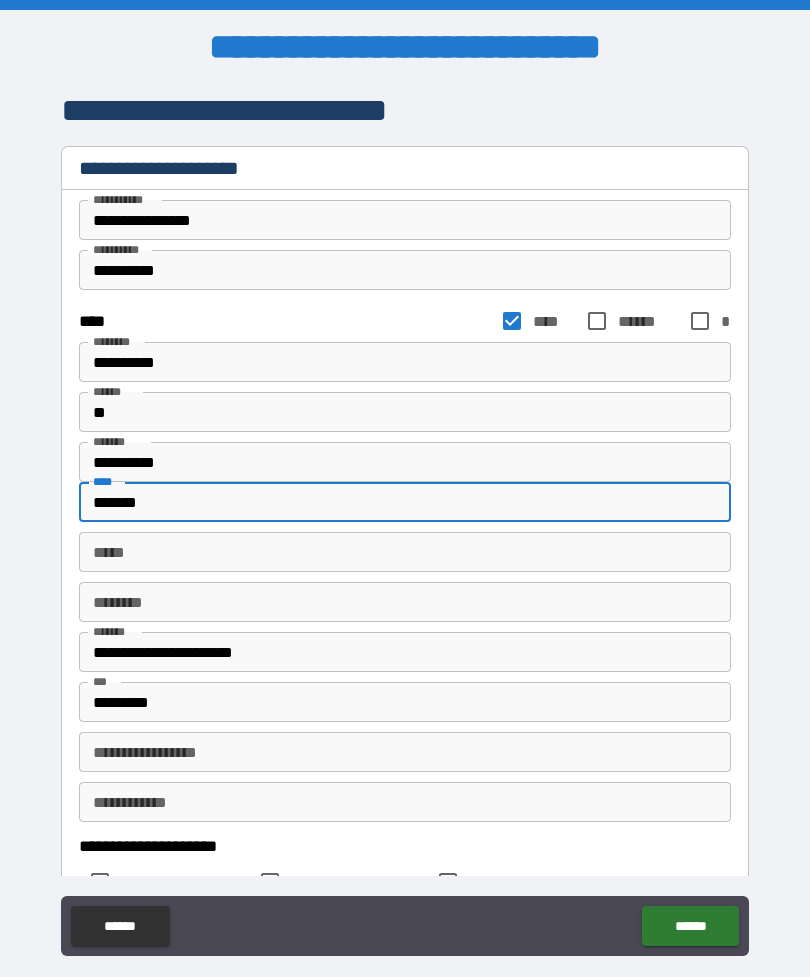 type on "*******" 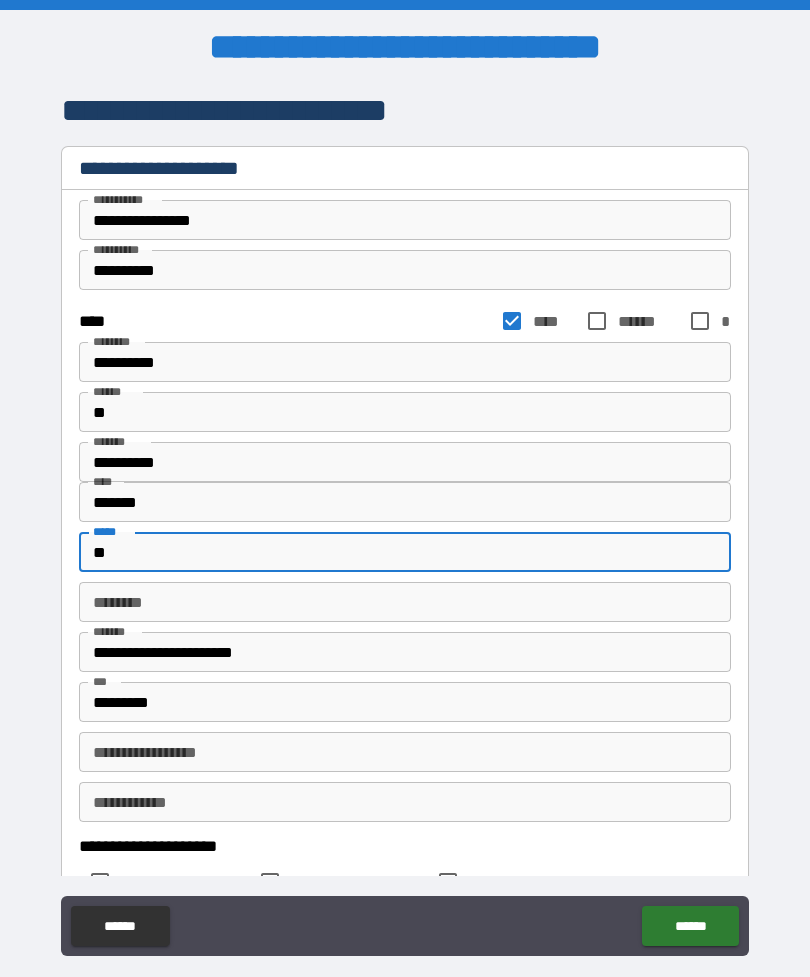 type on "**" 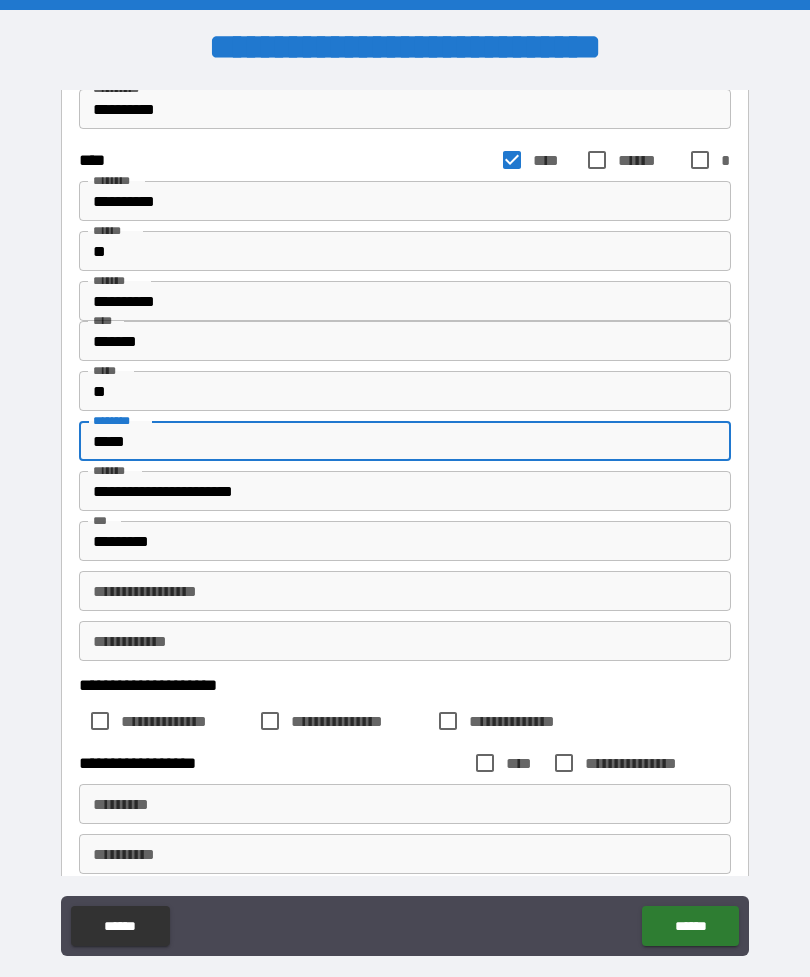 scroll, scrollTop: 173, scrollLeft: 0, axis: vertical 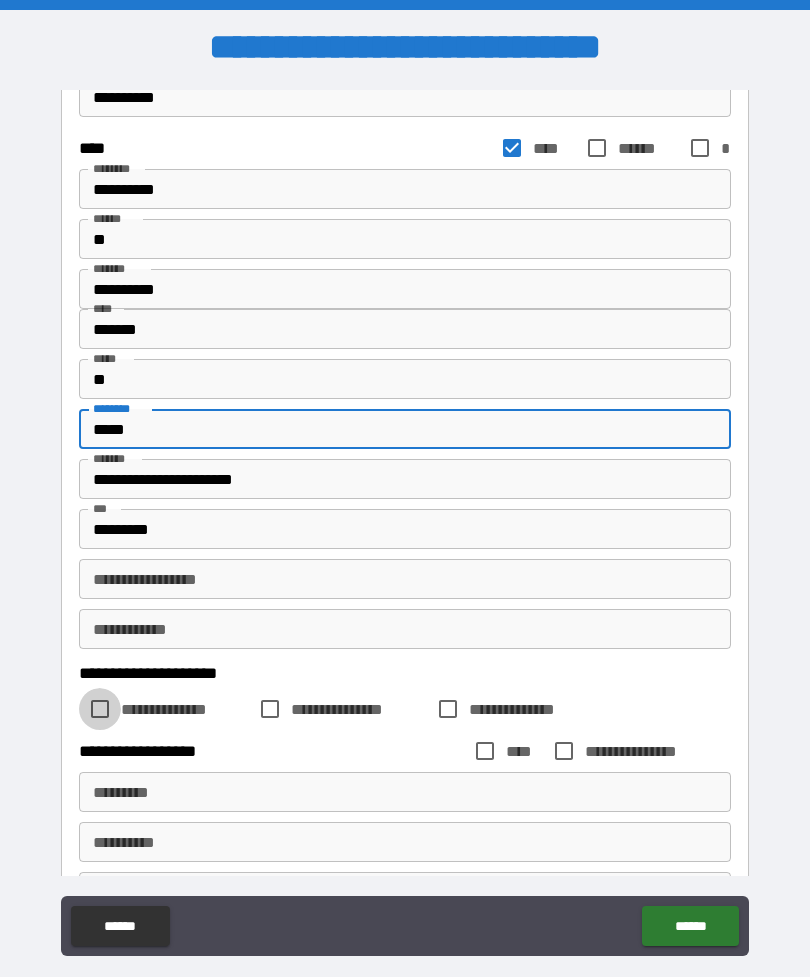 type on "*****" 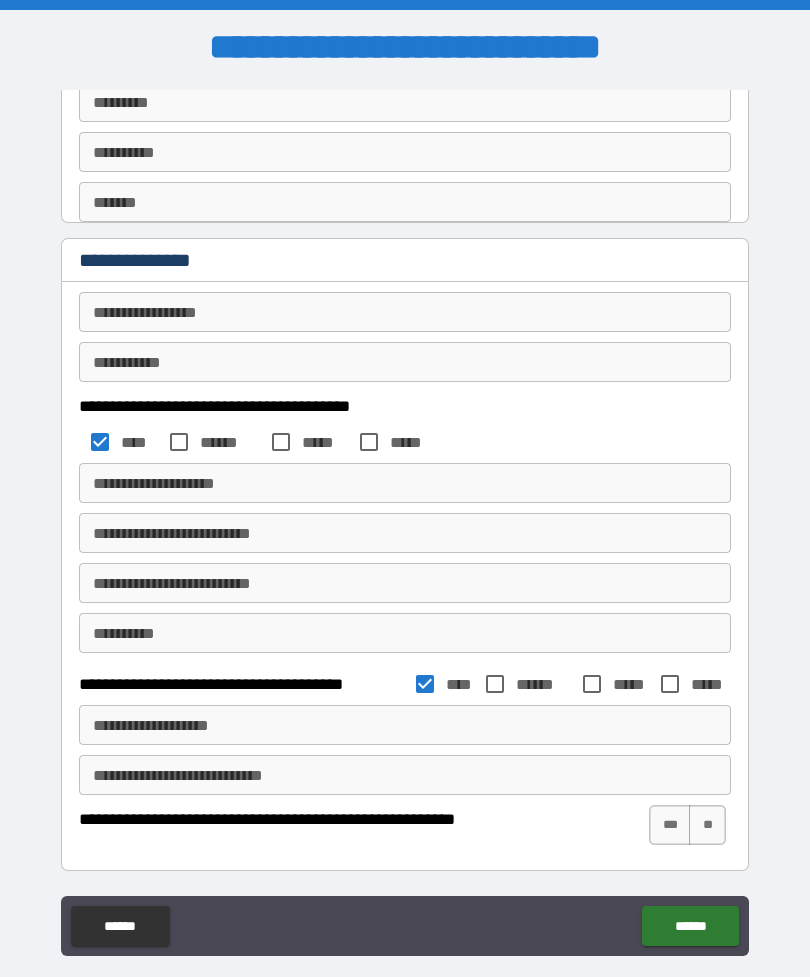 scroll, scrollTop: 863, scrollLeft: 0, axis: vertical 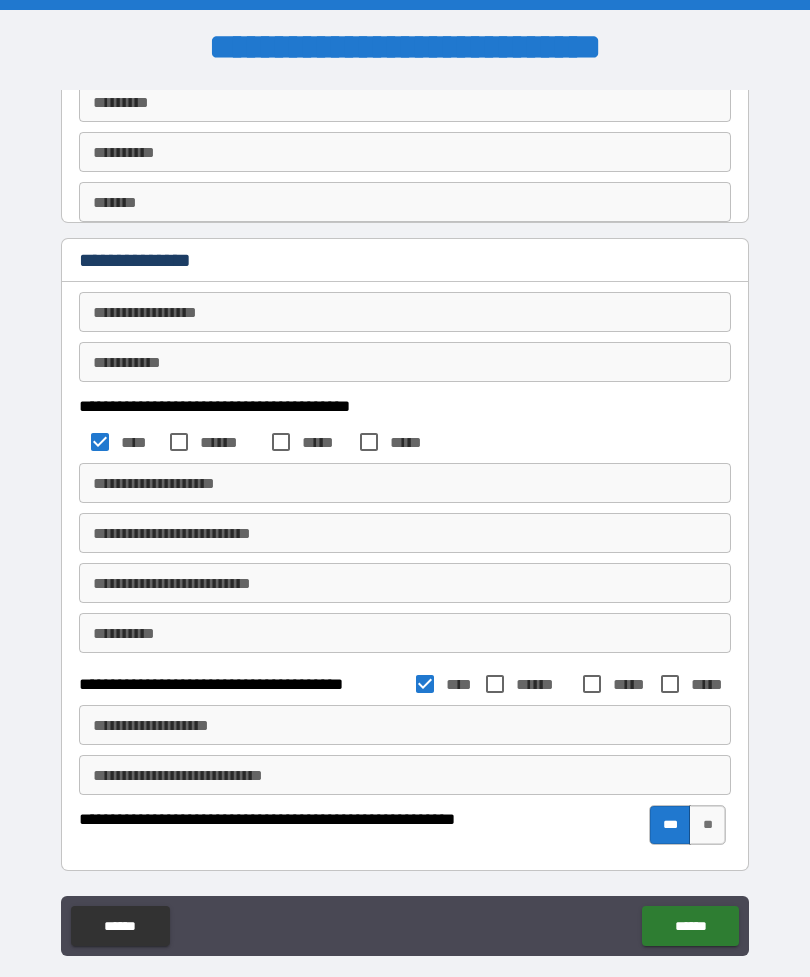 click on "******" at bounding box center (690, 926) 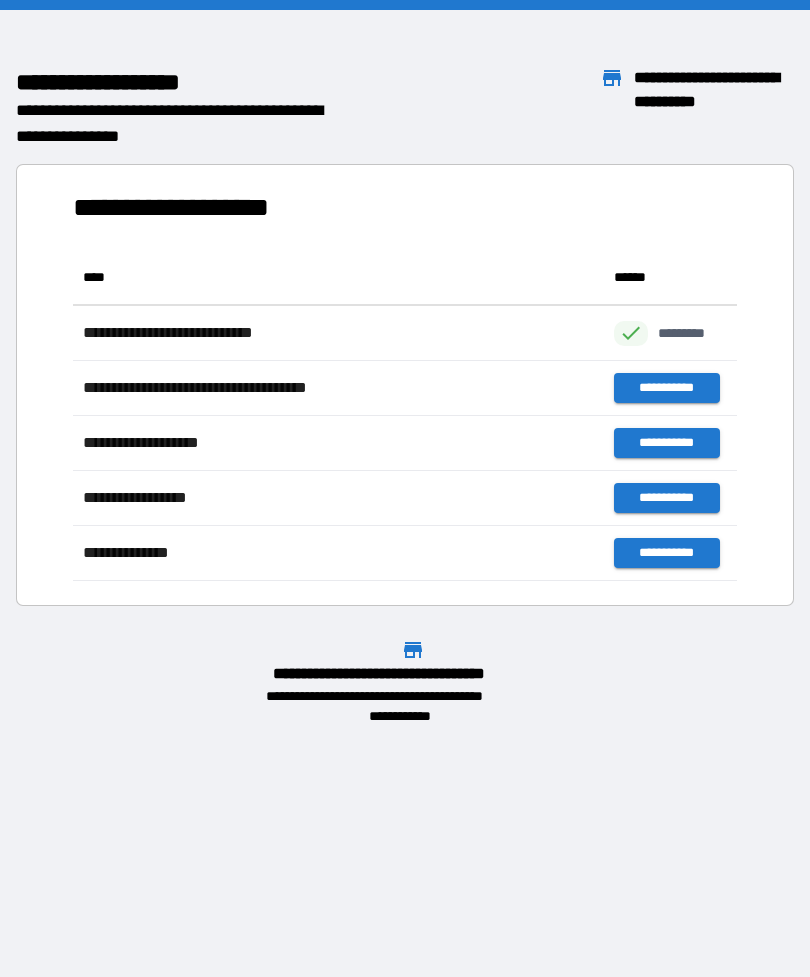 scroll, scrollTop: 1, scrollLeft: 1, axis: both 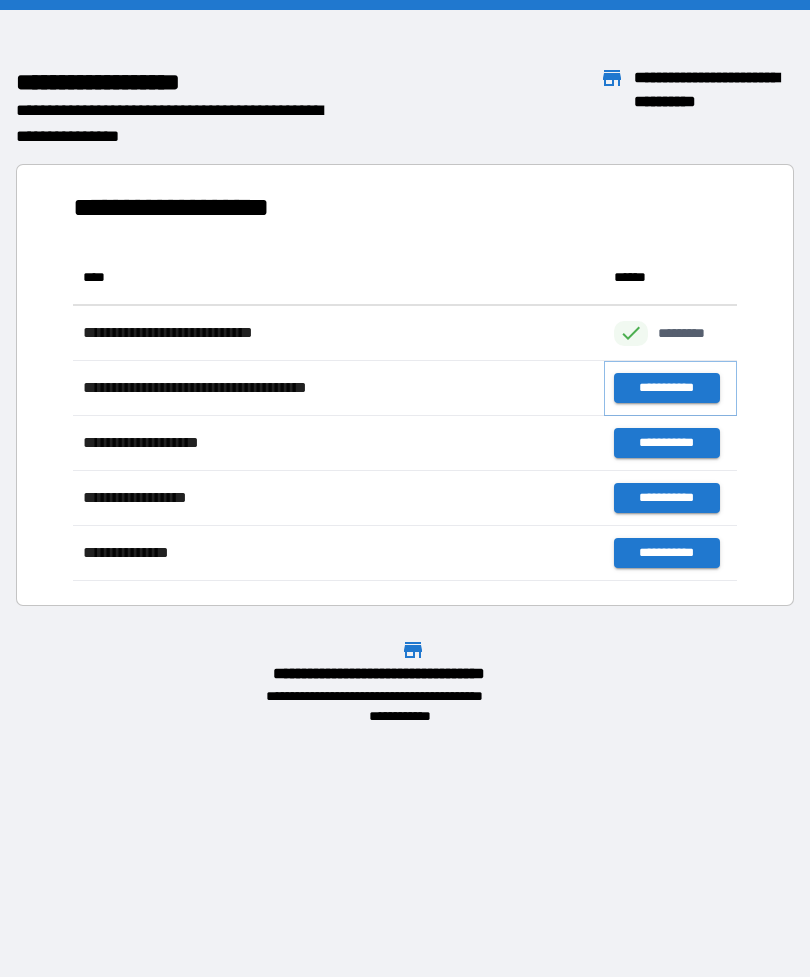 click on "**********" at bounding box center (666, 388) 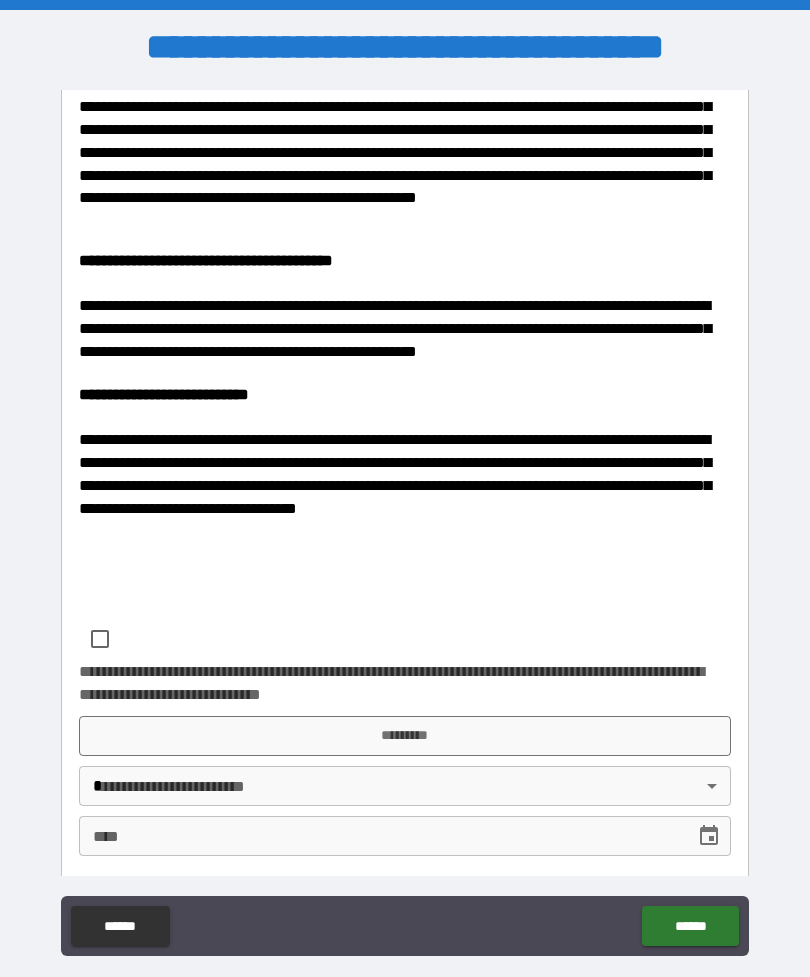 scroll, scrollTop: 490, scrollLeft: 0, axis: vertical 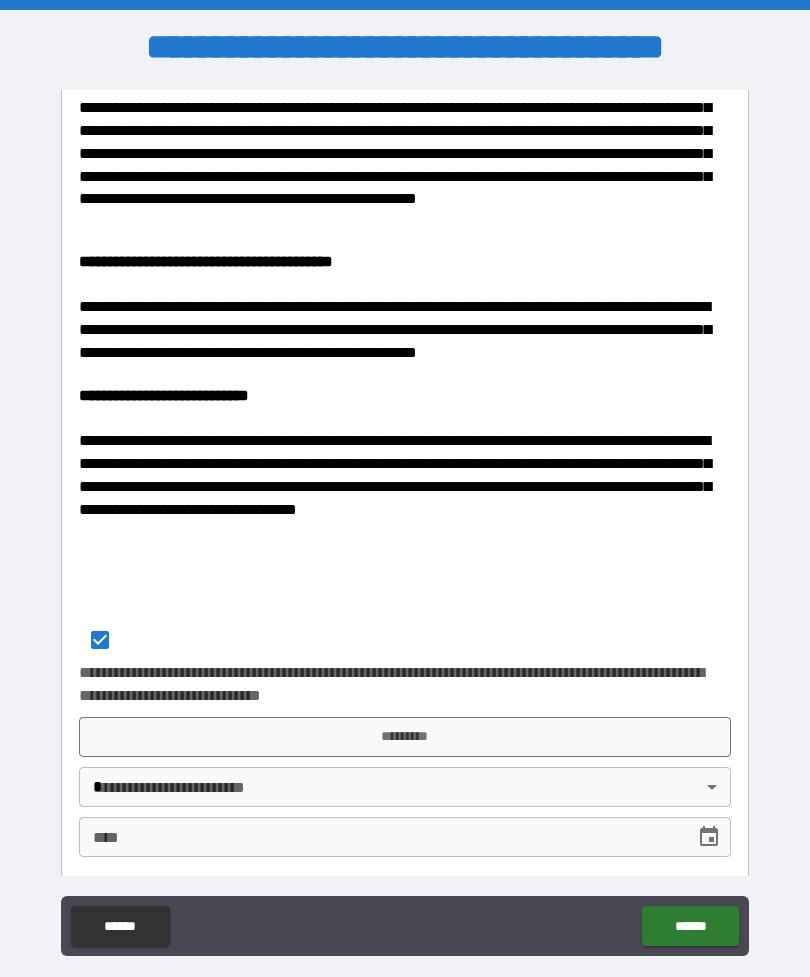 click on "*********" at bounding box center [405, 737] 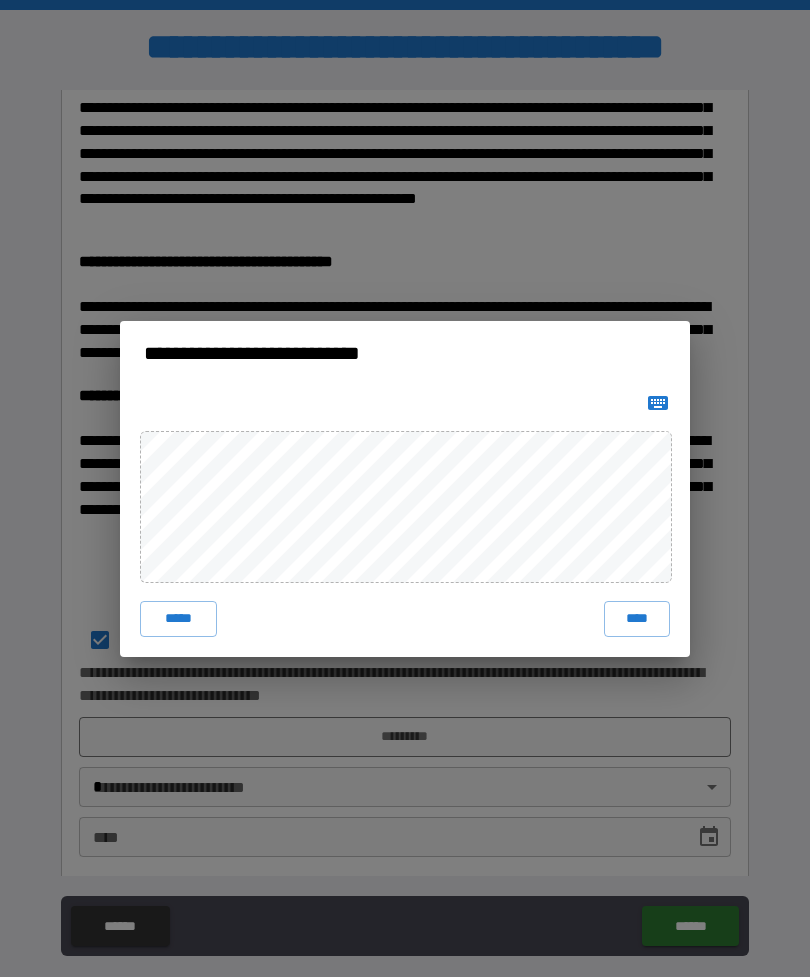 click on "****" at bounding box center [637, 619] 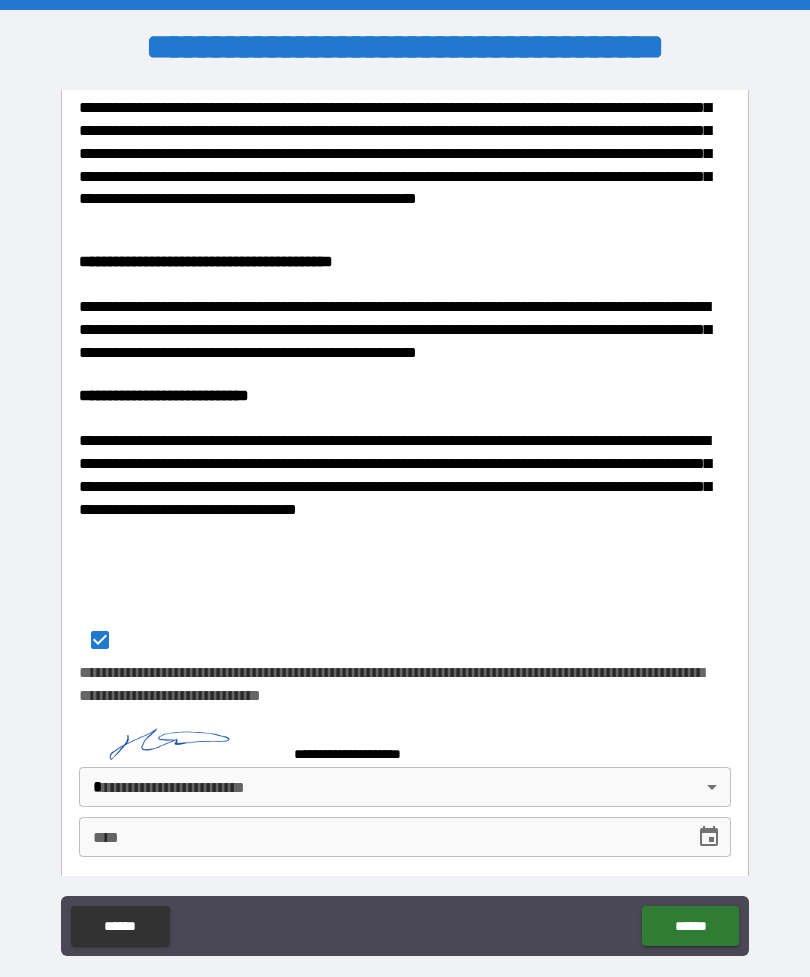 scroll, scrollTop: 480, scrollLeft: 0, axis: vertical 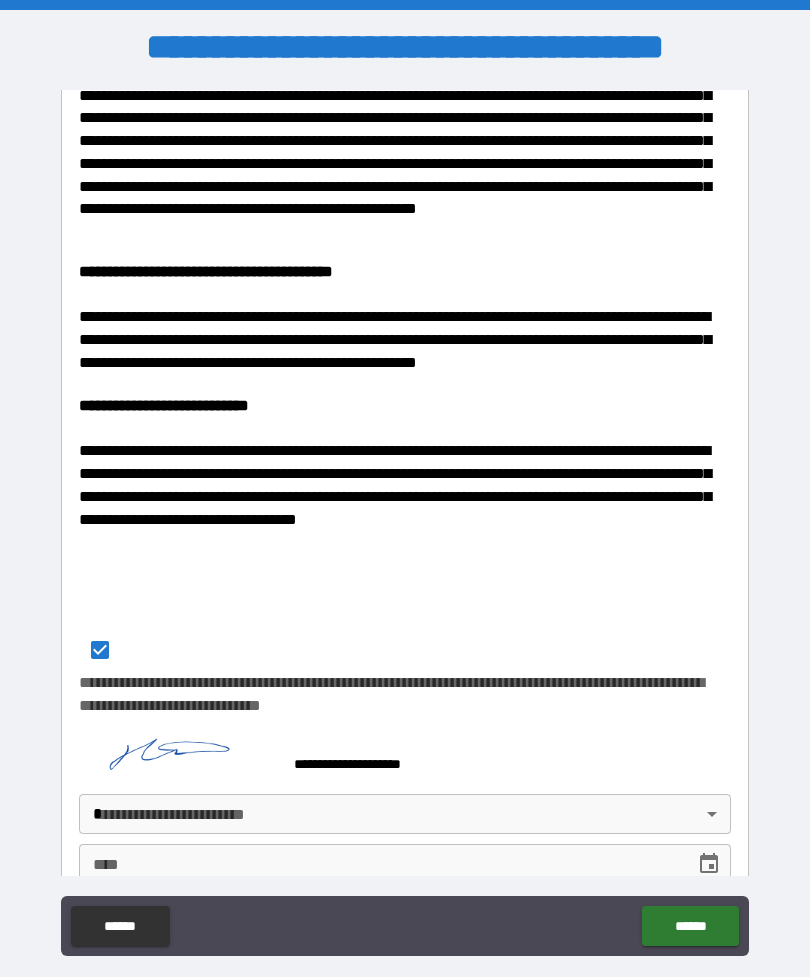 click on "**********" at bounding box center [405, 520] 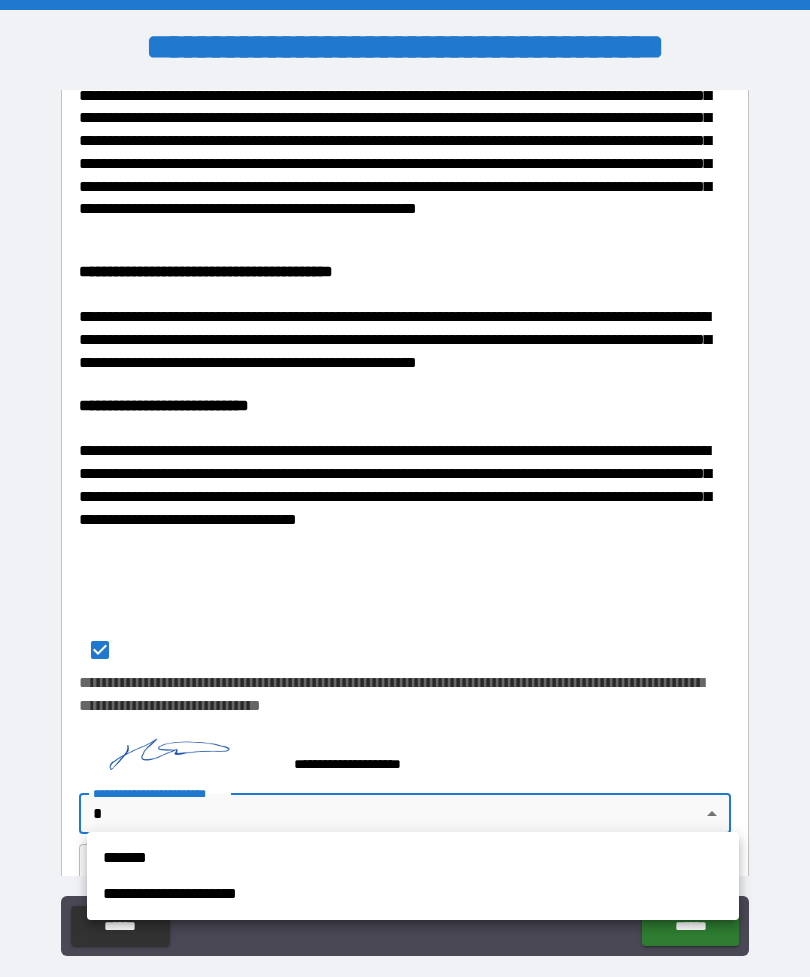 click on "*******" at bounding box center (413, 858) 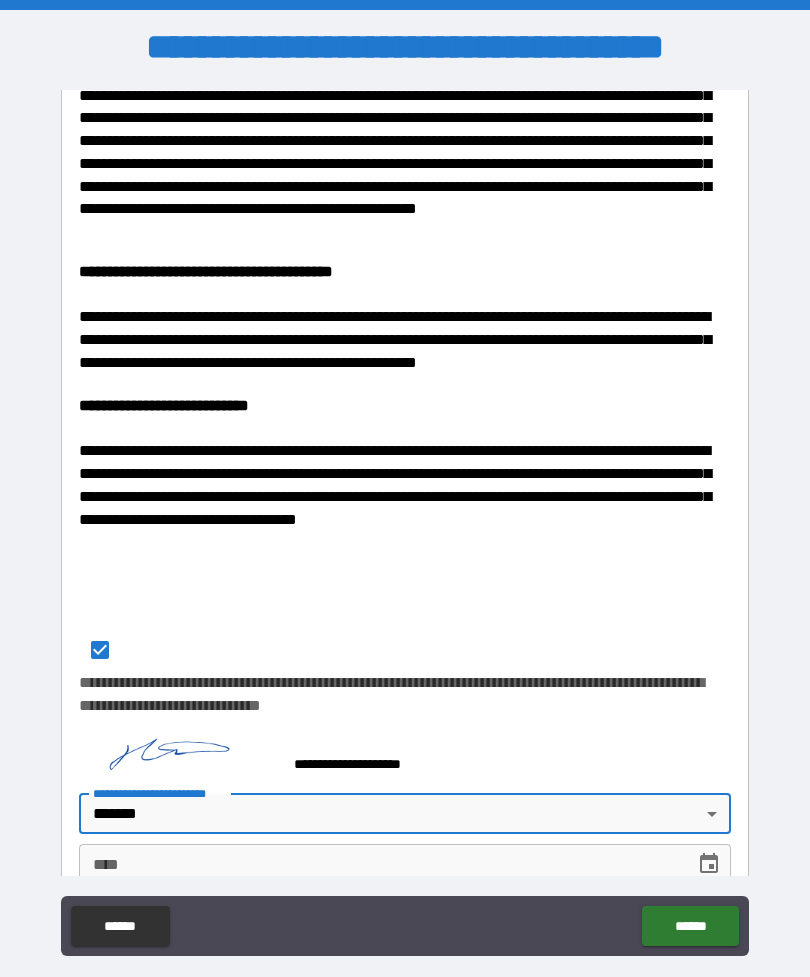 click 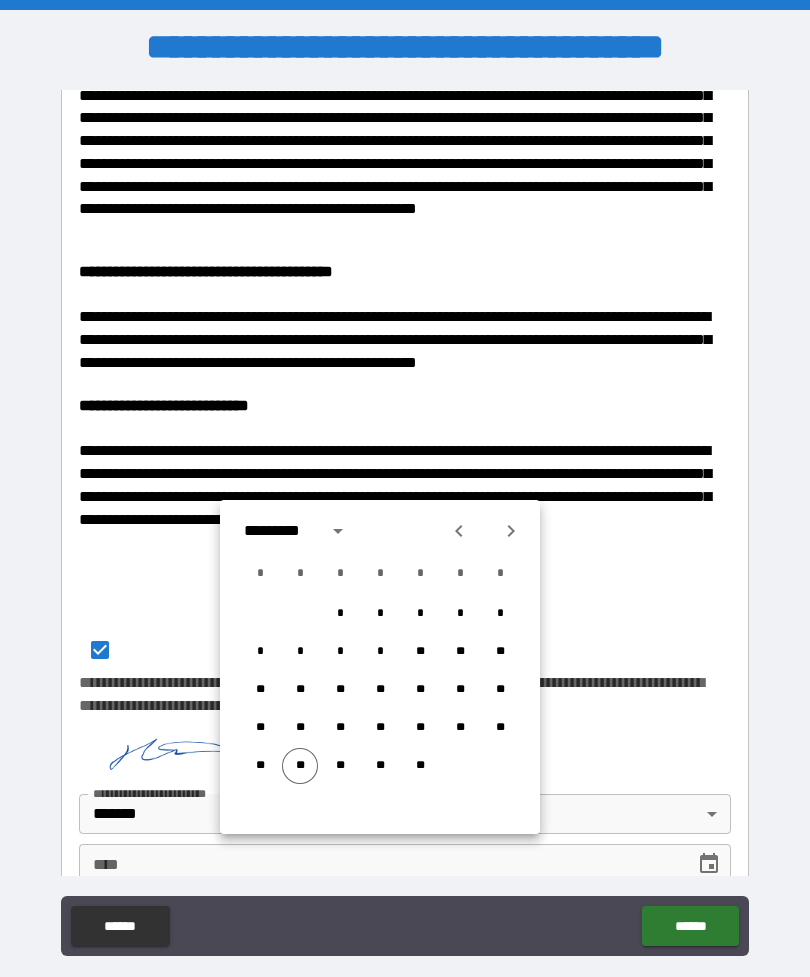 click on "**" at bounding box center [300, 766] 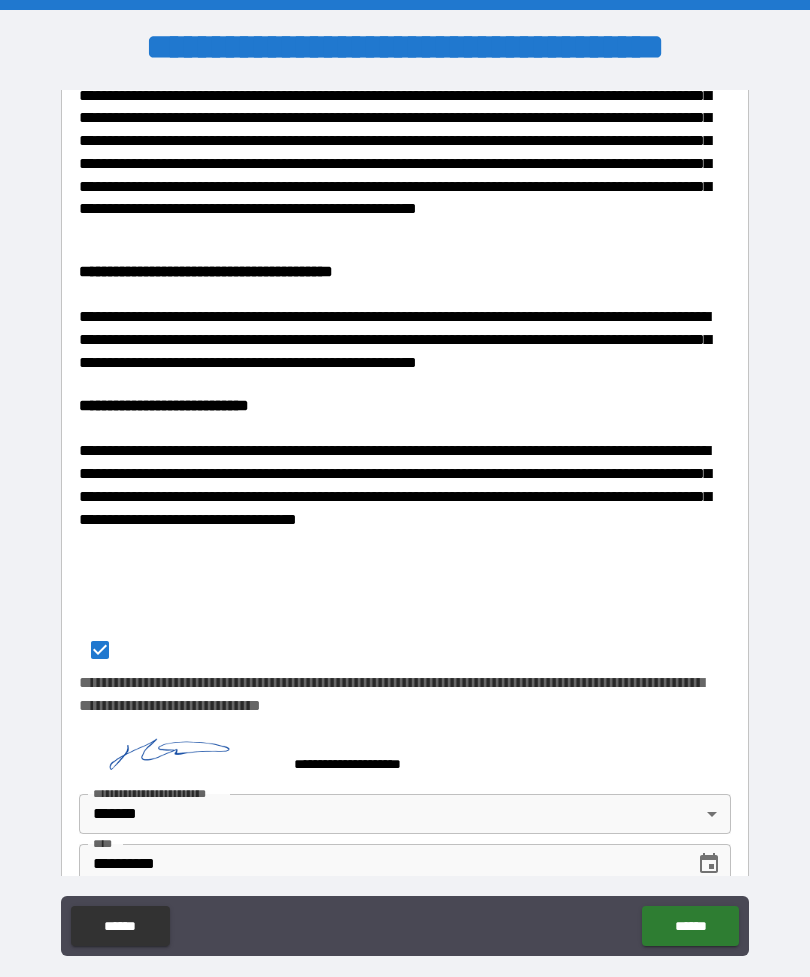 click on "******" at bounding box center (690, 926) 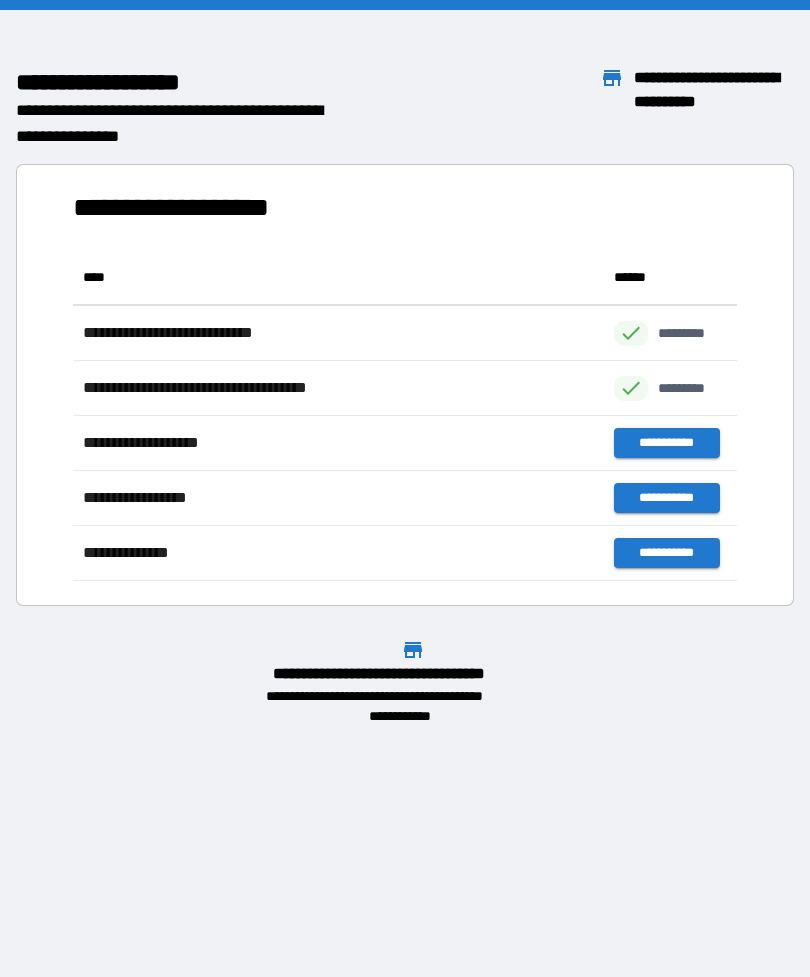 scroll, scrollTop: 1, scrollLeft: 1, axis: both 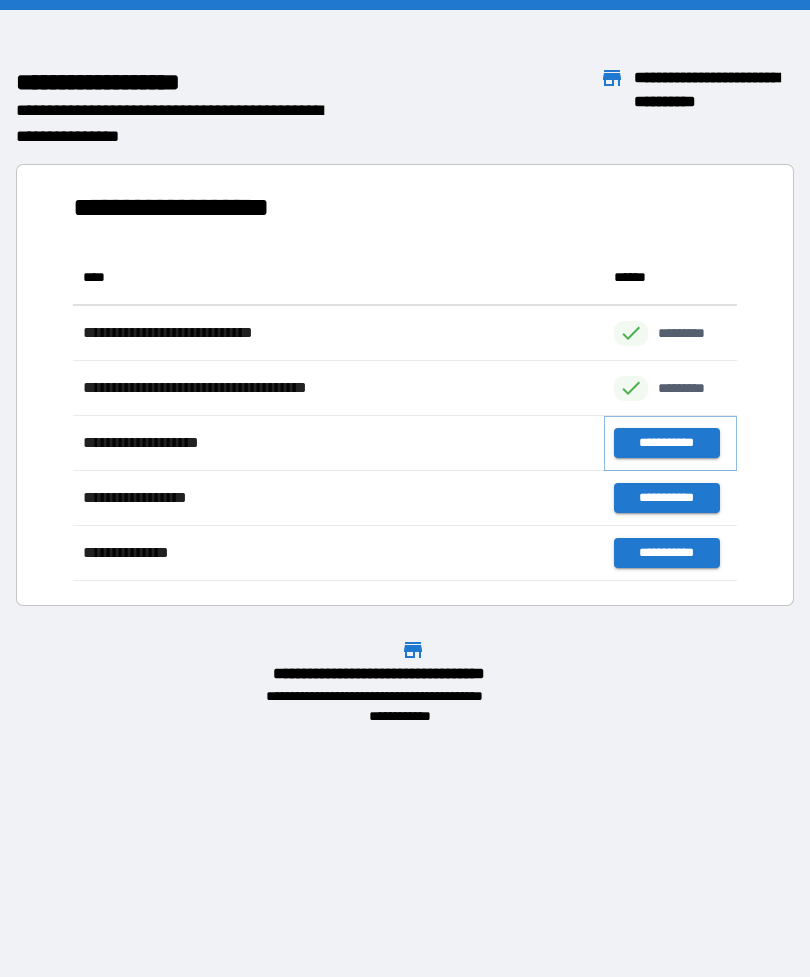 click on "**********" at bounding box center [666, 443] 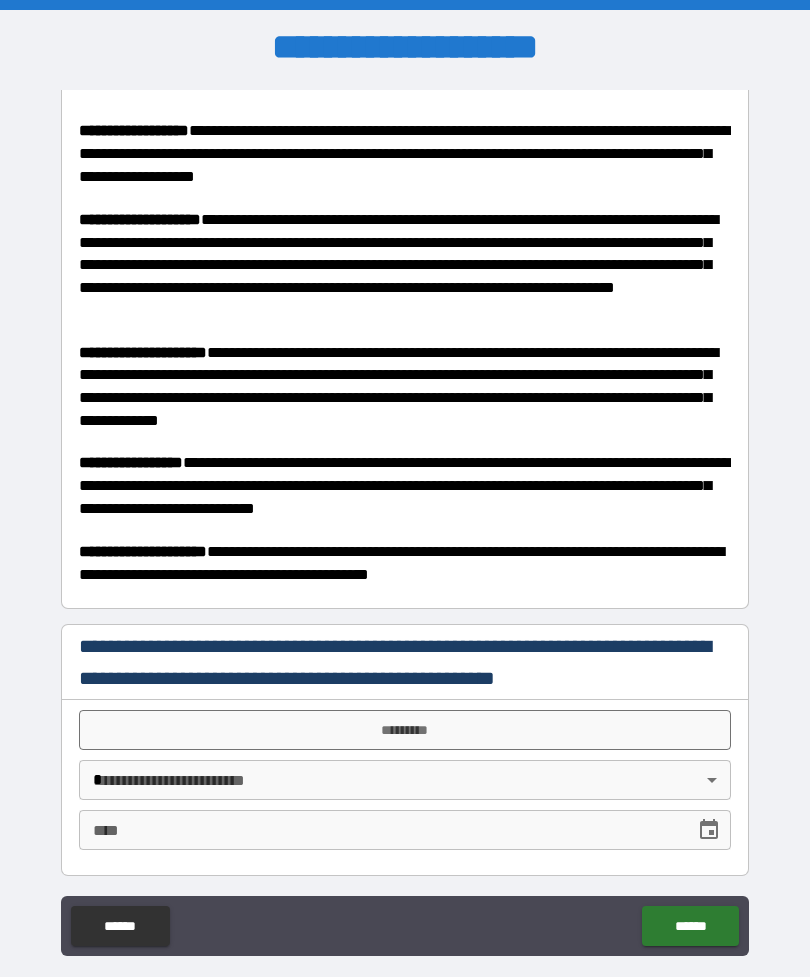 scroll, scrollTop: 531, scrollLeft: 0, axis: vertical 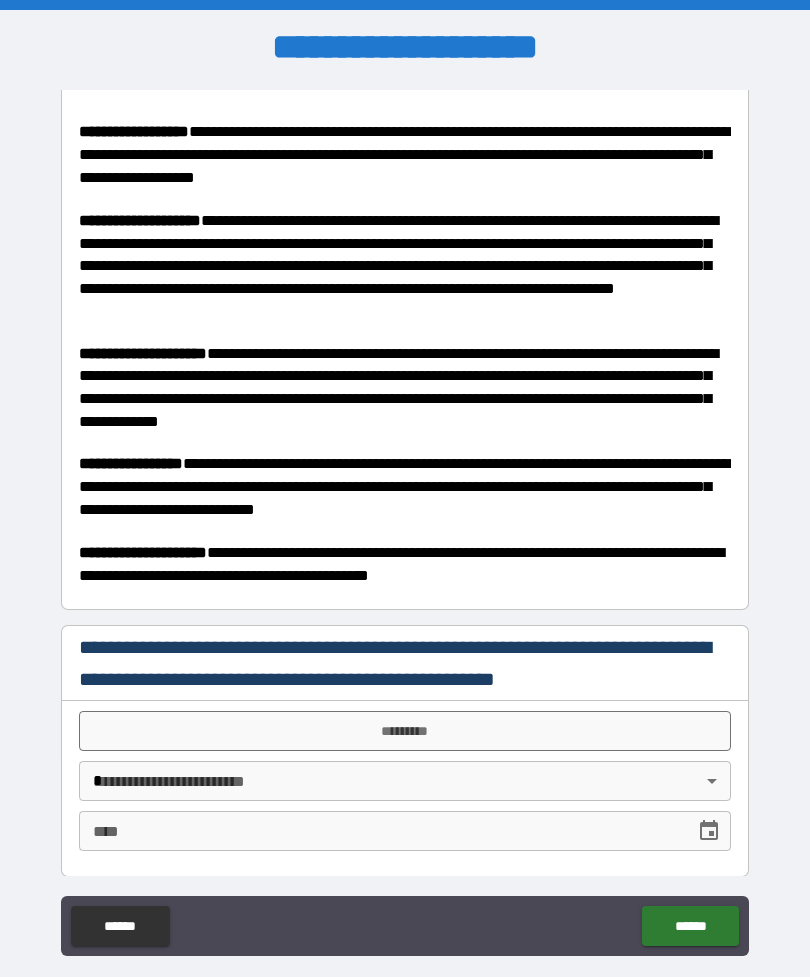 click on "*********" at bounding box center (405, 731) 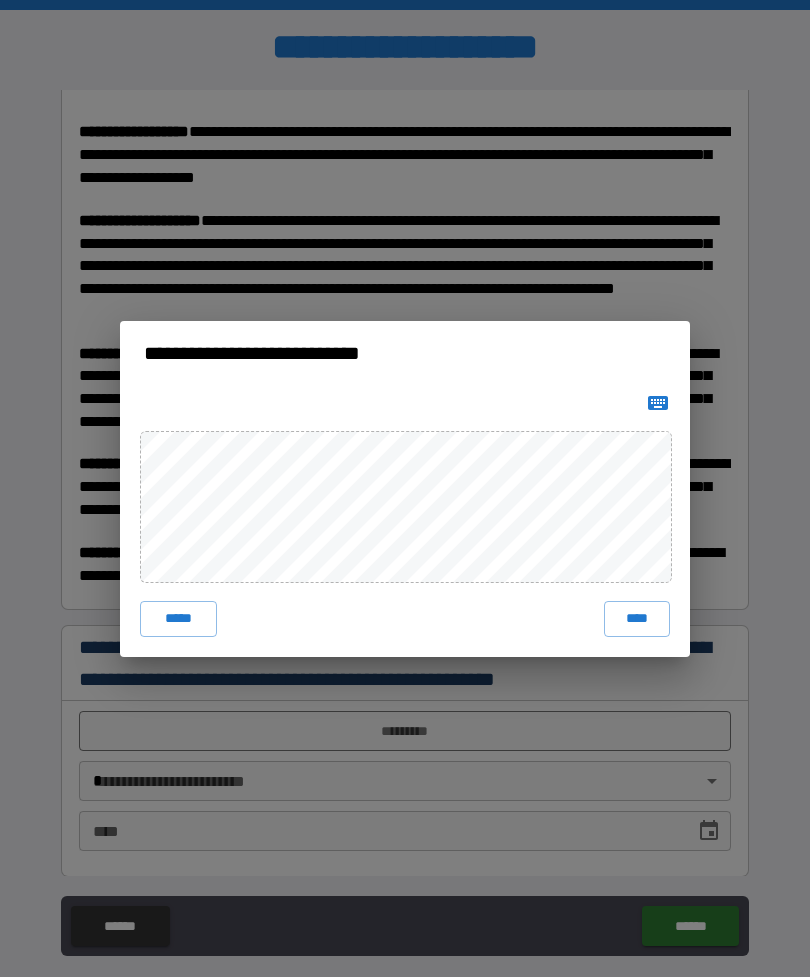 click on "****" at bounding box center (637, 619) 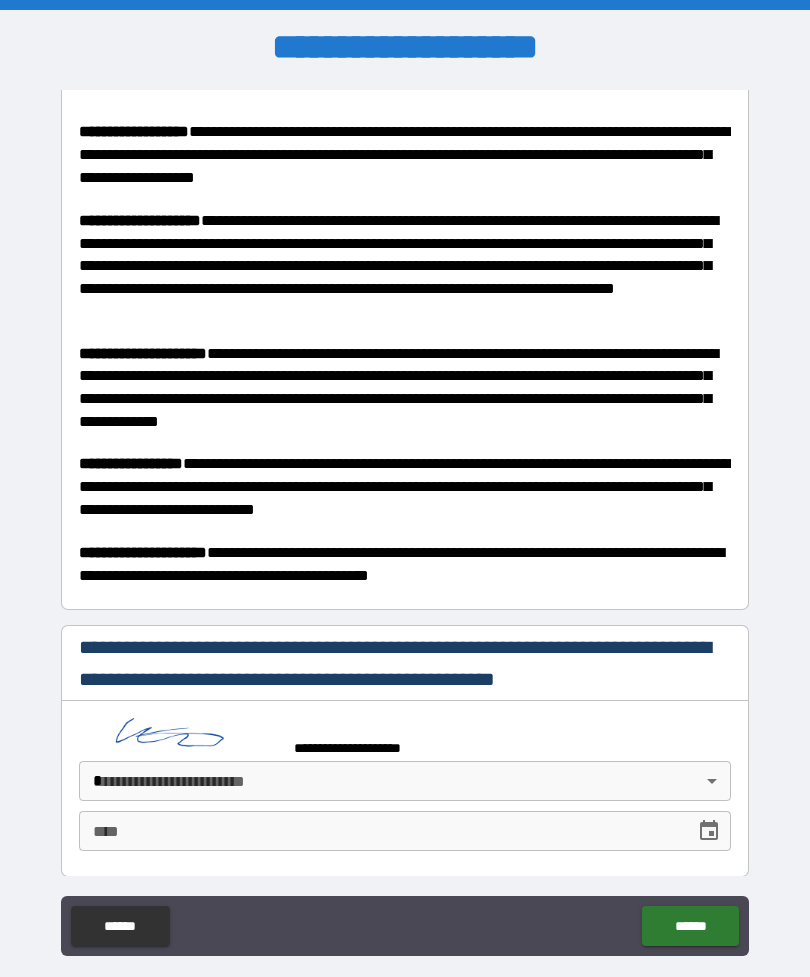 scroll, scrollTop: 521, scrollLeft: 0, axis: vertical 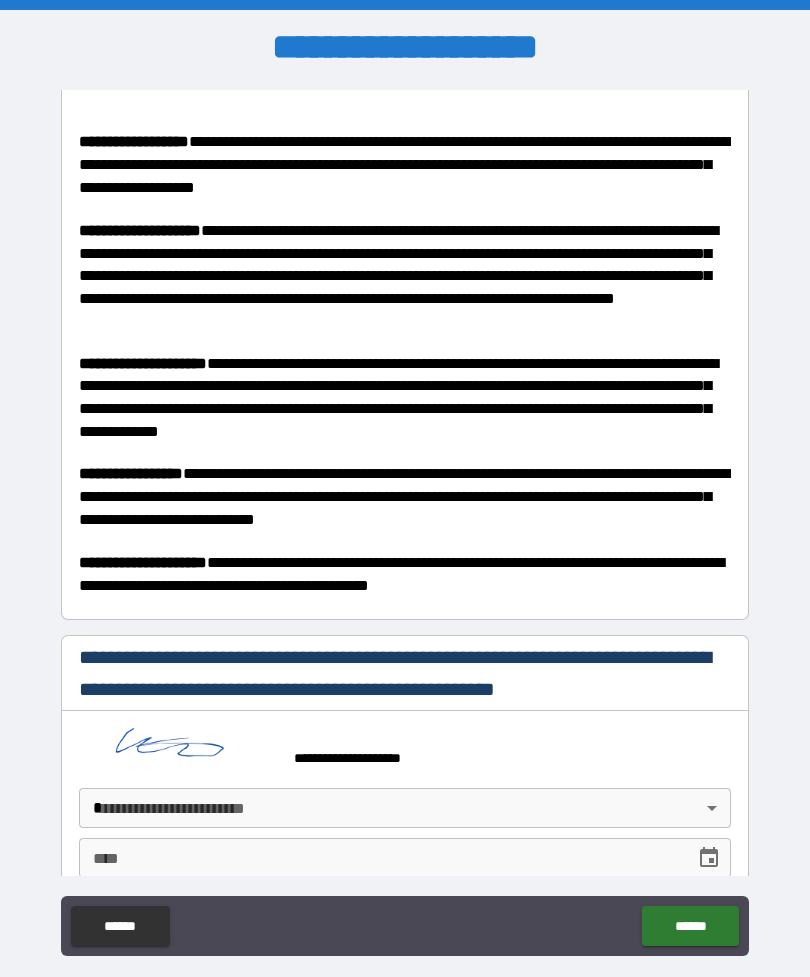 click on "**********" at bounding box center [405, 520] 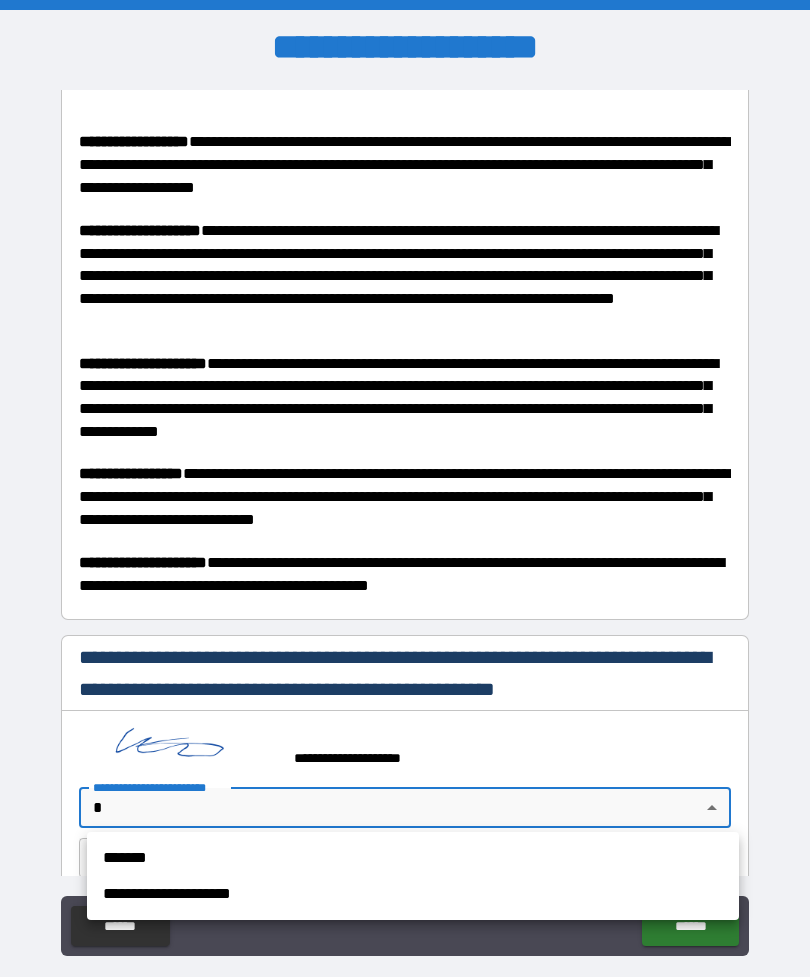 click on "*******" at bounding box center (413, 858) 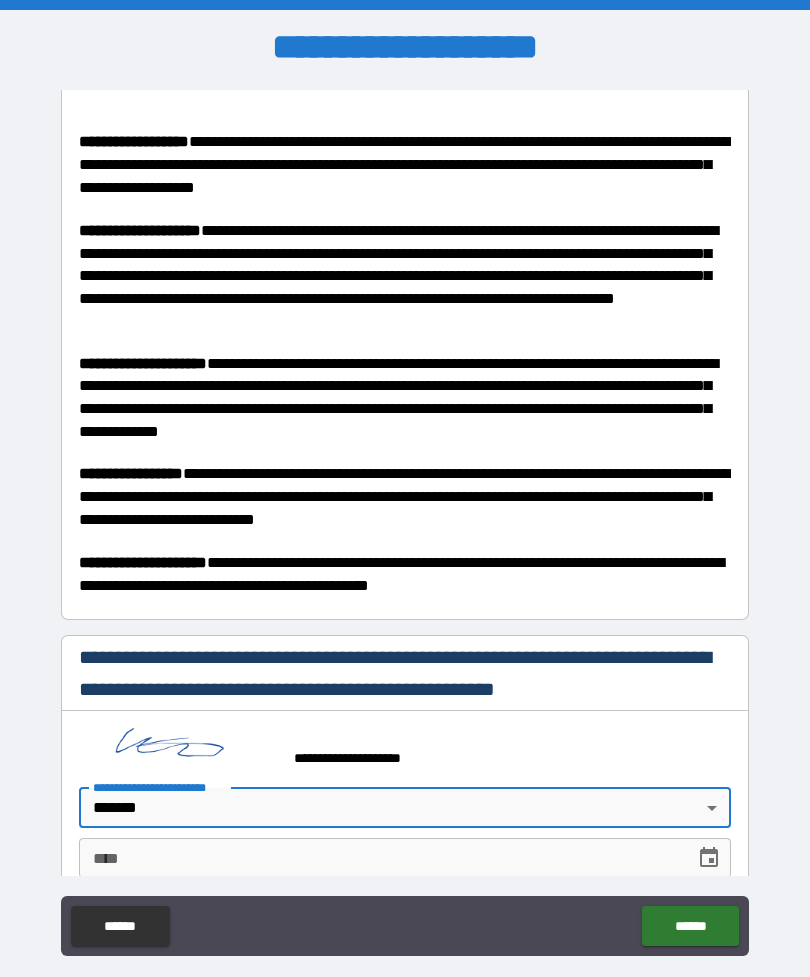 click 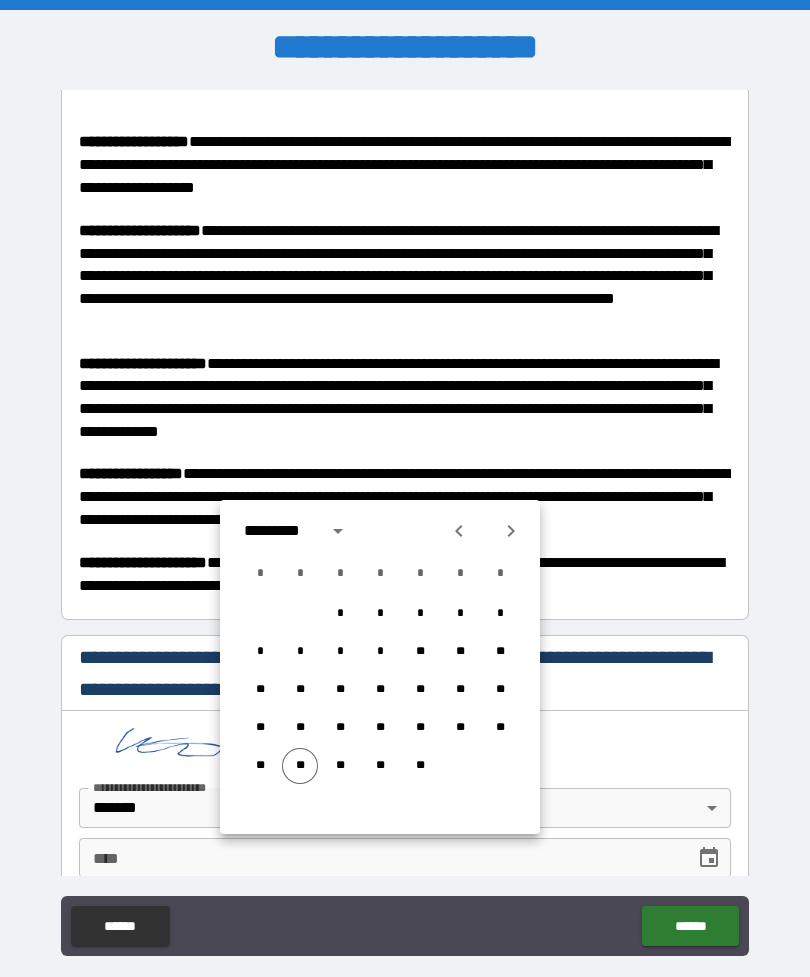 click on "**" at bounding box center (300, 766) 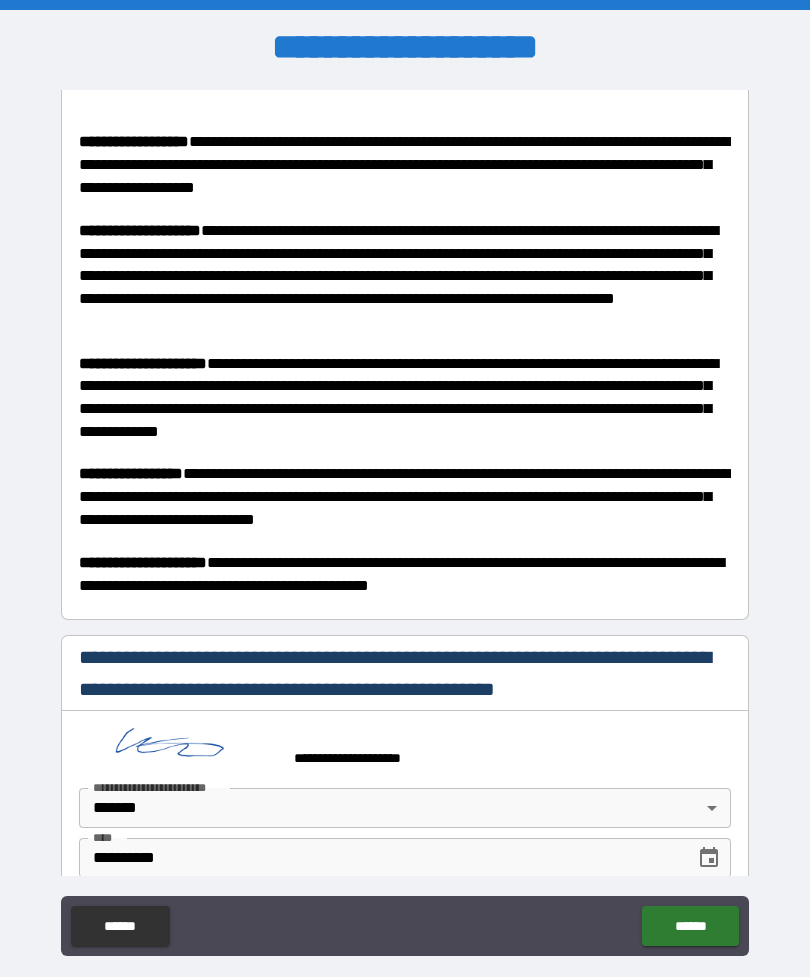type on "**********" 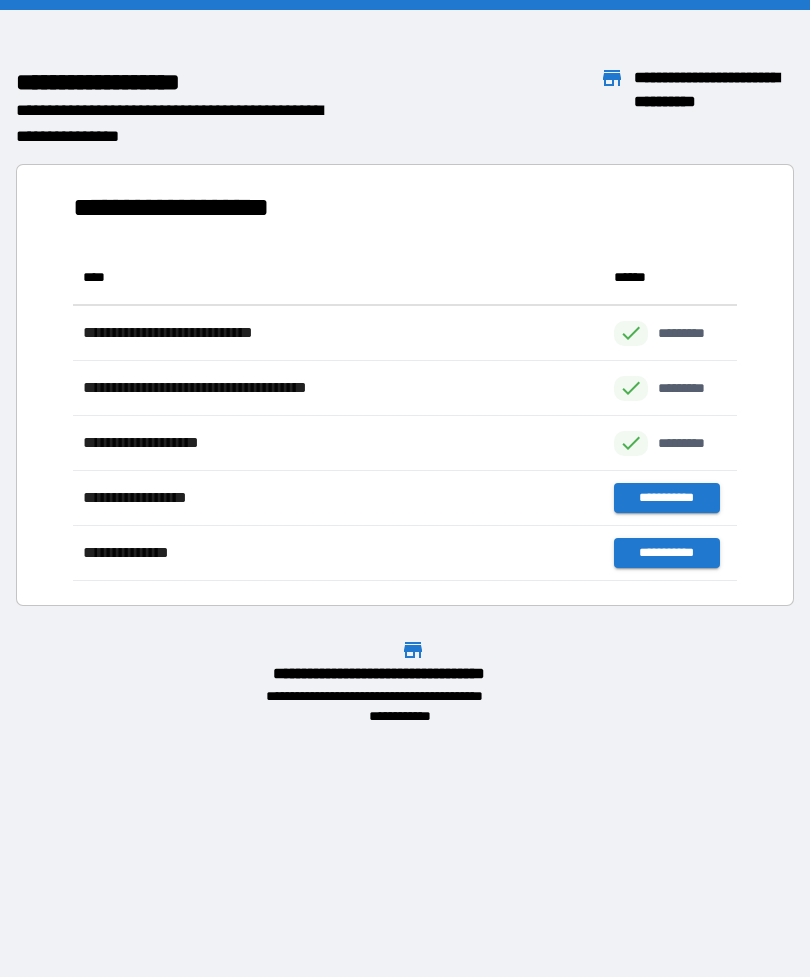 scroll, scrollTop: 1, scrollLeft: 1, axis: both 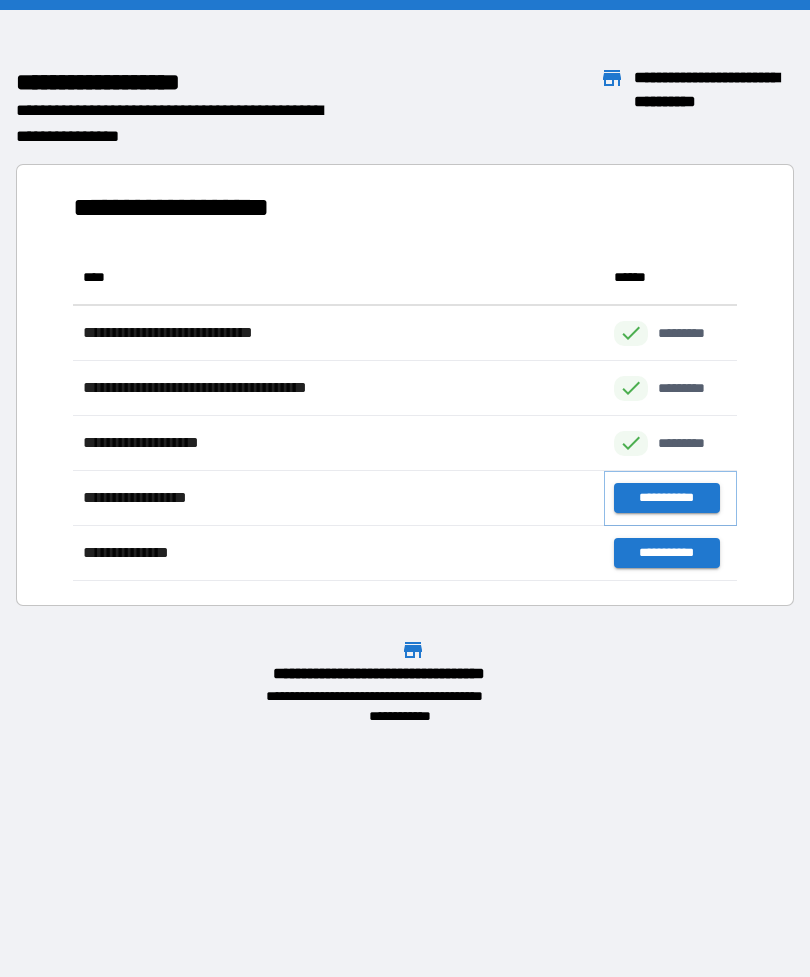 click on "**********" at bounding box center (666, 498) 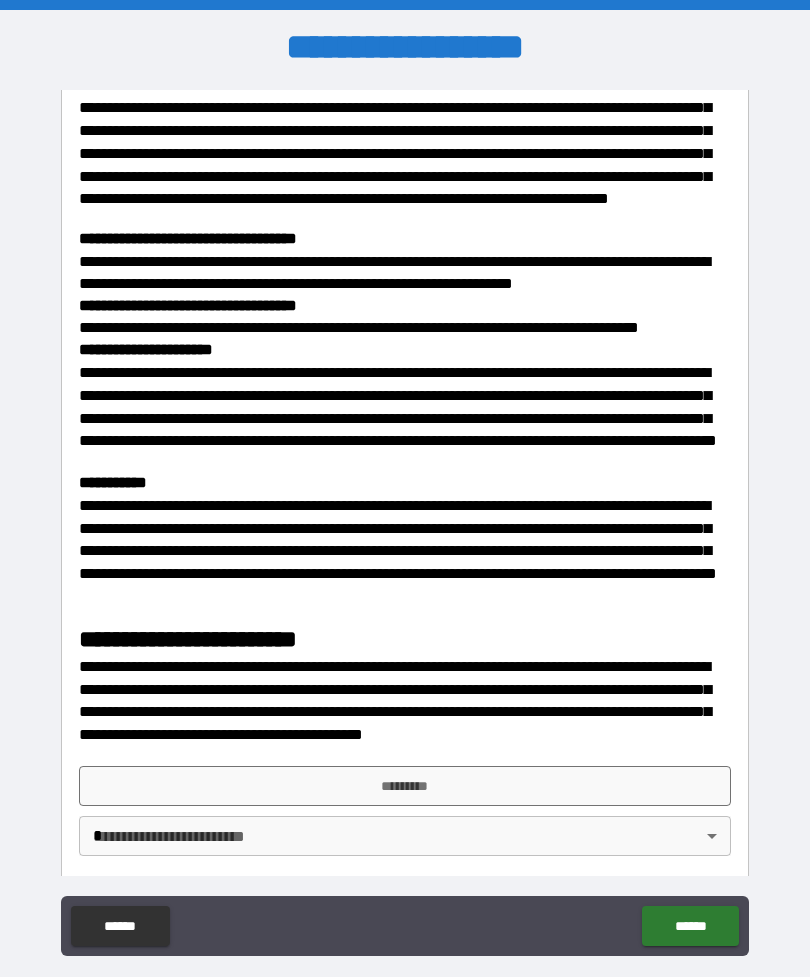 scroll, scrollTop: 1529, scrollLeft: 0, axis: vertical 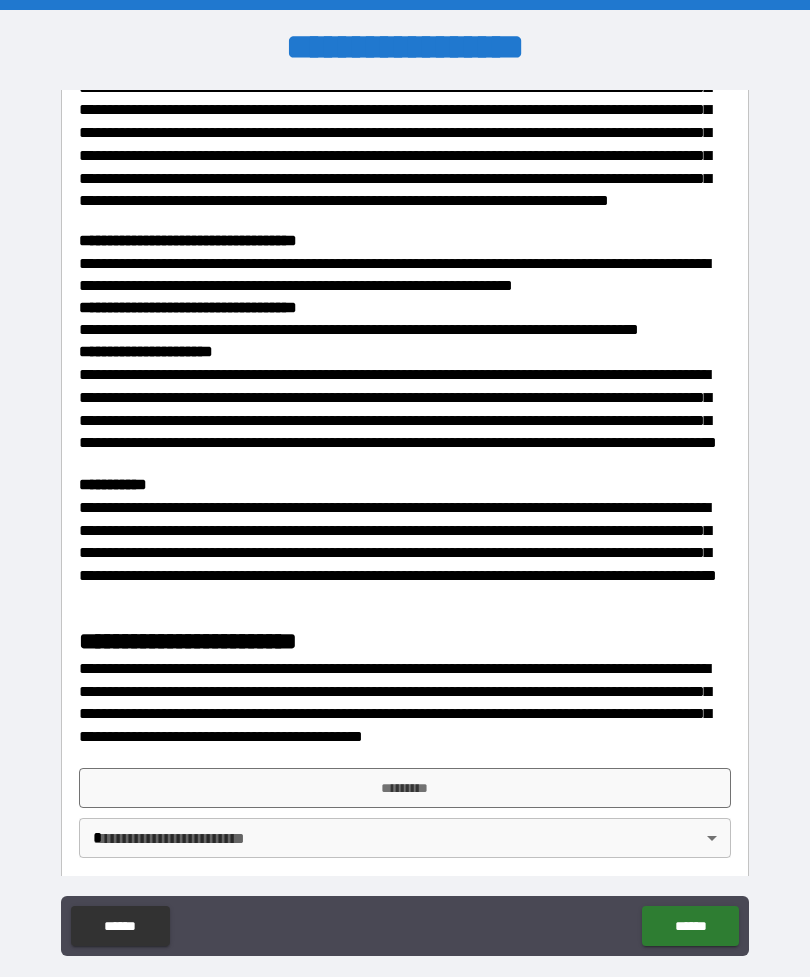 click on "*********" at bounding box center (405, 788) 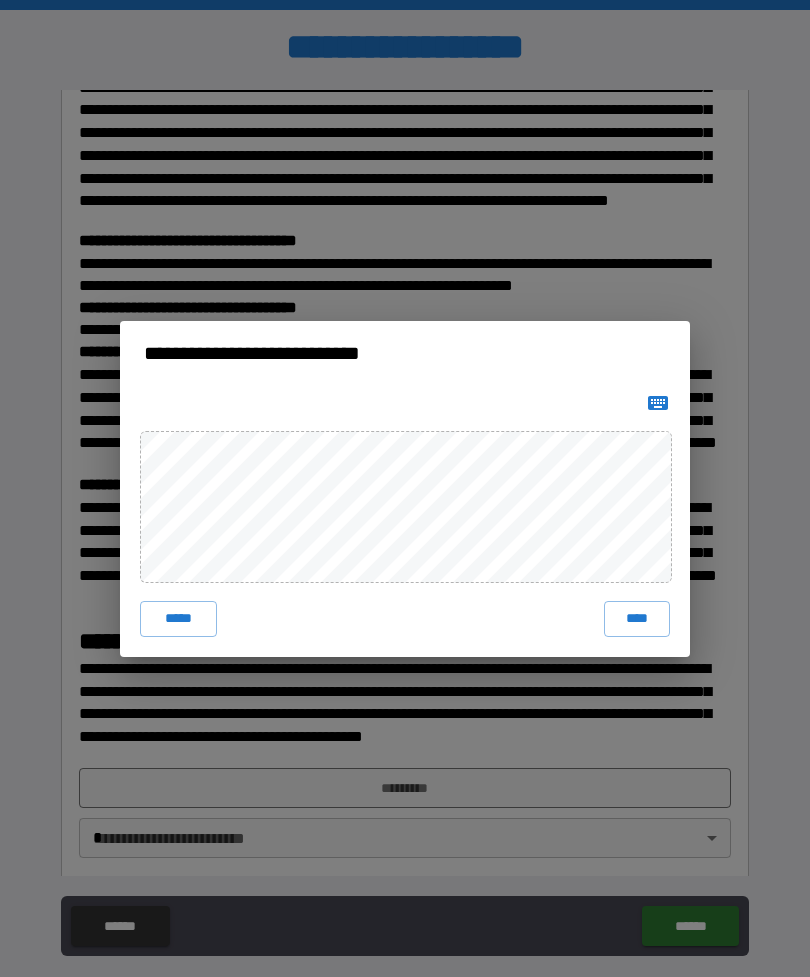 click on "****" at bounding box center [637, 619] 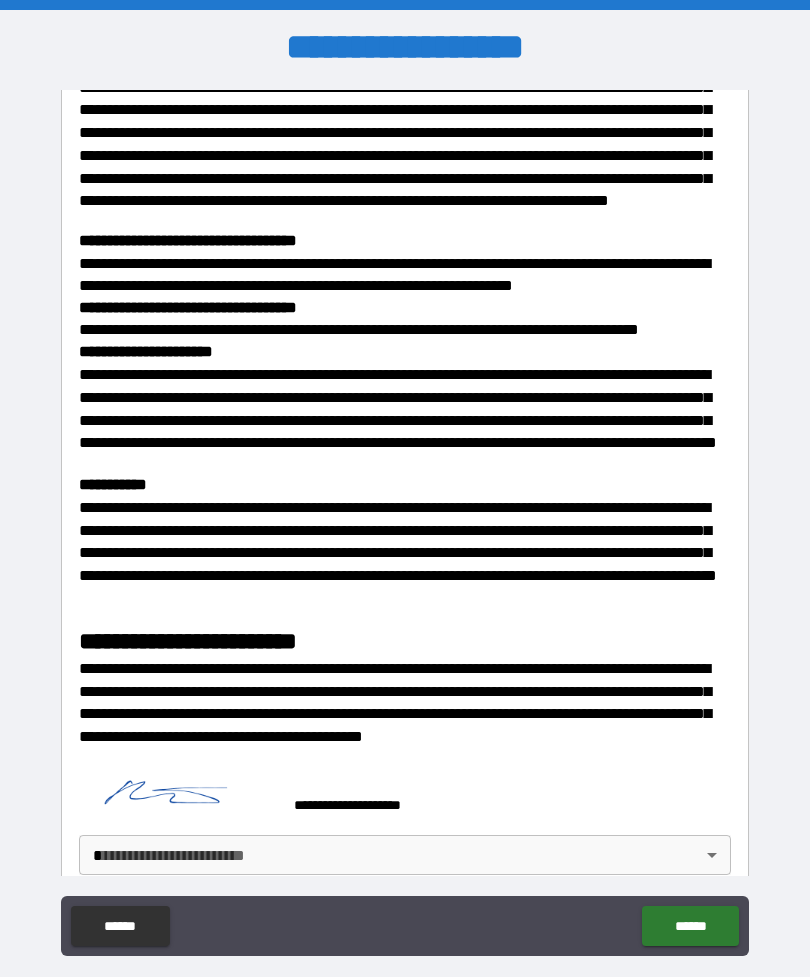 scroll, scrollTop: 1519, scrollLeft: 0, axis: vertical 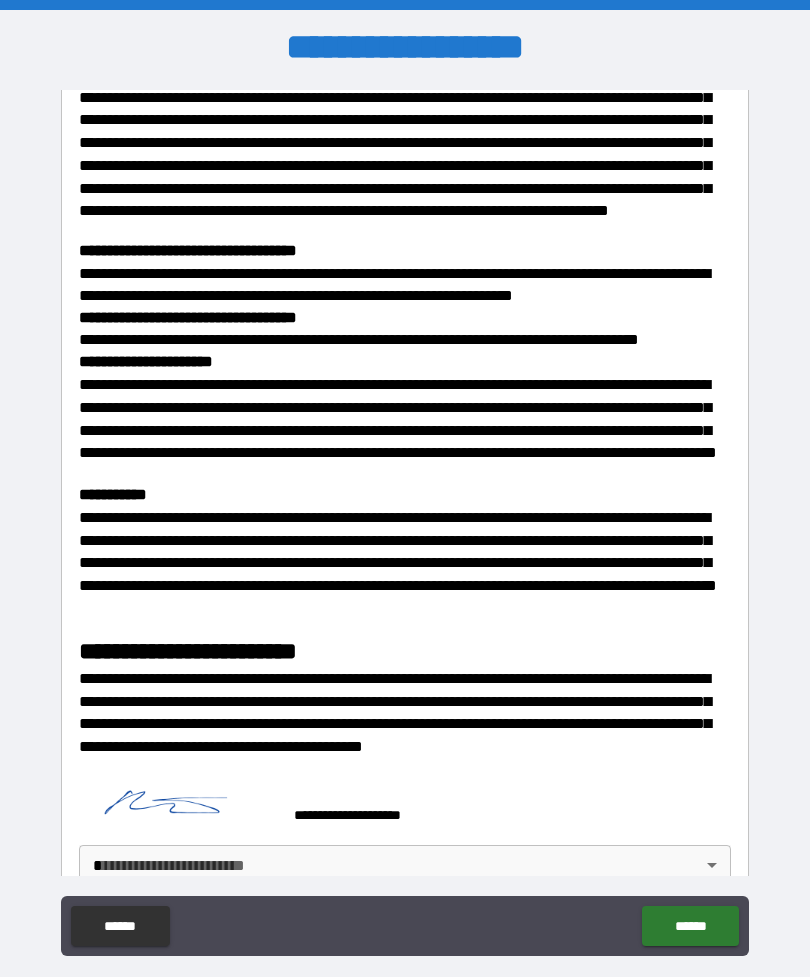 click on "**********" at bounding box center [405, 520] 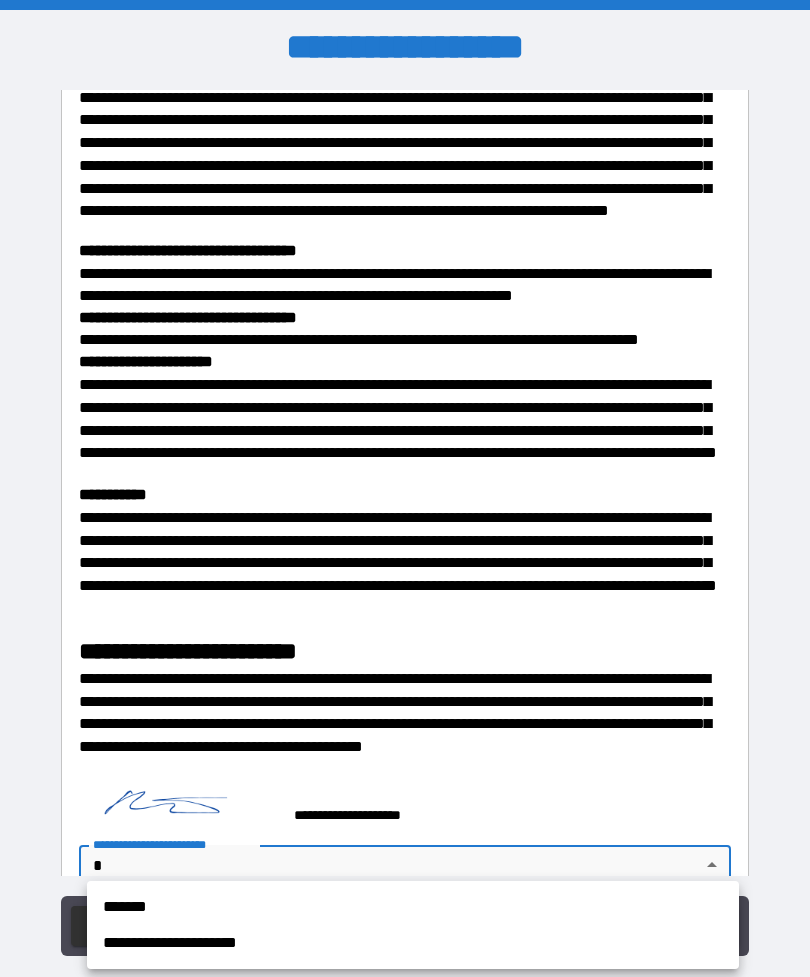 click on "*******" at bounding box center (413, 907) 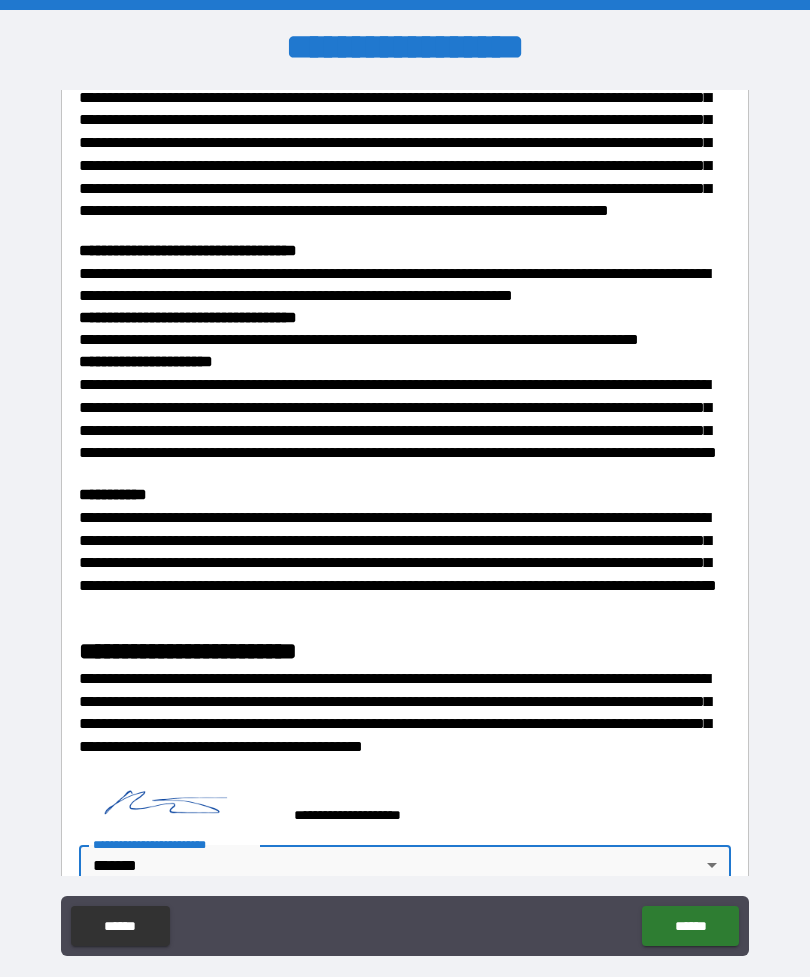 click on "******" at bounding box center [690, 926] 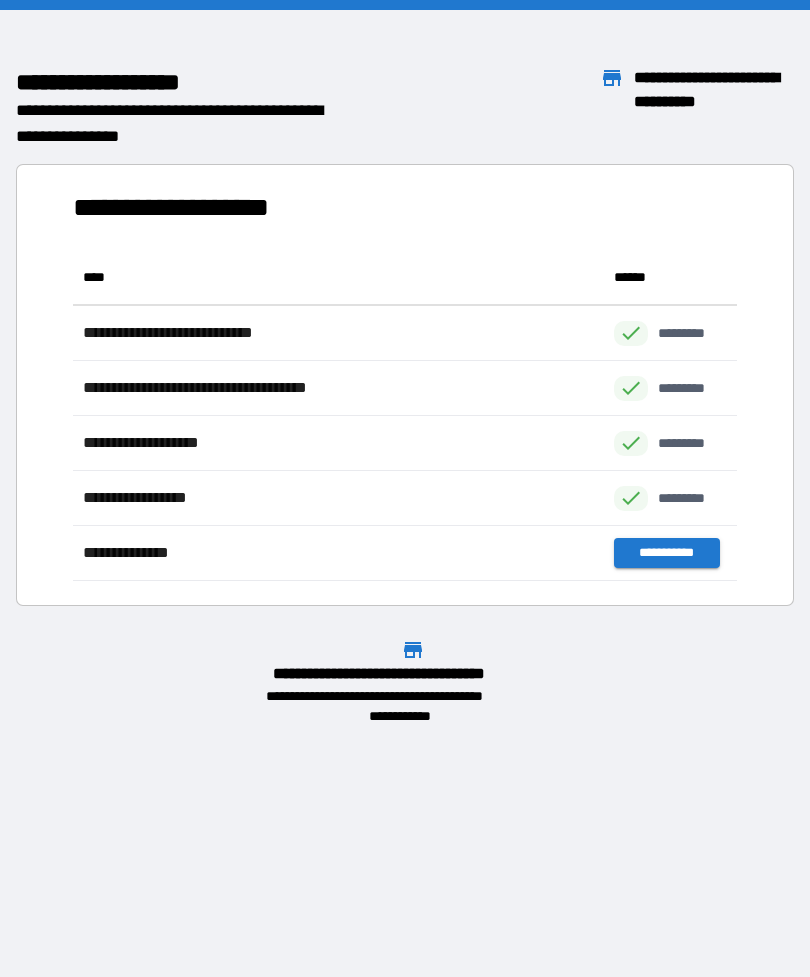 scroll, scrollTop: 331, scrollLeft: 664, axis: both 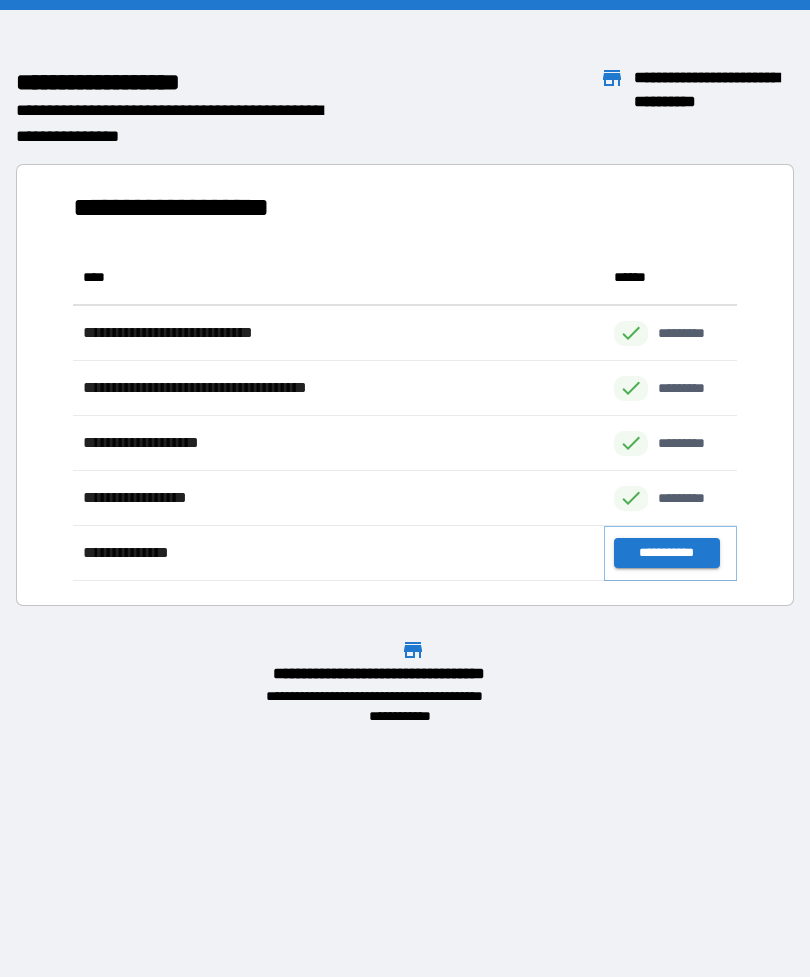 click on "**********" at bounding box center (666, 553) 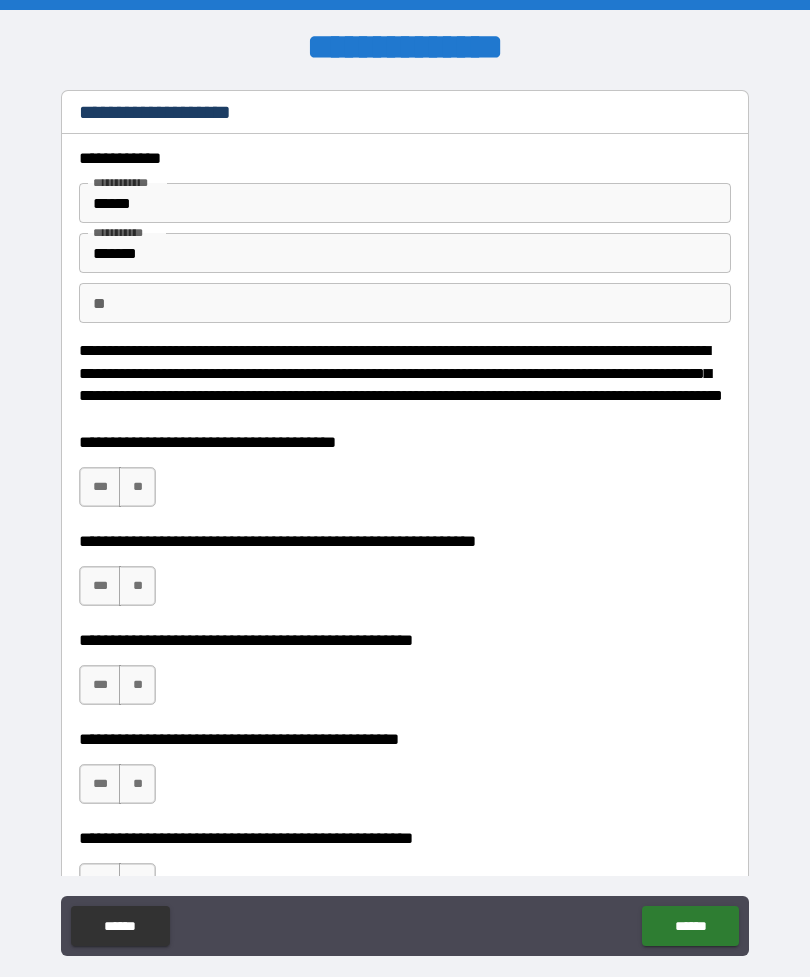 click on "***" at bounding box center [100, 487] 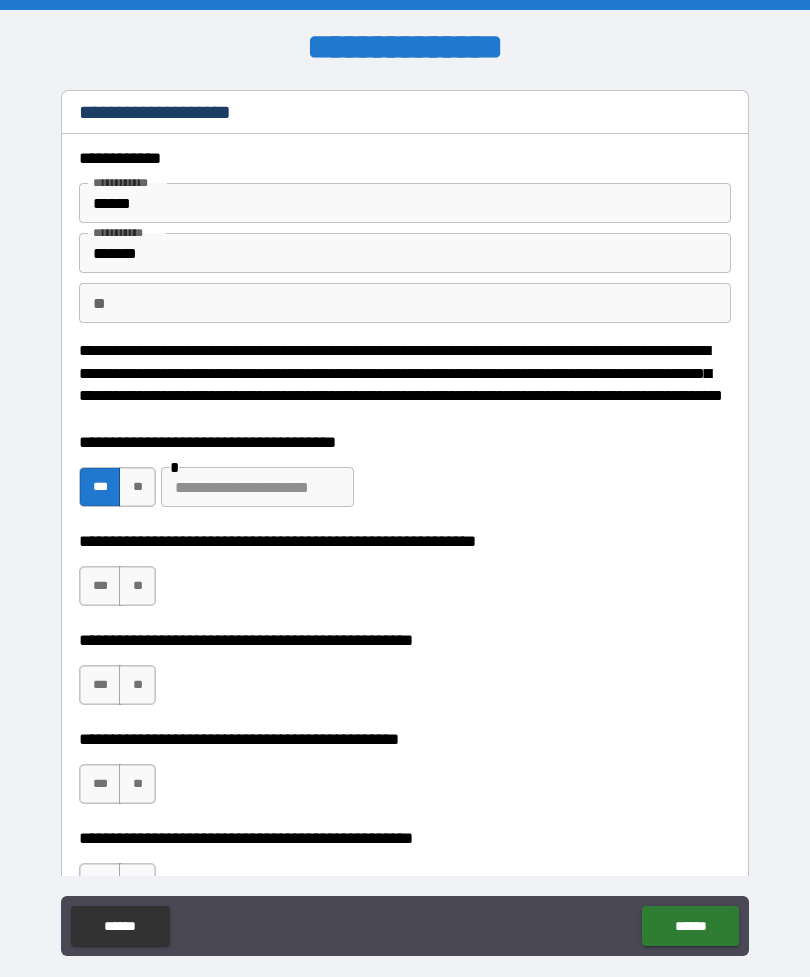 click at bounding box center [257, 487] 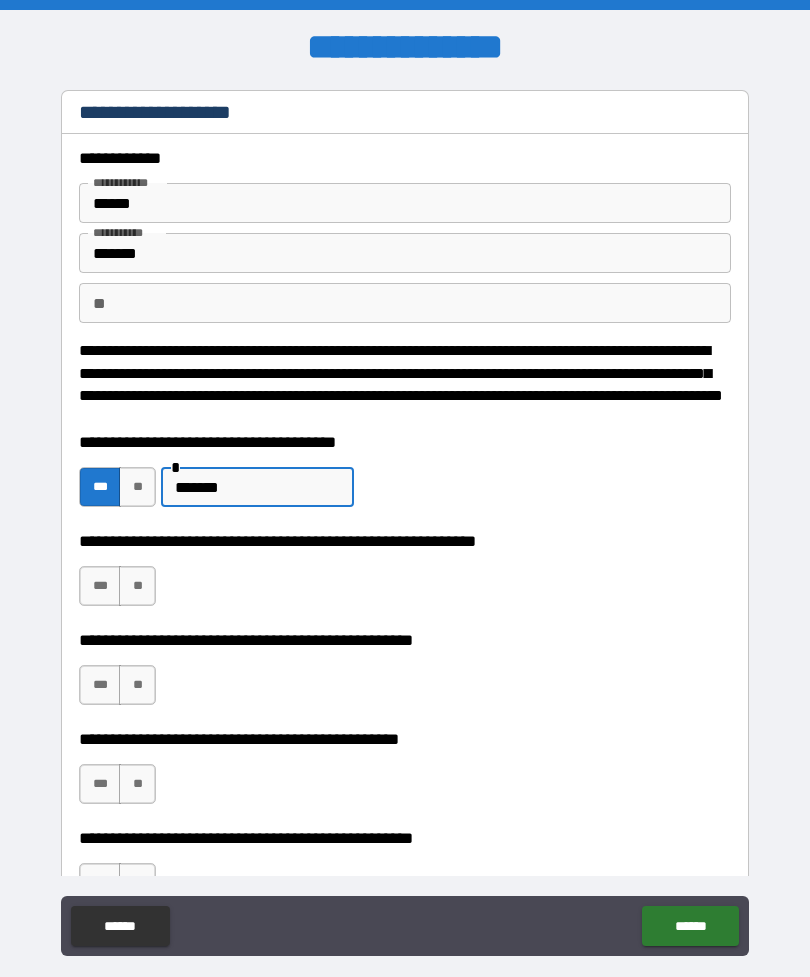 type on "*******" 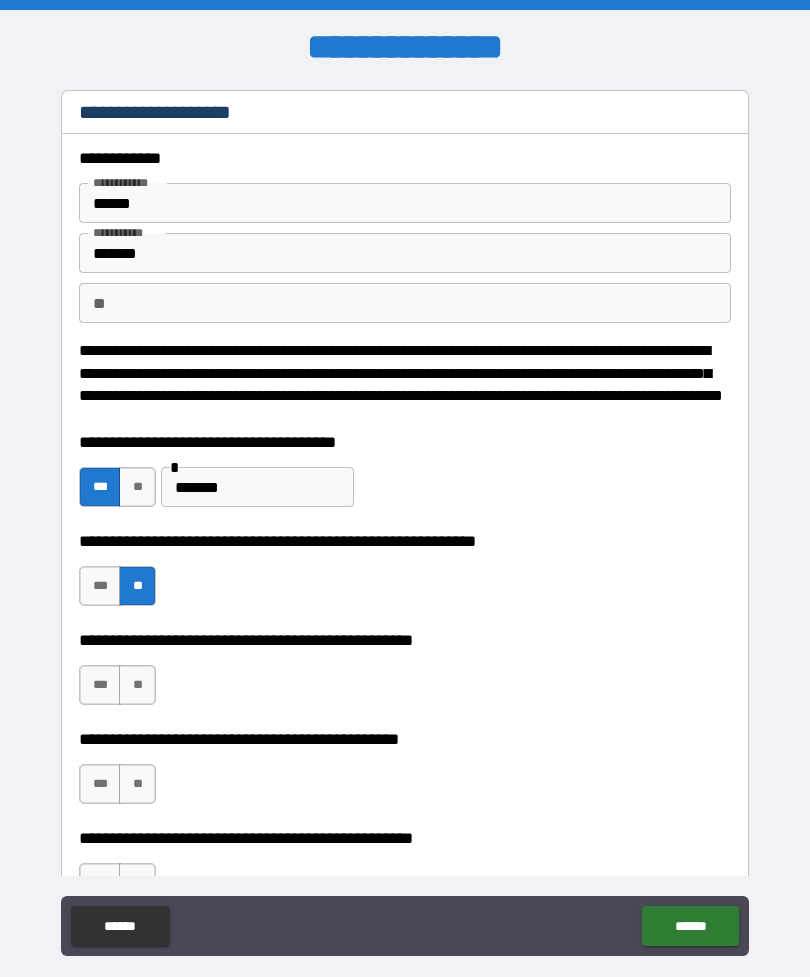 click on "**" at bounding box center [137, 586] 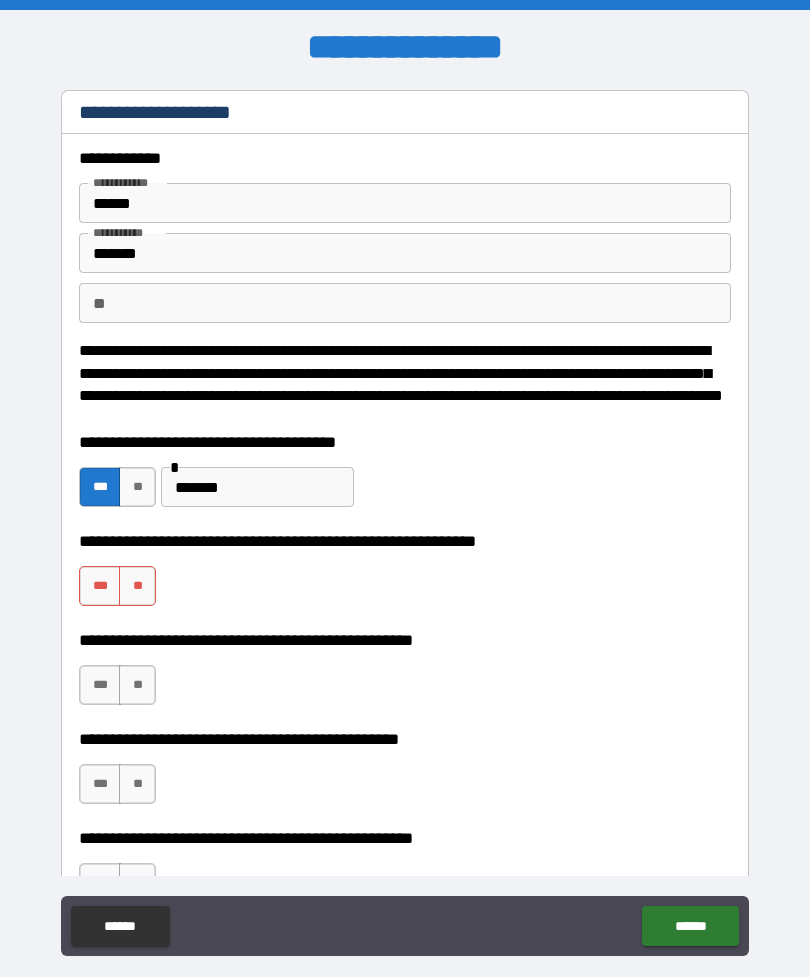 click on "**" at bounding box center (137, 586) 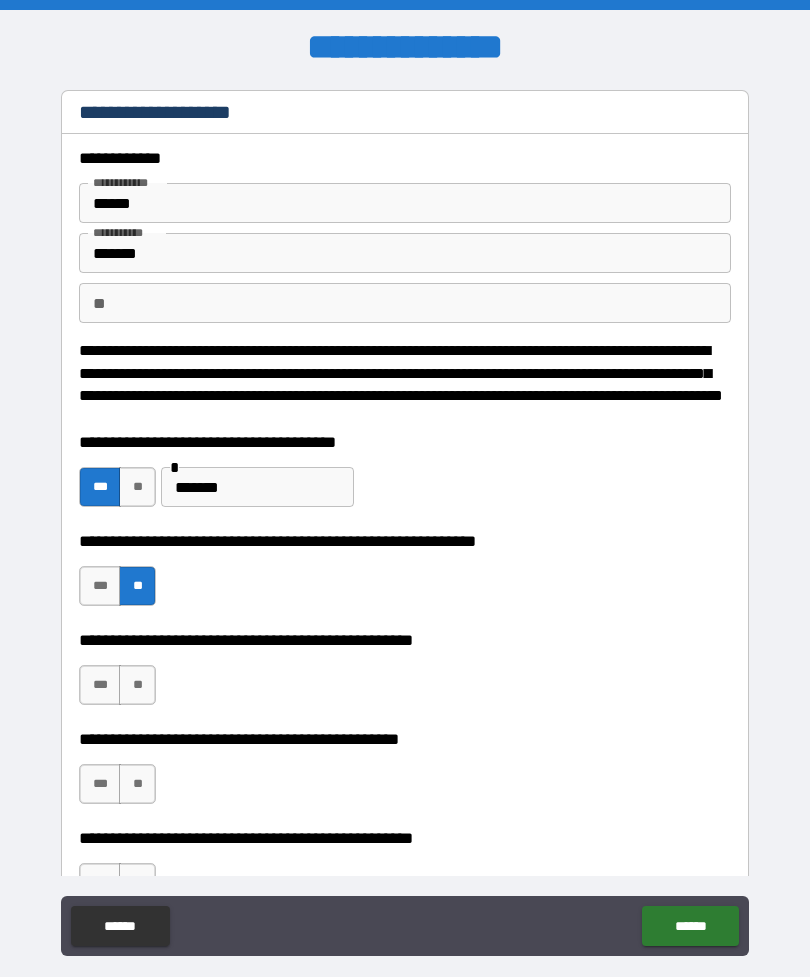 click on "**" at bounding box center [137, 685] 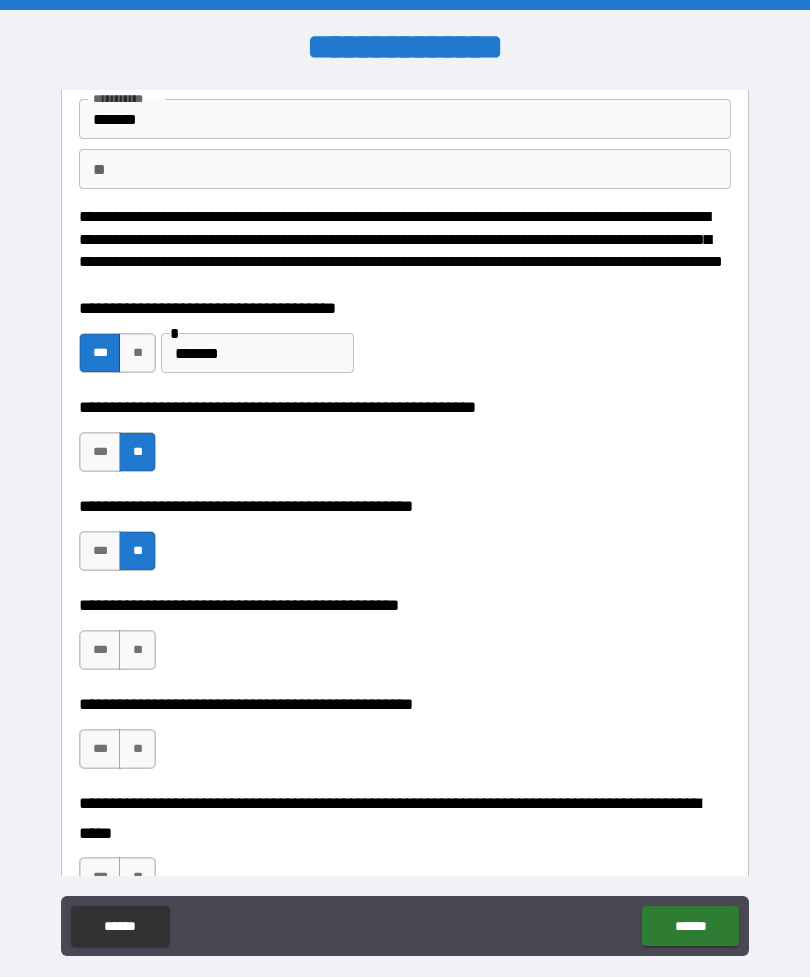 scroll, scrollTop: 146, scrollLeft: 0, axis: vertical 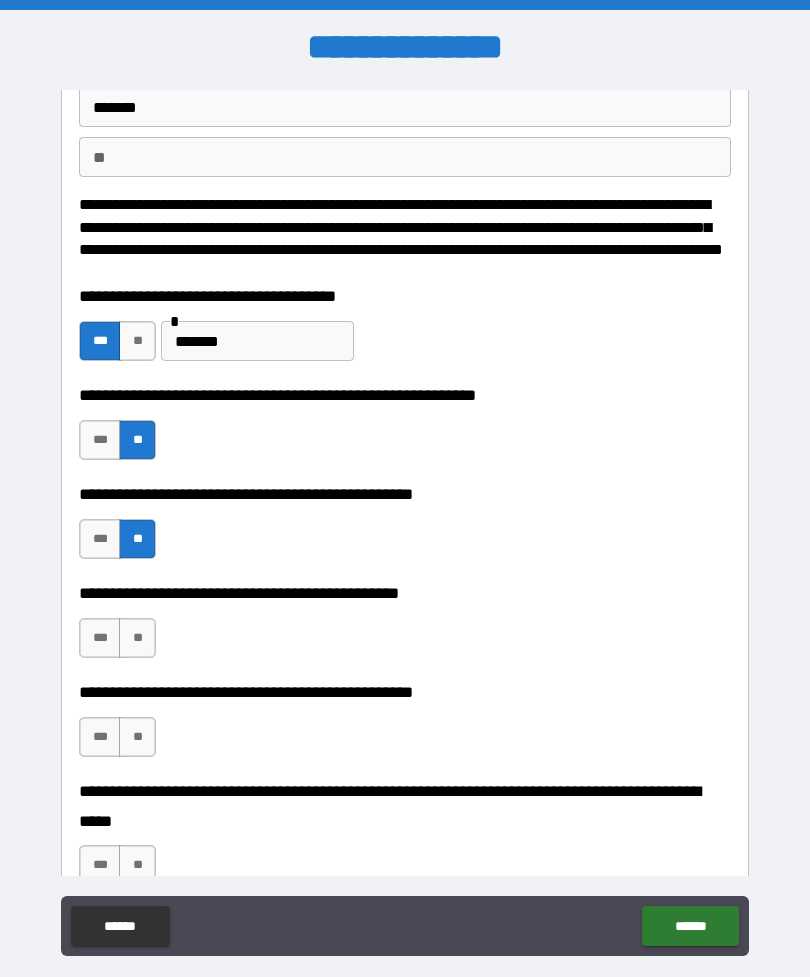 click on "***" at bounding box center [100, 638] 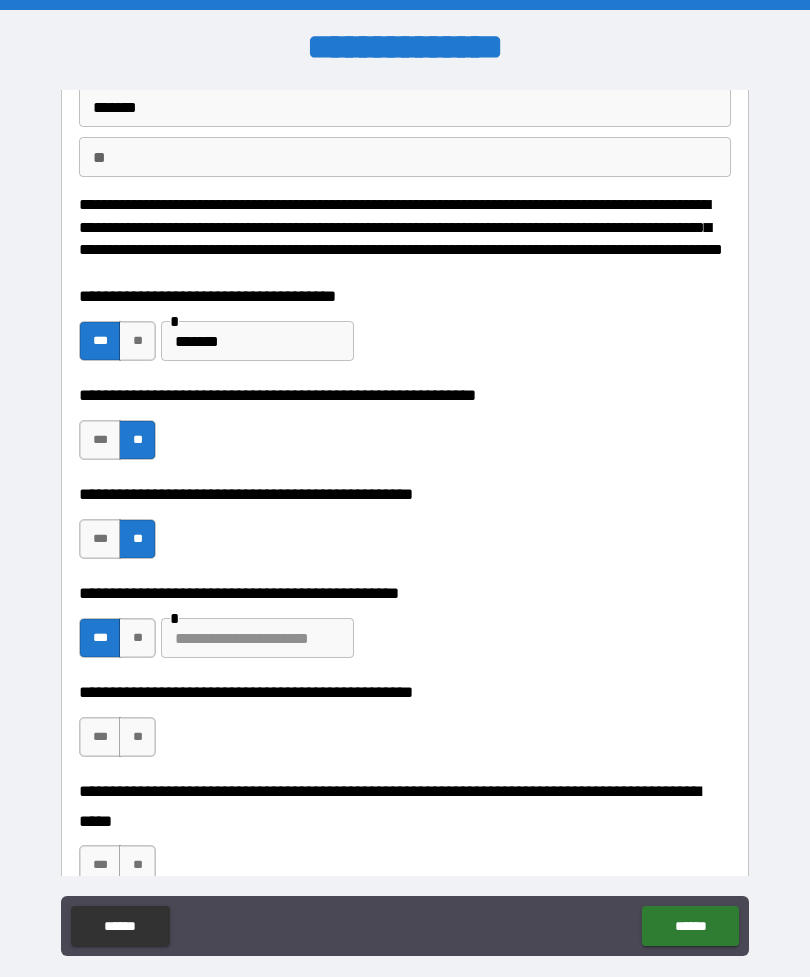click at bounding box center (257, 638) 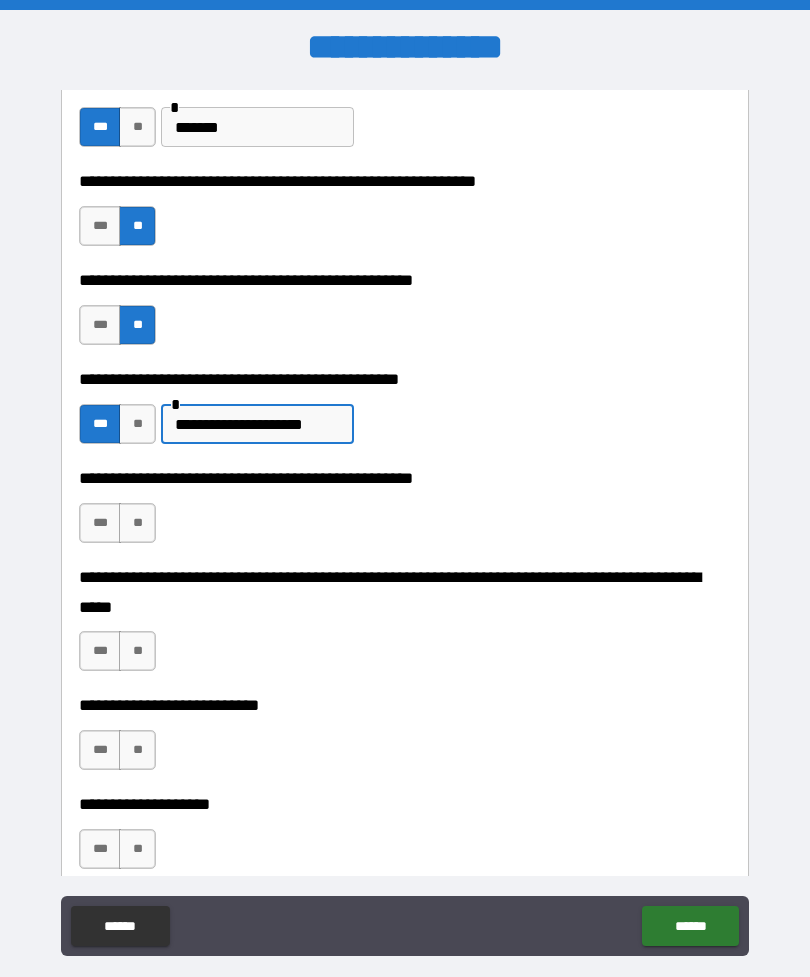 scroll, scrollTop: 362, scrollLeft: 0, axis: vertical 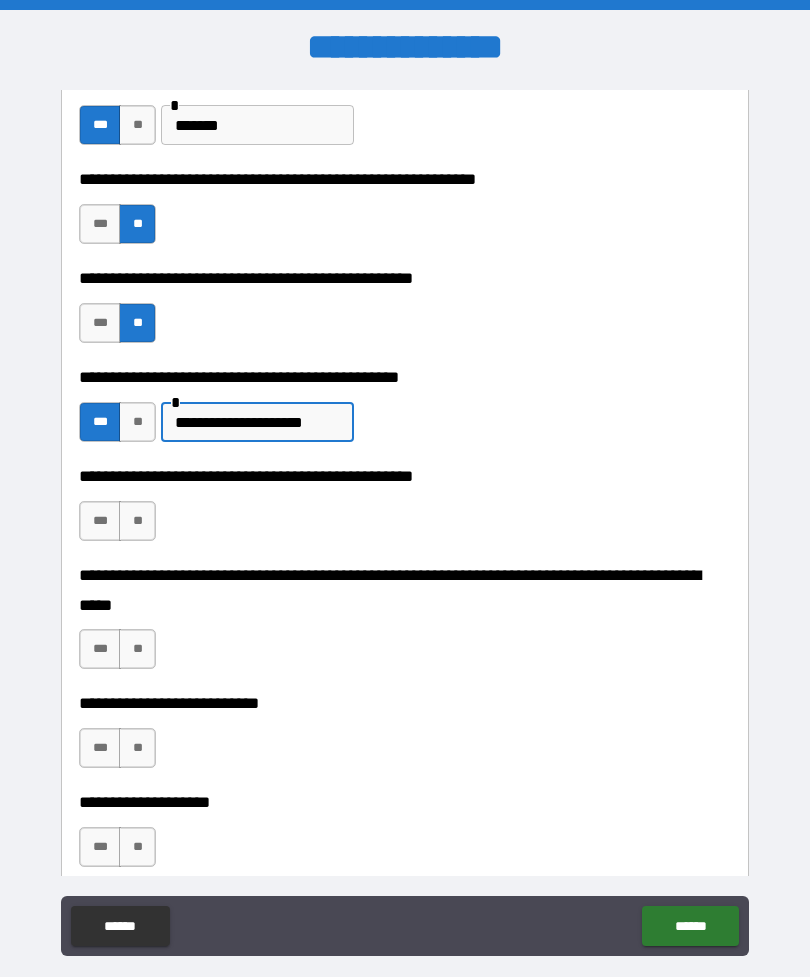 type on "**********" 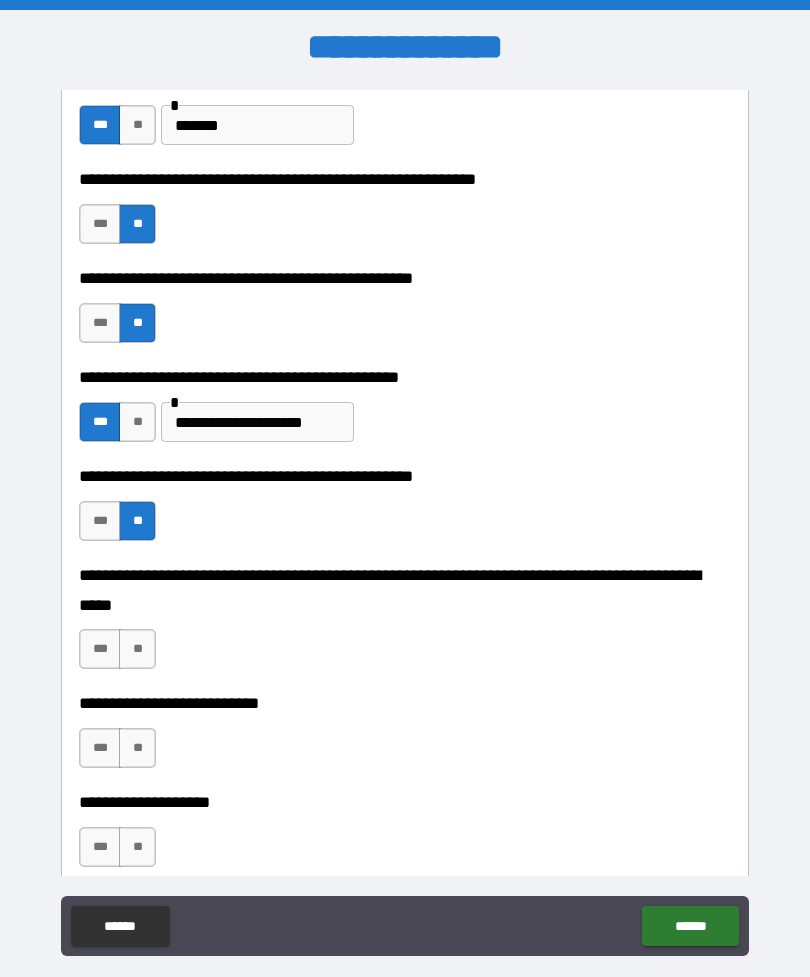 click on "**" at bounding box center [137, 649] 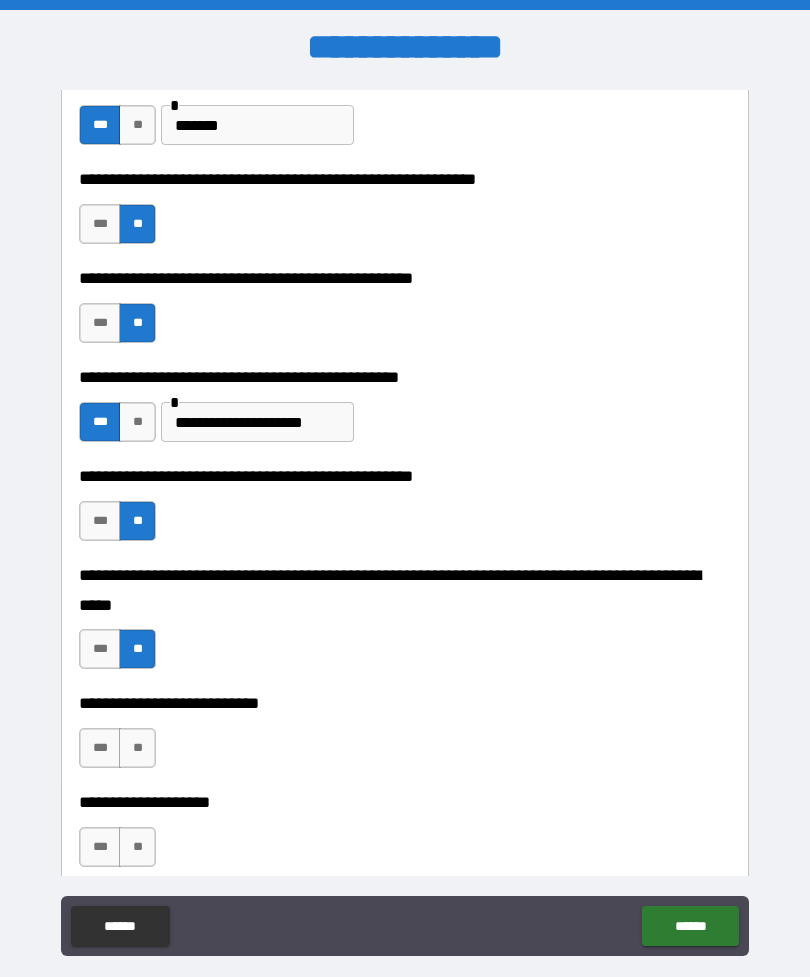 click on "**" at bounding box center [137, 748] 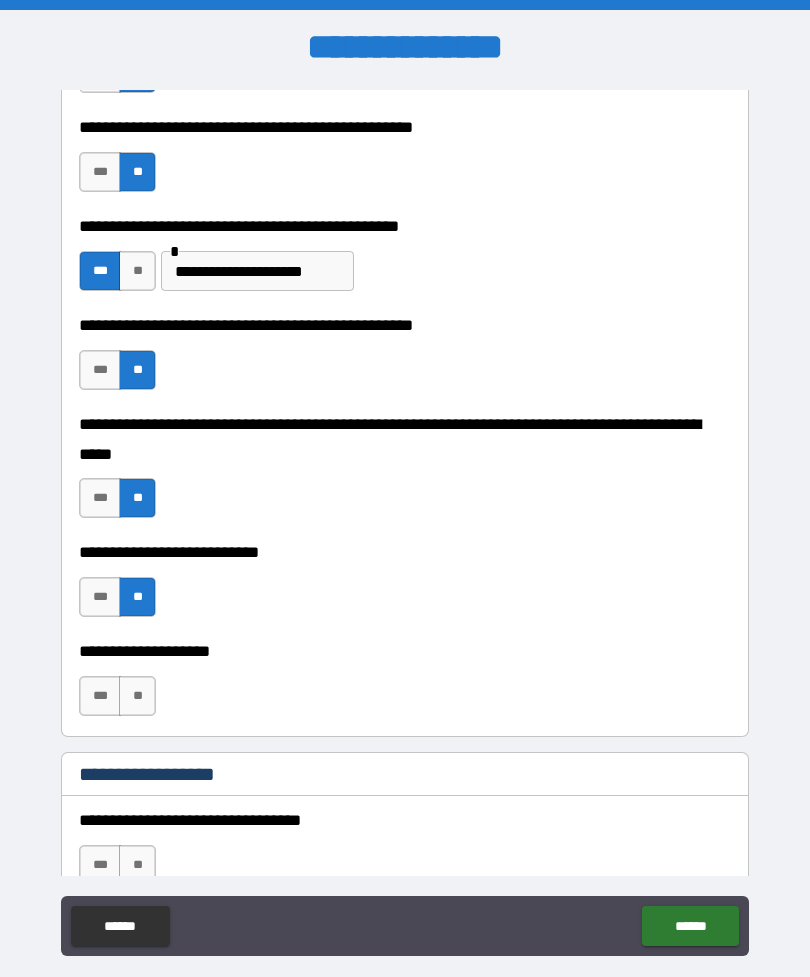scroll, scrollTop: 522, scrollLeft: 0, axis: vertical 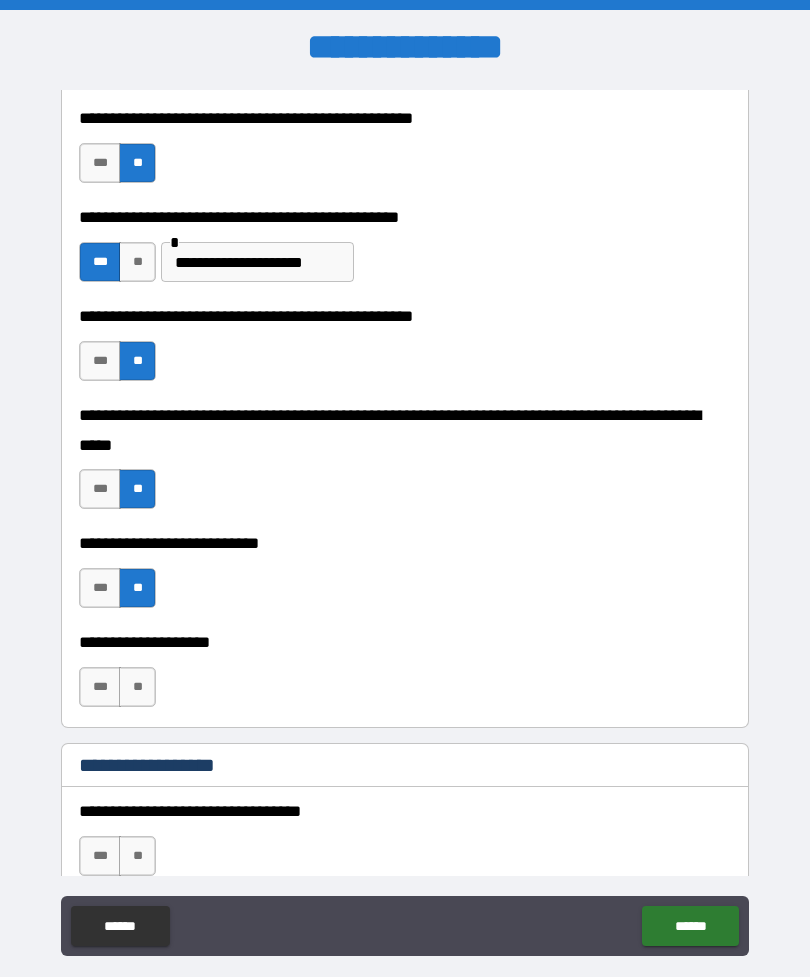 click on "**" at bounding box center (137, 687) 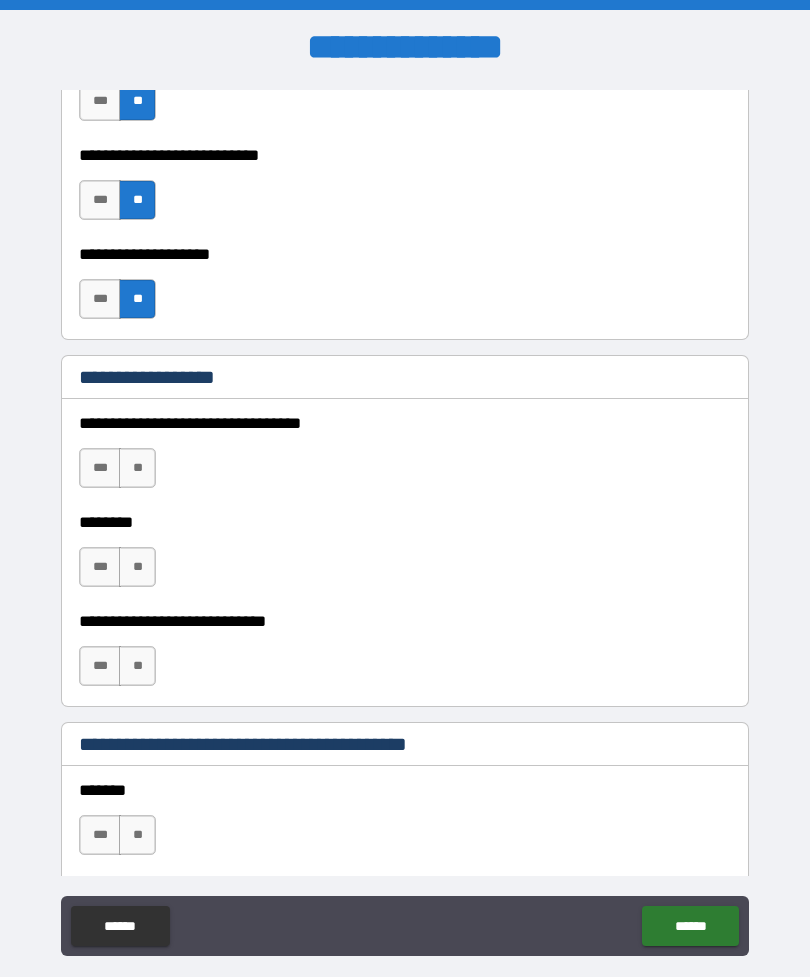 scroll, scrollTop: 913, scrollLeft: 0, axis: vertical 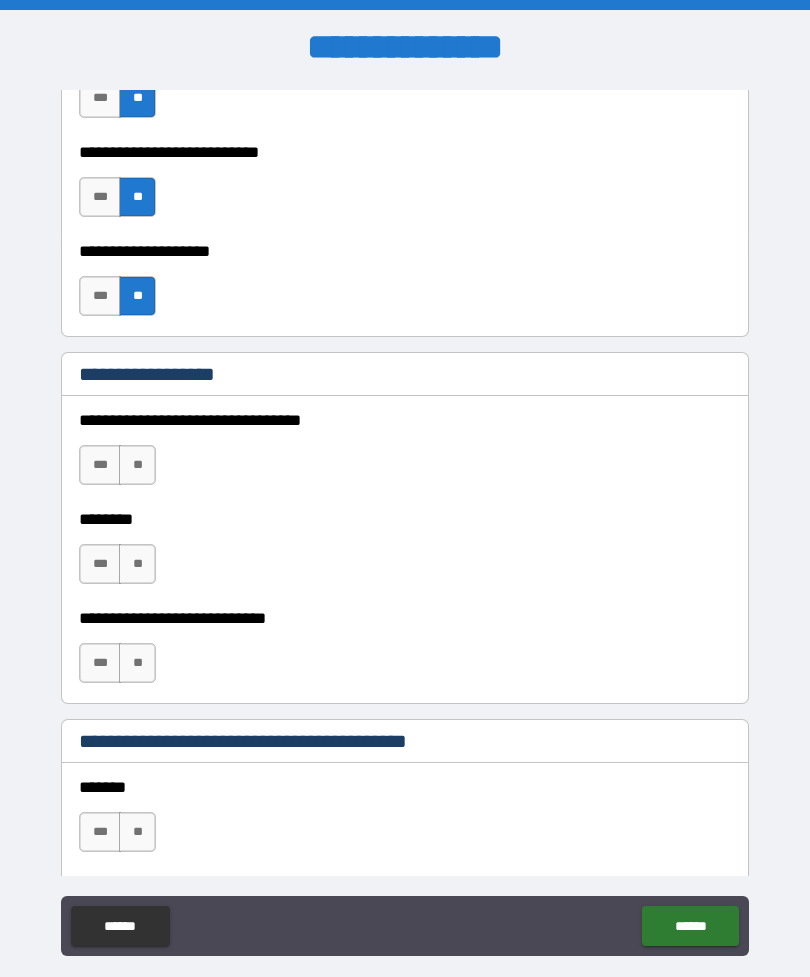 click on "**" at bounding box center [137, 465] 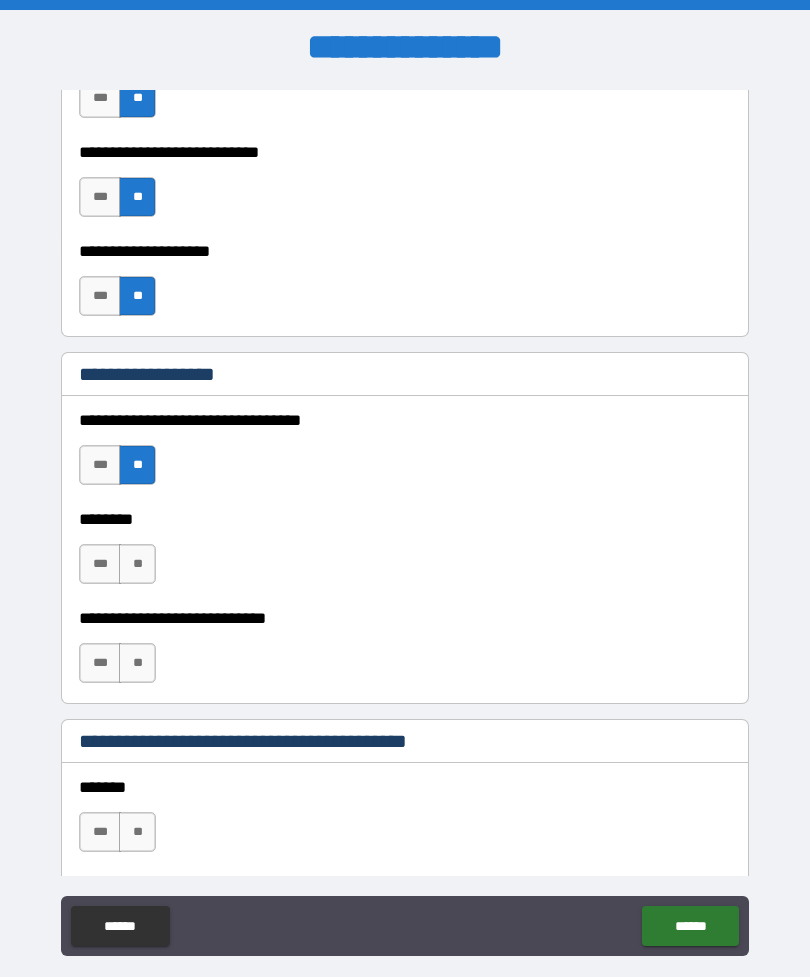 click on "**" at bounding box center (137, 465) 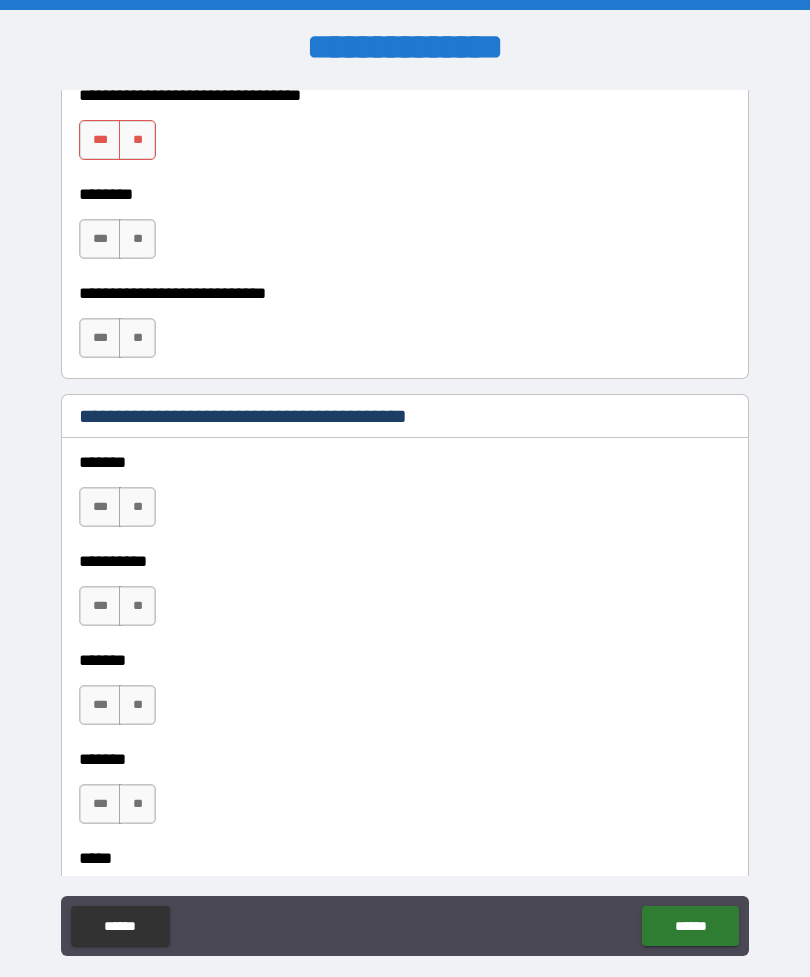 scroll, scrollTop: 1244, scrollLeft: 0, axis: vertical 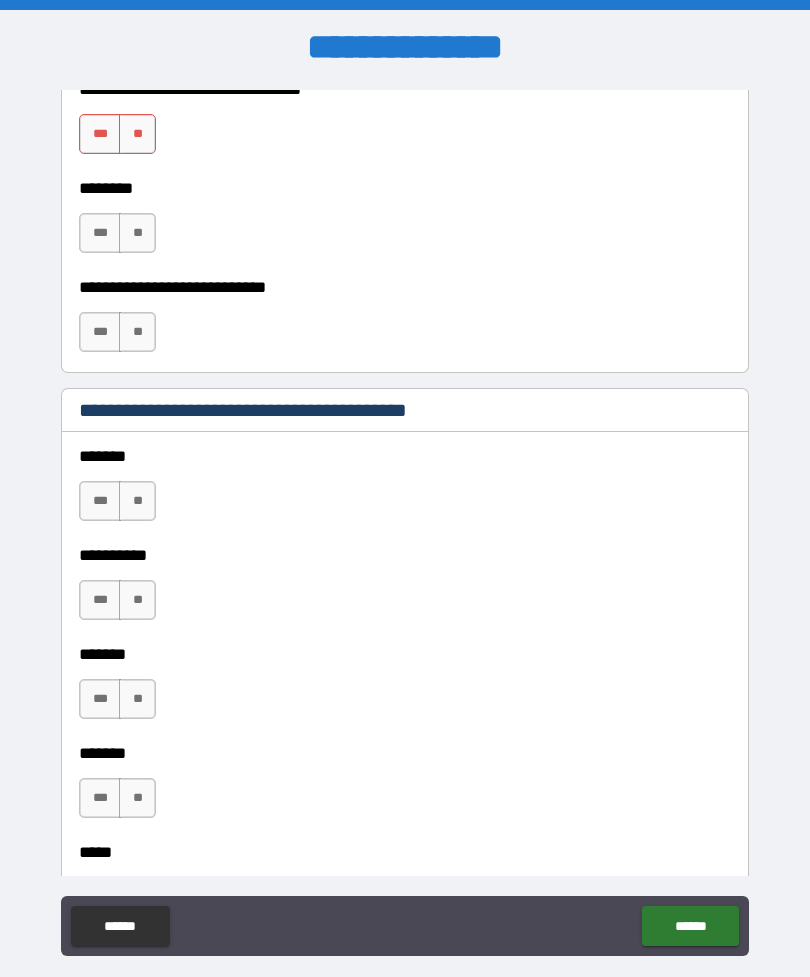 click on "**" at bounding box center [137, 501] 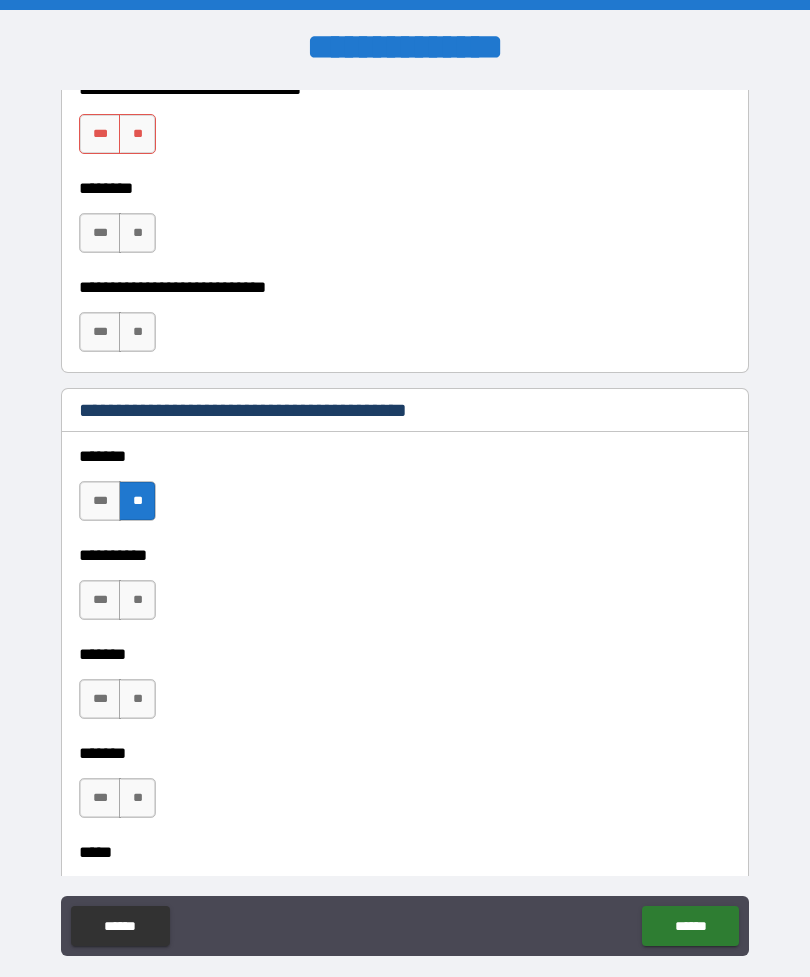 click on "**" at bounding box center [137, 600] 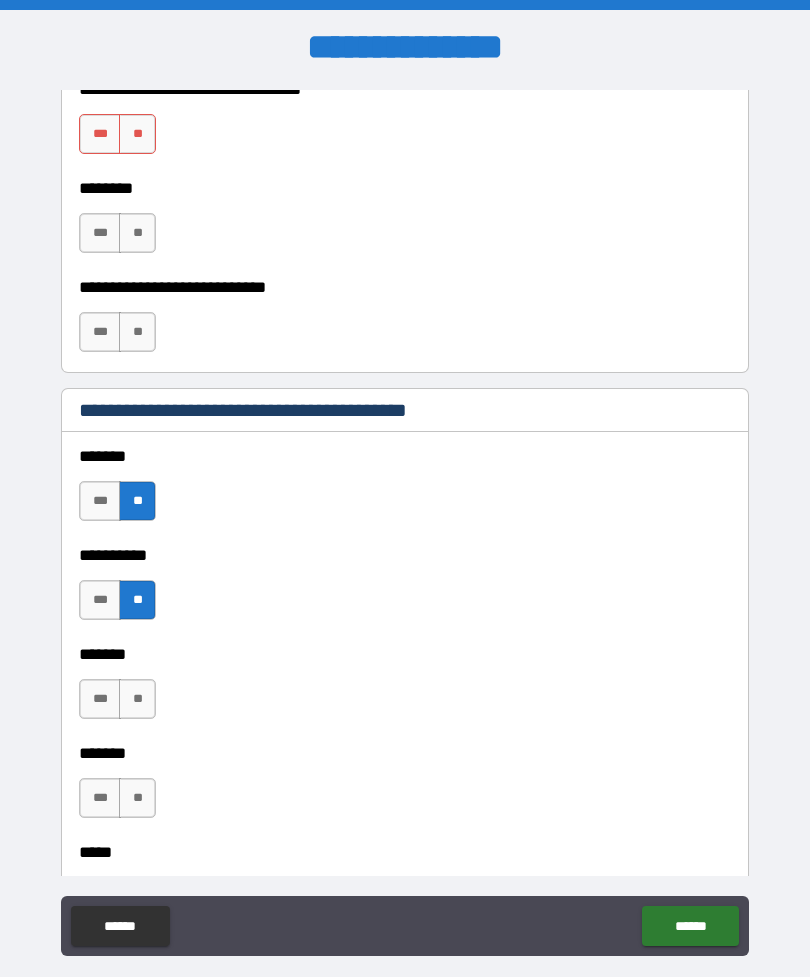 click on "**" at bounding box center [137, 699] 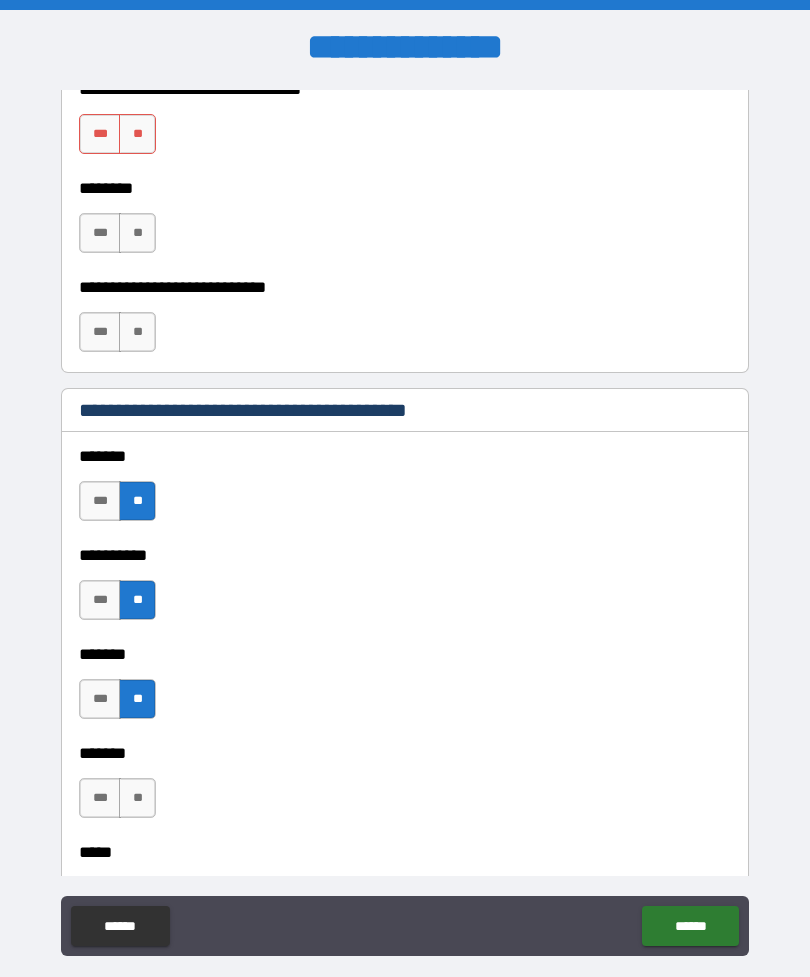 click on "**" at bounding box center [137, 798] 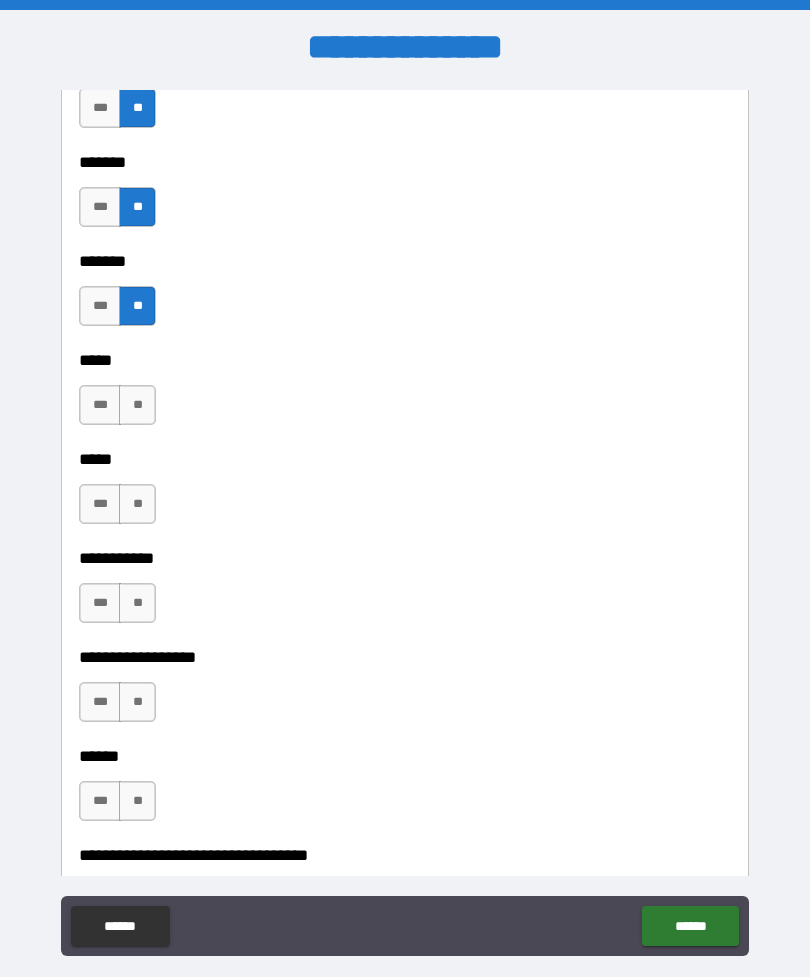 scroll, scrollTop: 1741, scrollLeft: 0, axis: vertical 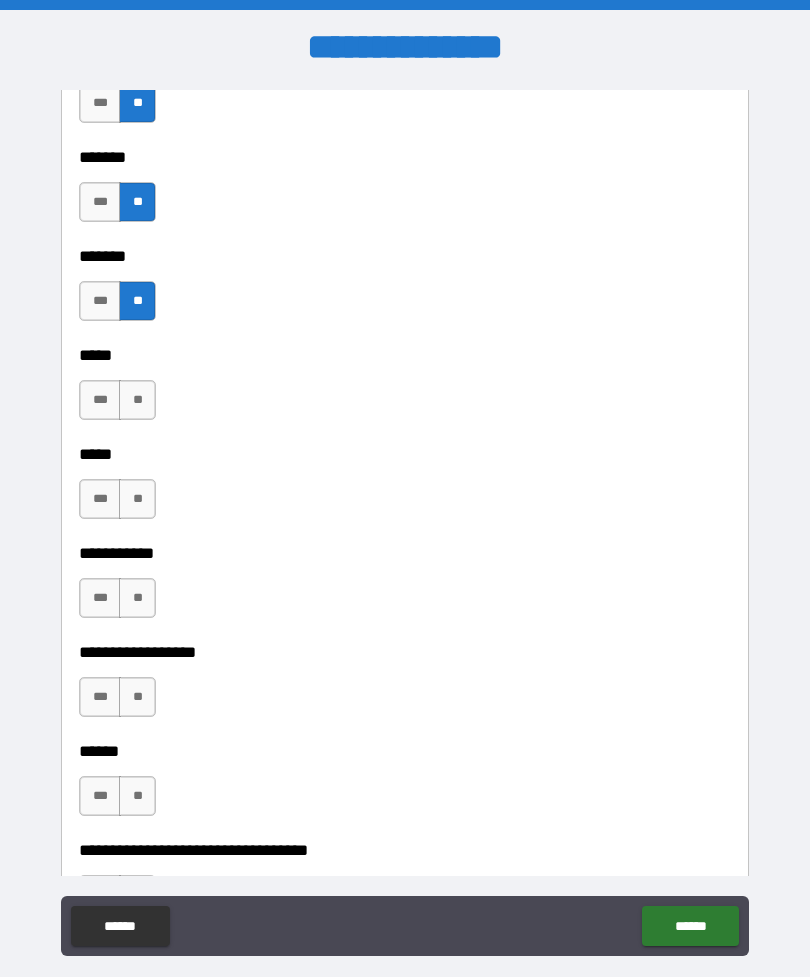 click on "**" at bounding box center (137, 400) 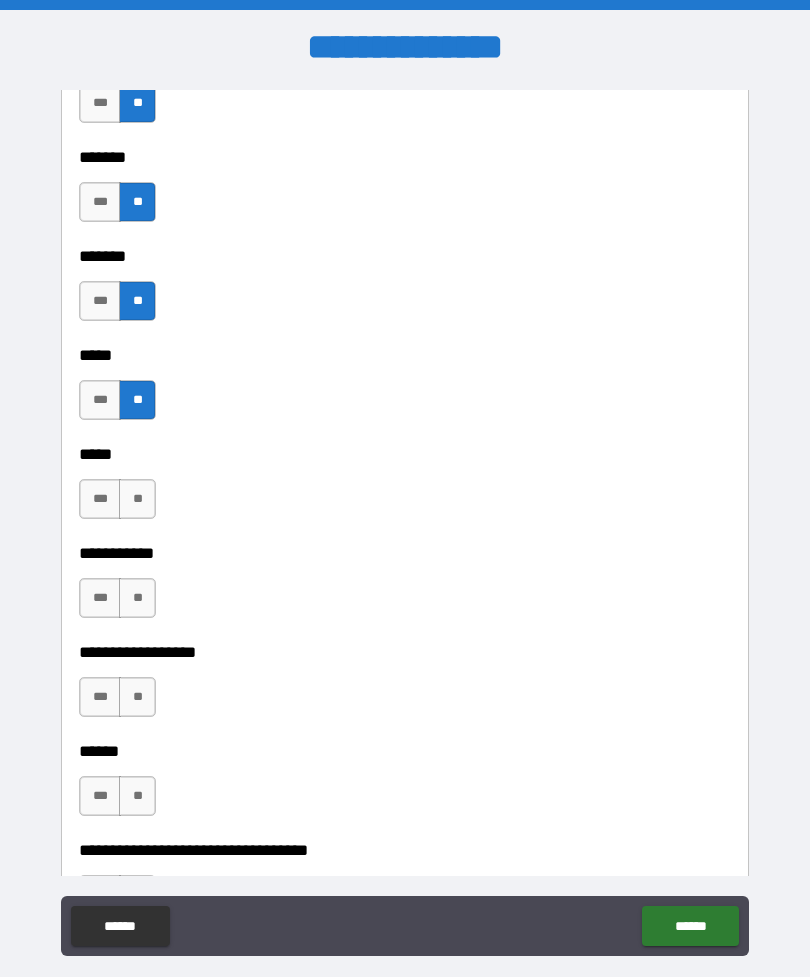 click on "**" at bounding box center [137, 499] 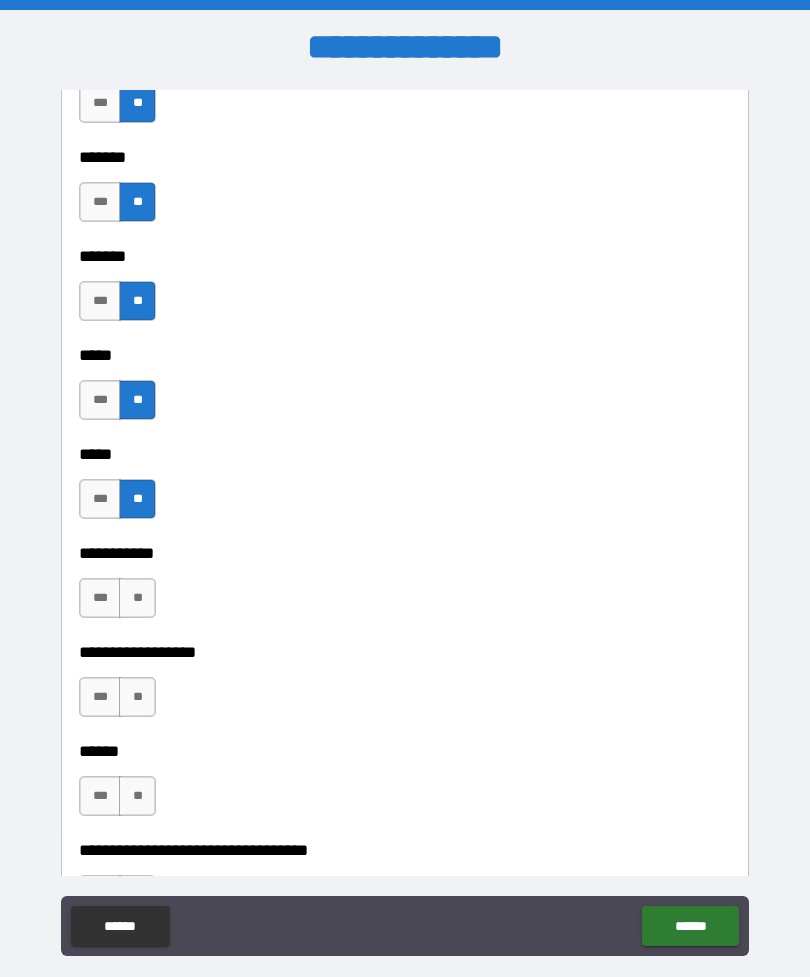 click on "**" at bounding box center (137, 598) 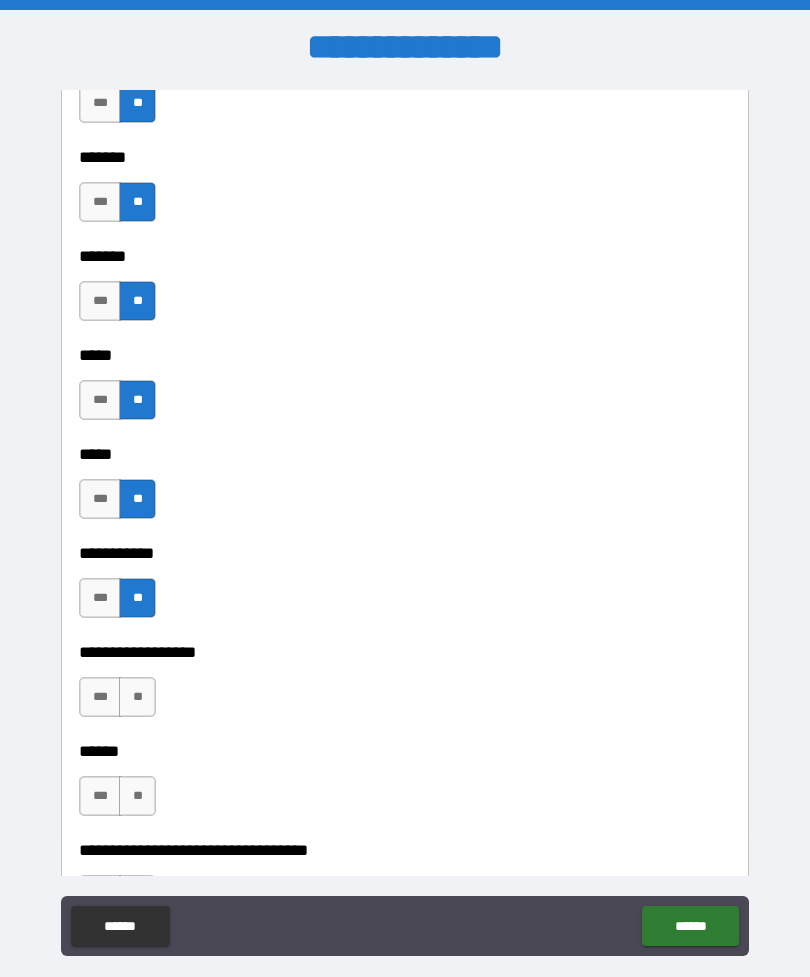 click on "**" at bounding box center [137, 697] 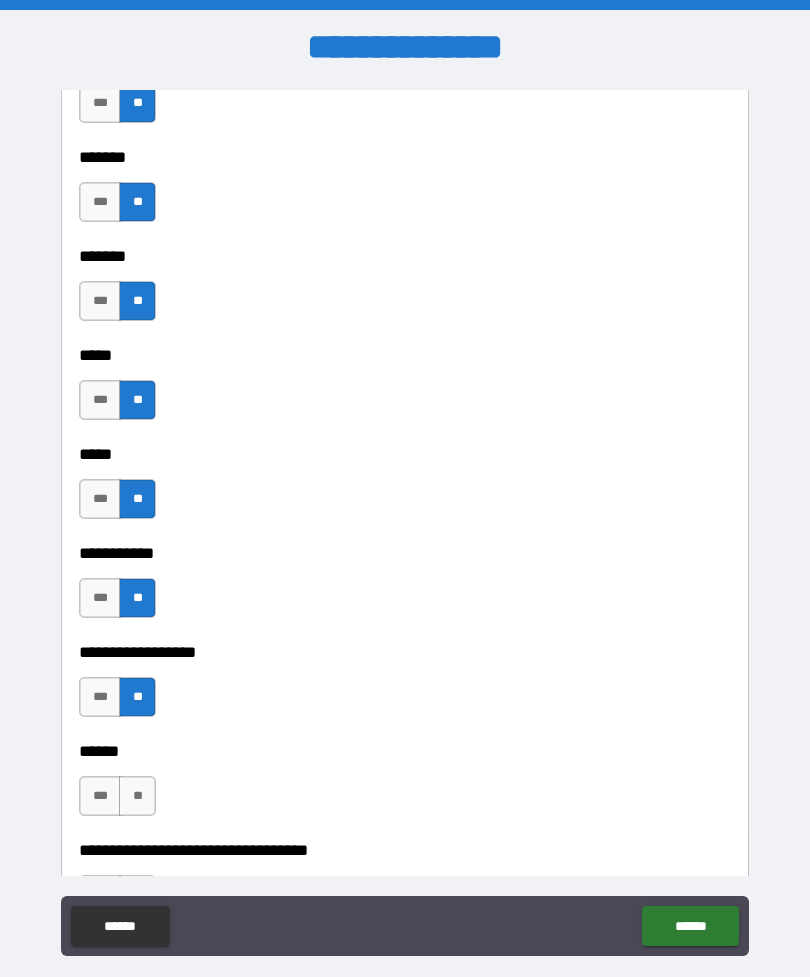 click on "**" at bounding box center (137, 796) 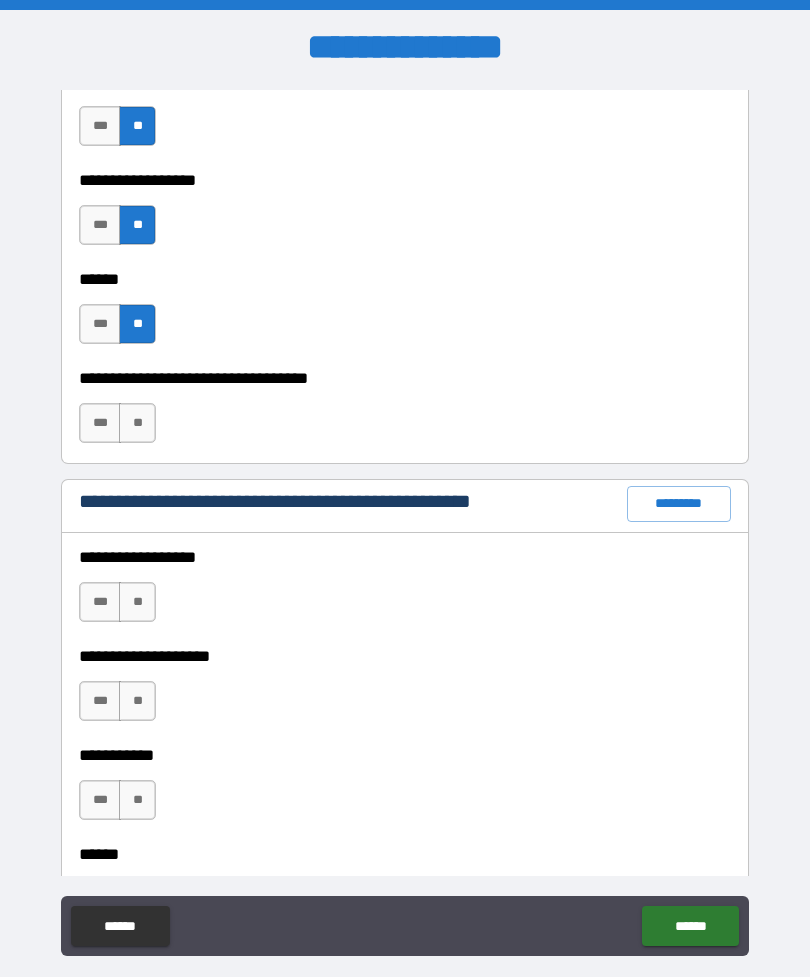 scroll, scrollTop: 2212, scrollLeft: 0, axis: vertical 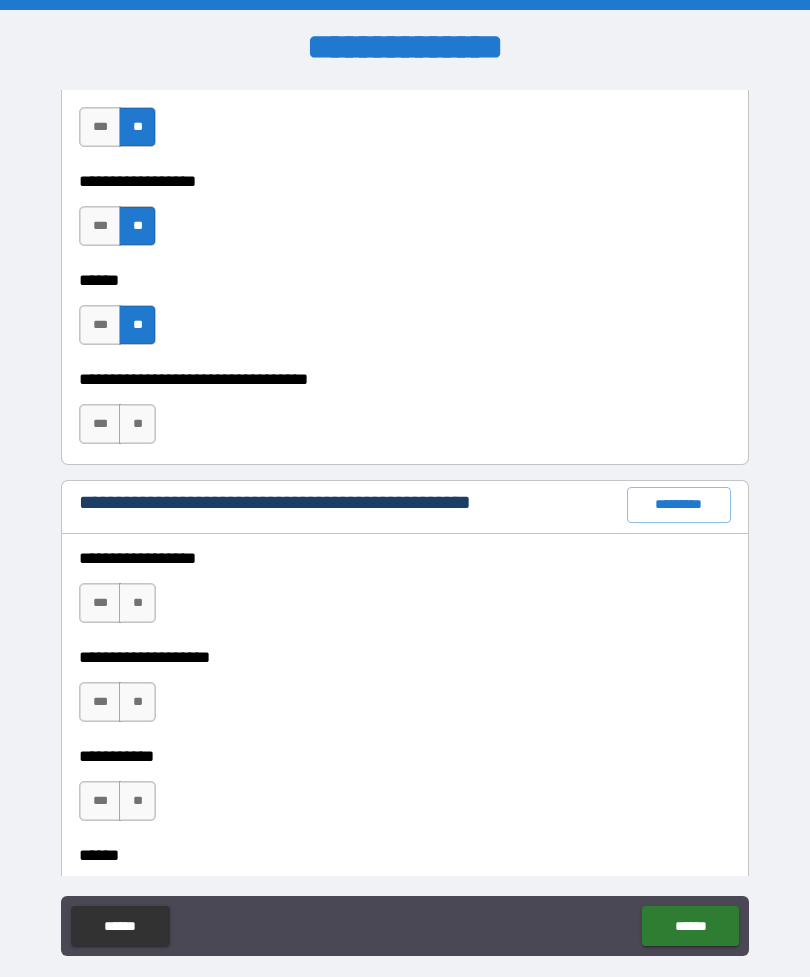 click on "**" at bounding box center (137, 424) 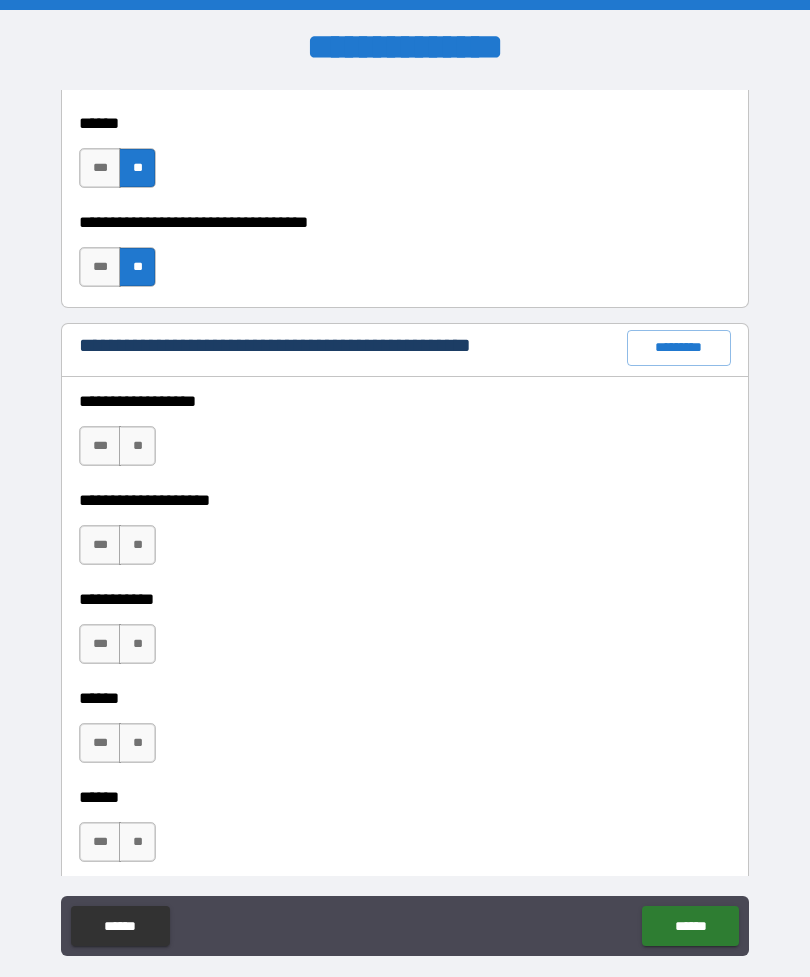 scroll, scrollTop: 2371, scrollLeft: 0, axis: vertical 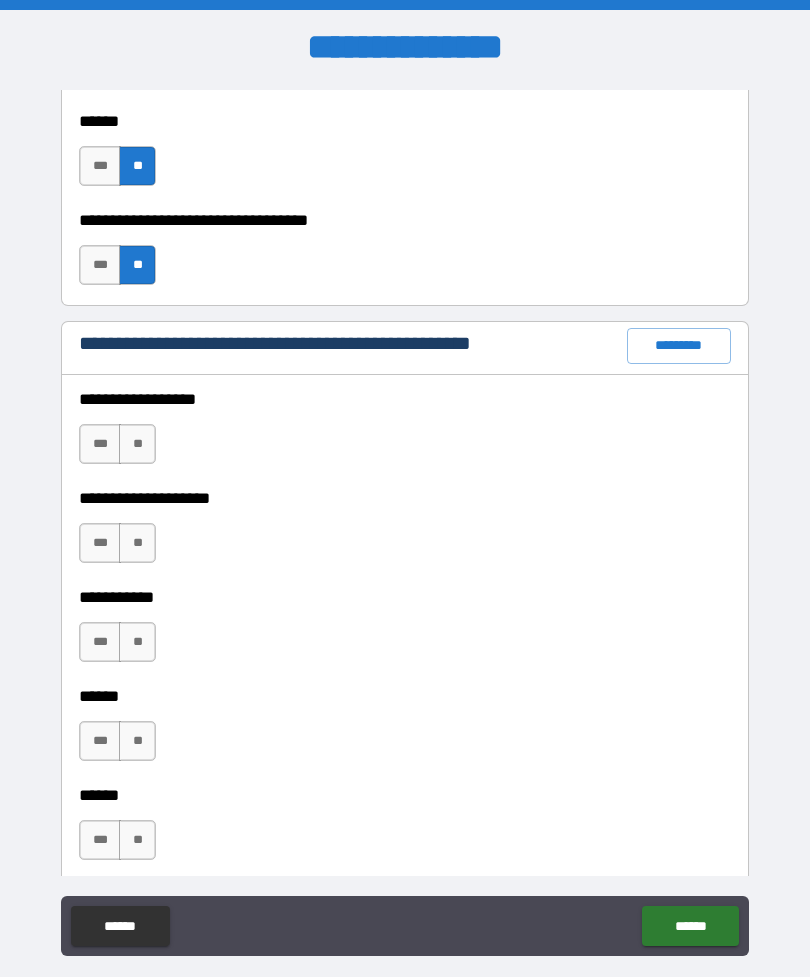 click on "**" at bounding box center [137, 444] 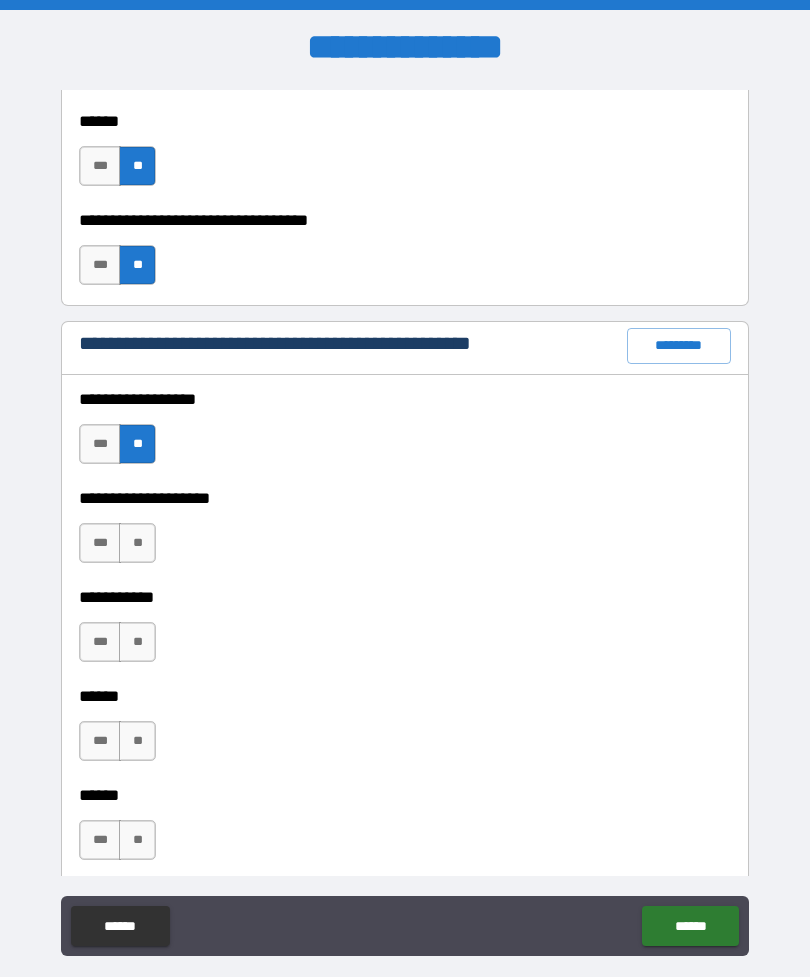 click on "**" at bounding box center (137, 543) 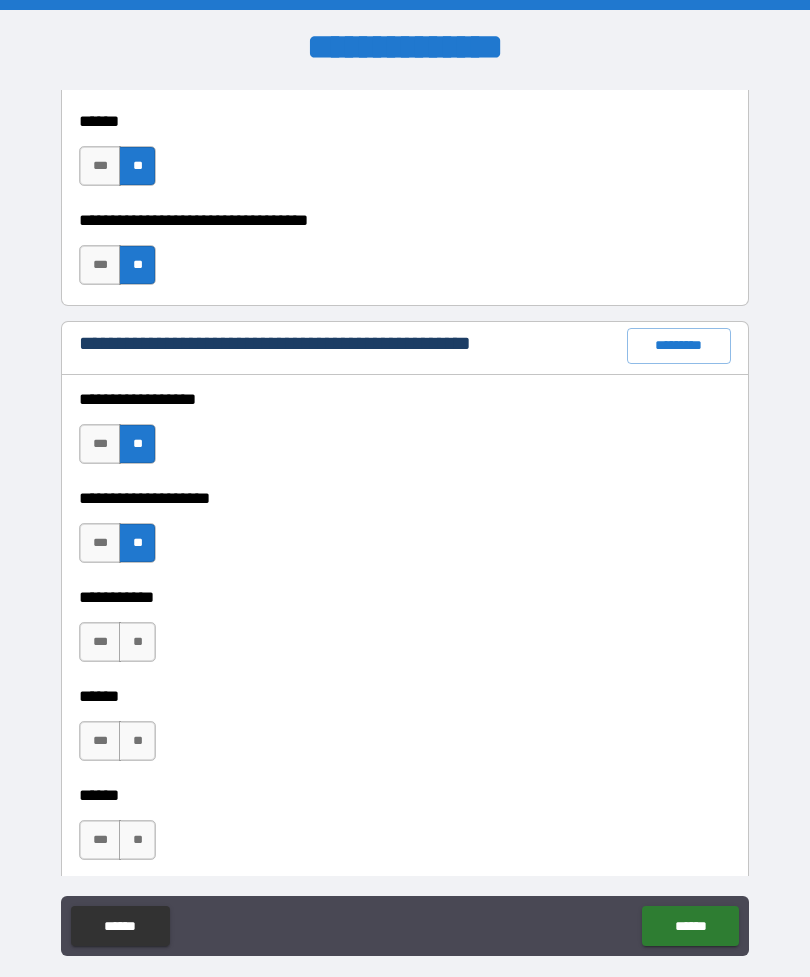 click on "**" at bounding box center (137, 642) 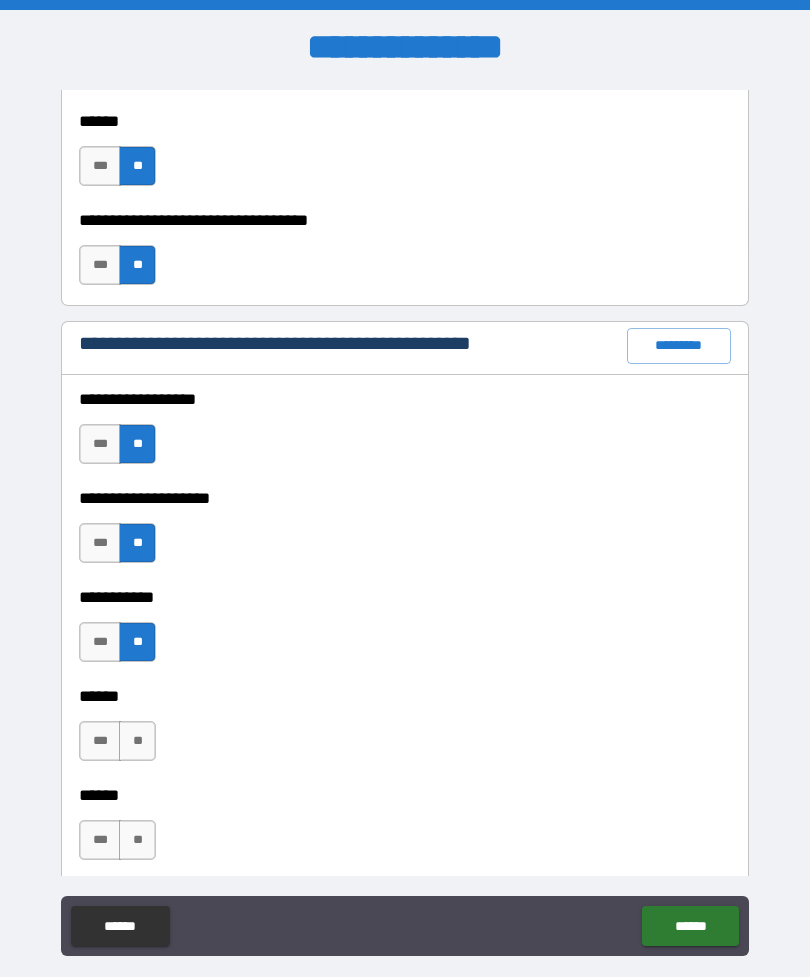 click on "**" at bounding box center [137, 741] 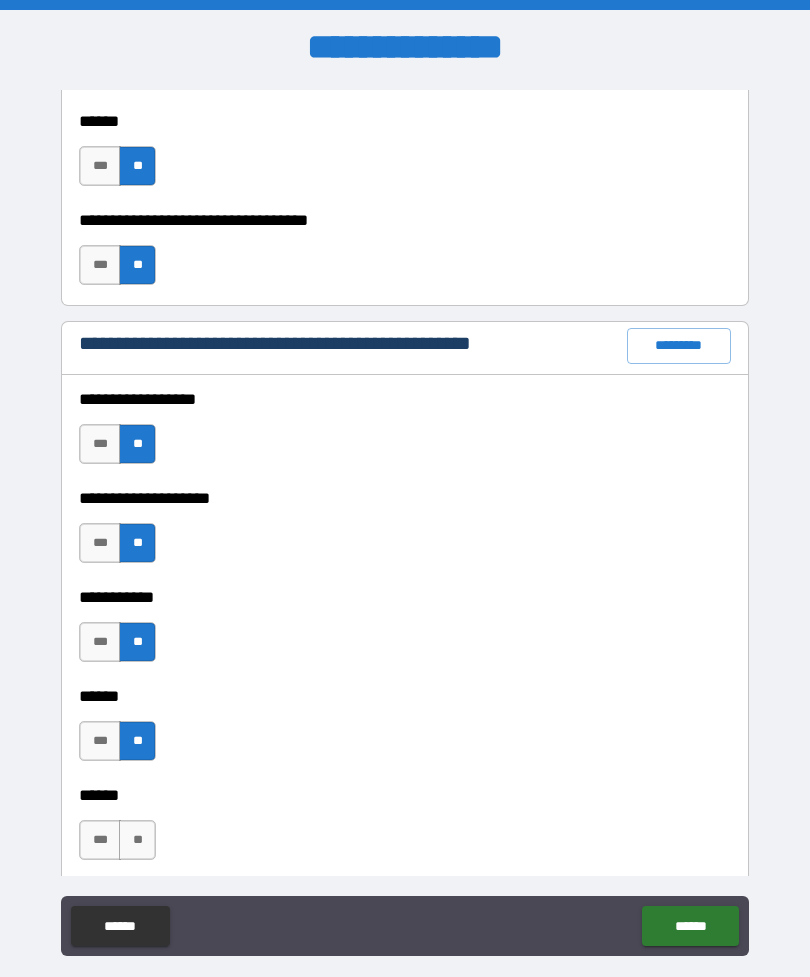 click on "**" at bounding box center [137, 840] 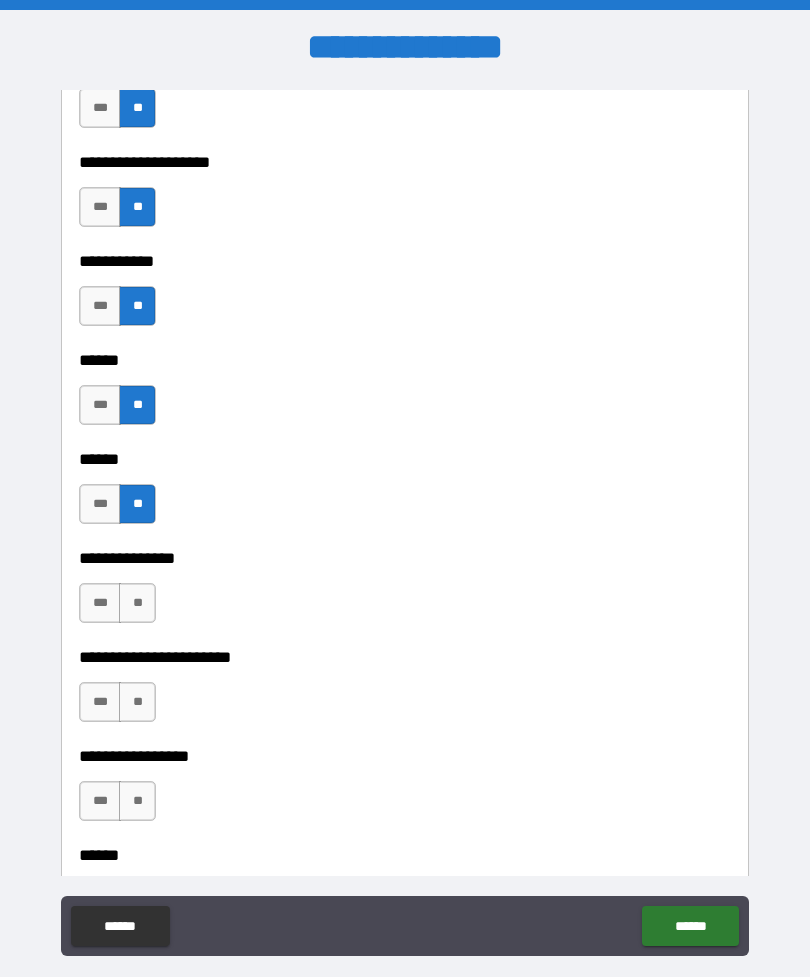 scroll, scrollTop: 2713, scrollLeft: 0, axis: vertical 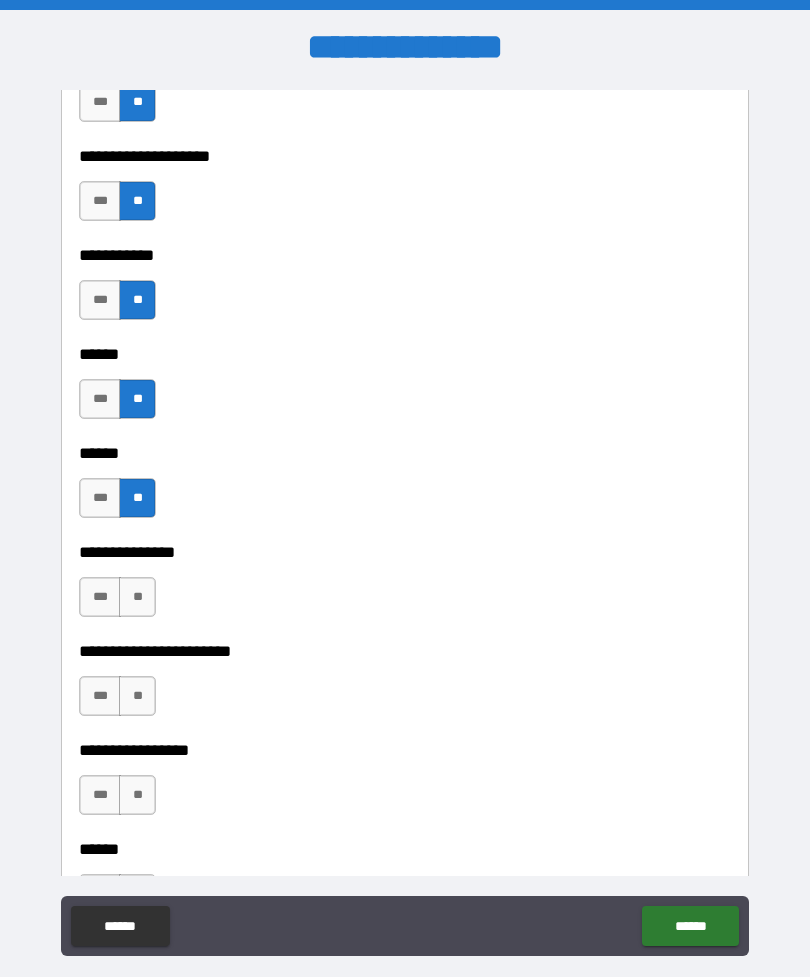 click on "**" at bounding box center [137, 597] 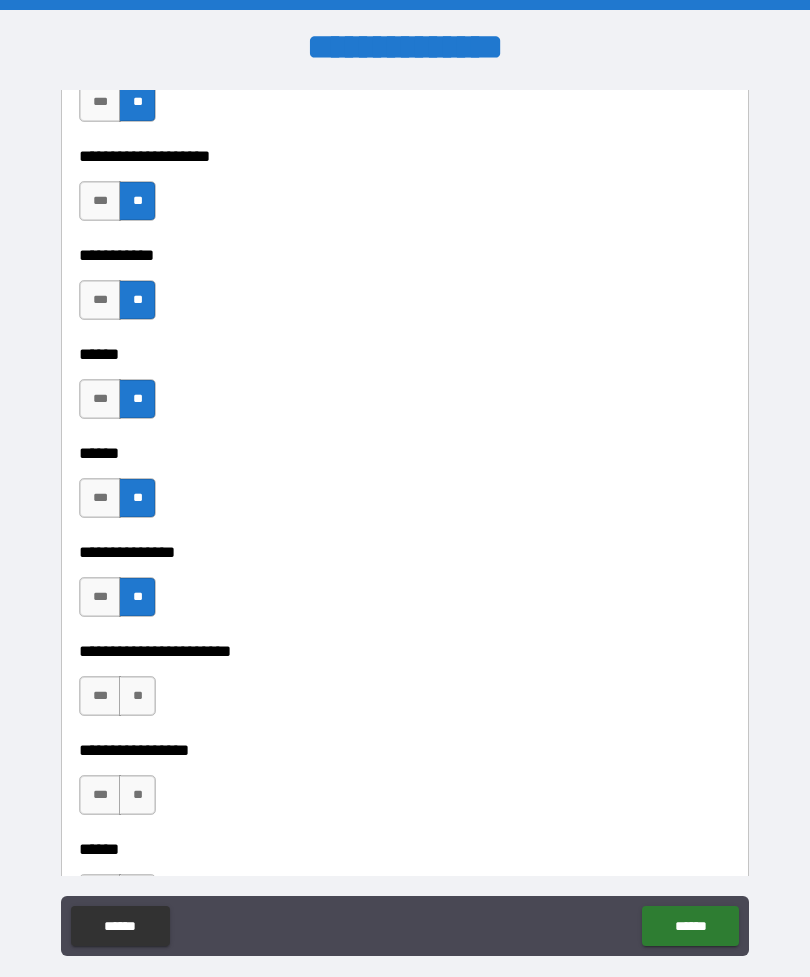 click on "**" at bounding box center [137, 696] 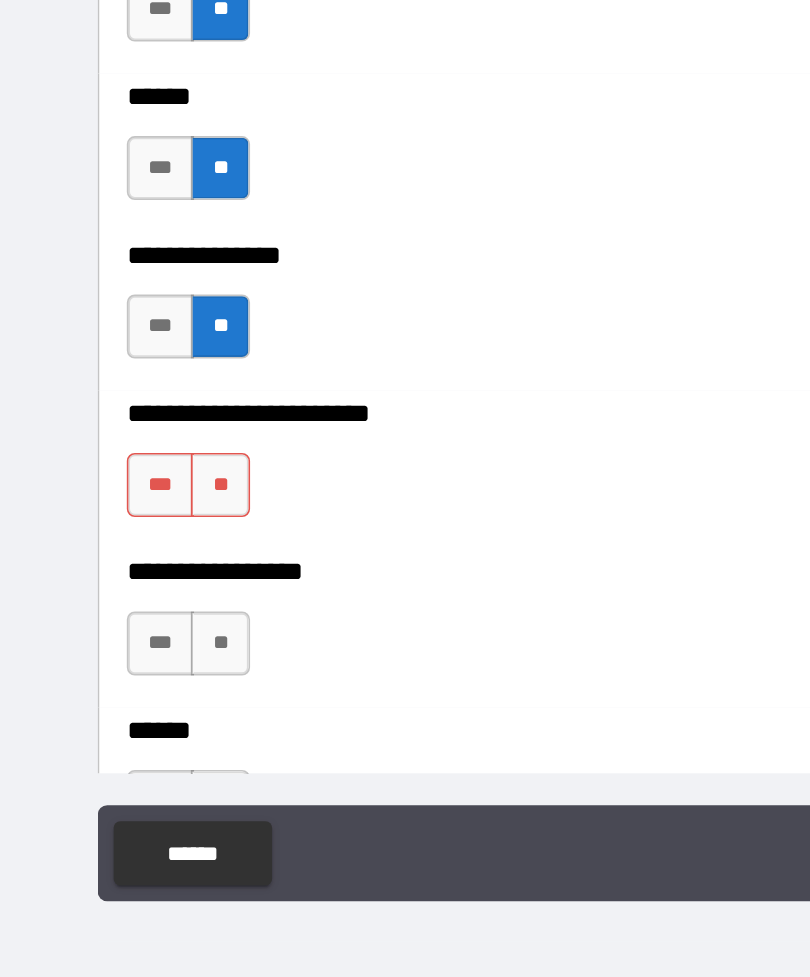 scroll, scrollTop: 27, scrollLeft: 0, axis: vertical 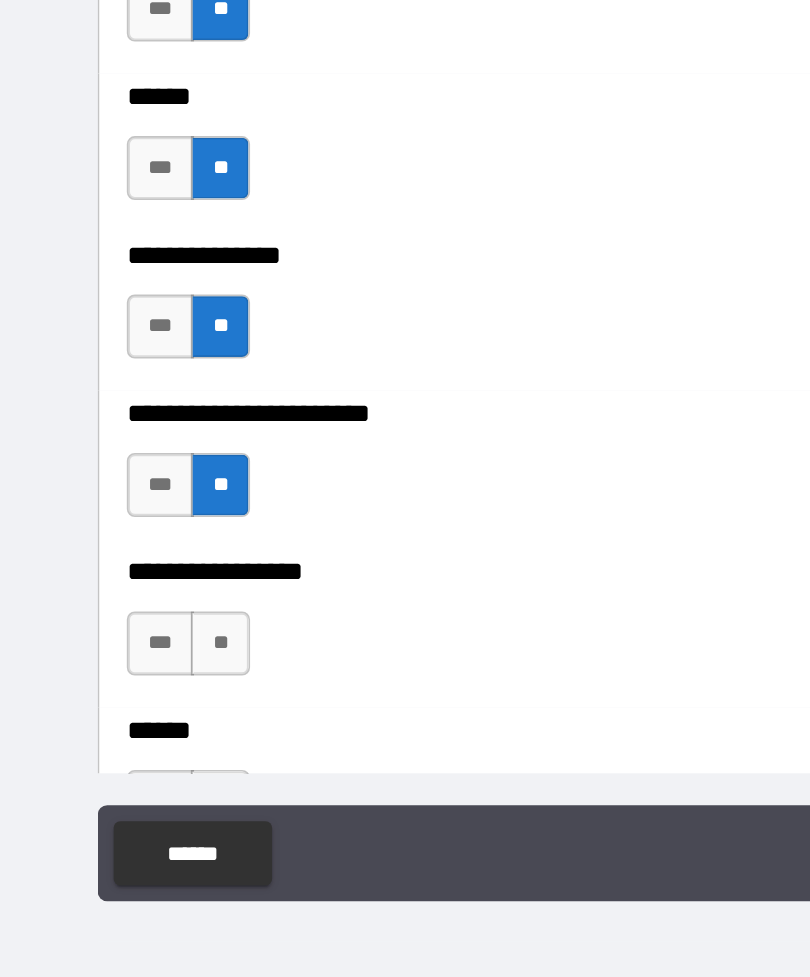 click on "**" at bounding box center [137, 768] 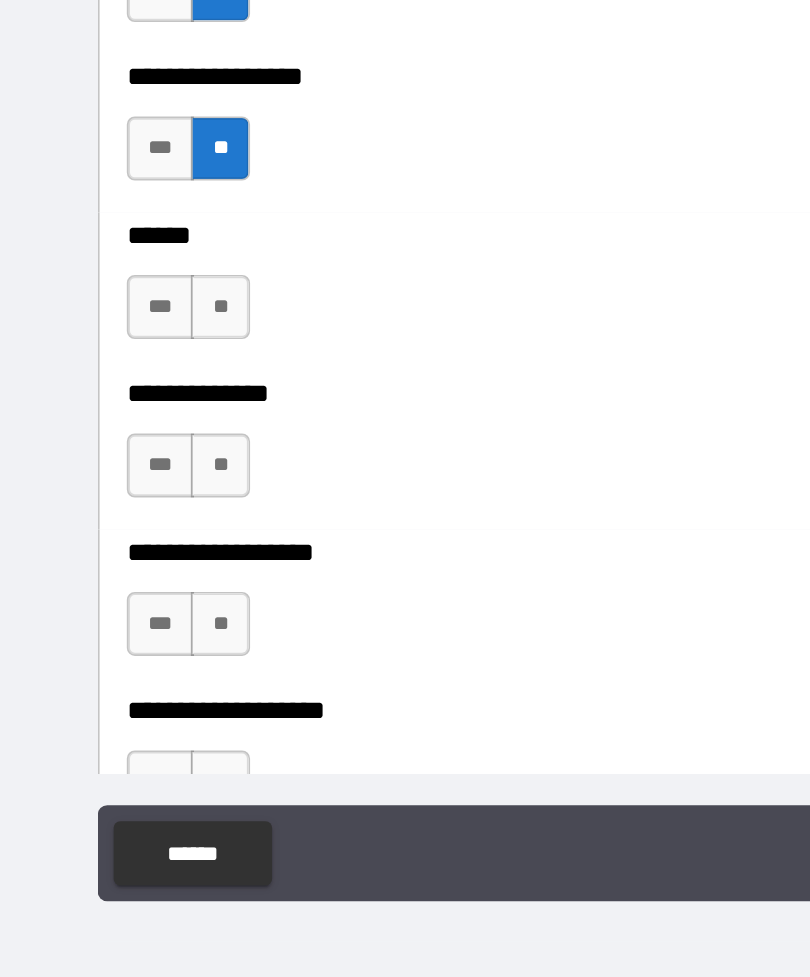 scroll, scrollTop: 3024, scrollLeft: 0, axis: vertical 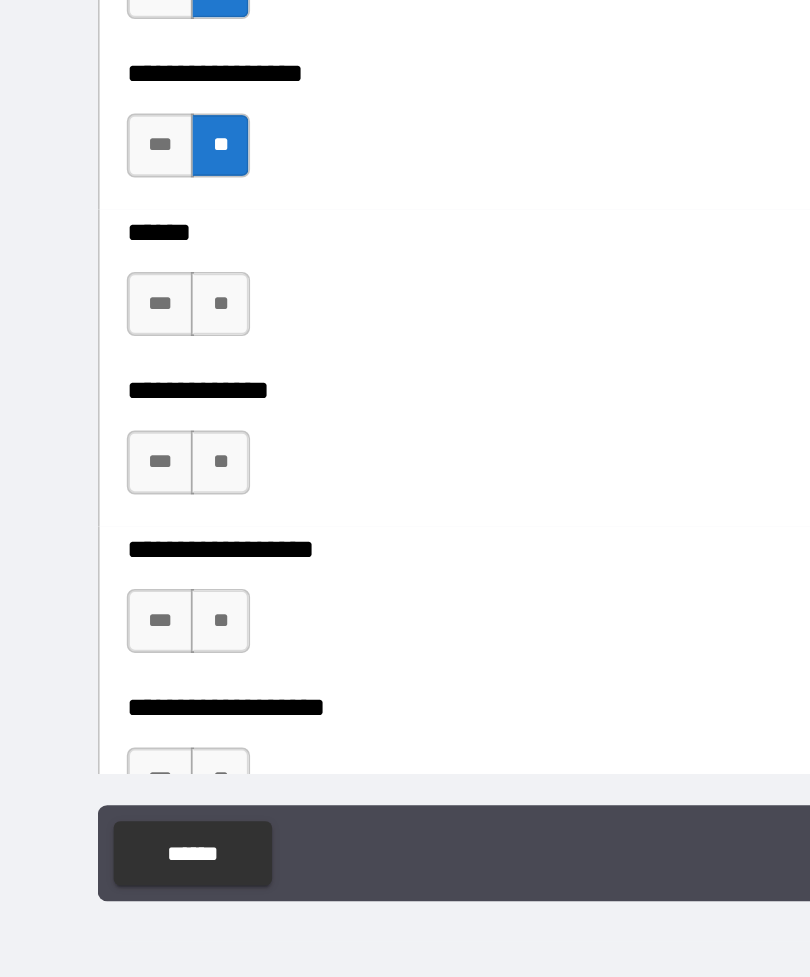 click on "**" at bounding box center (137, 556) 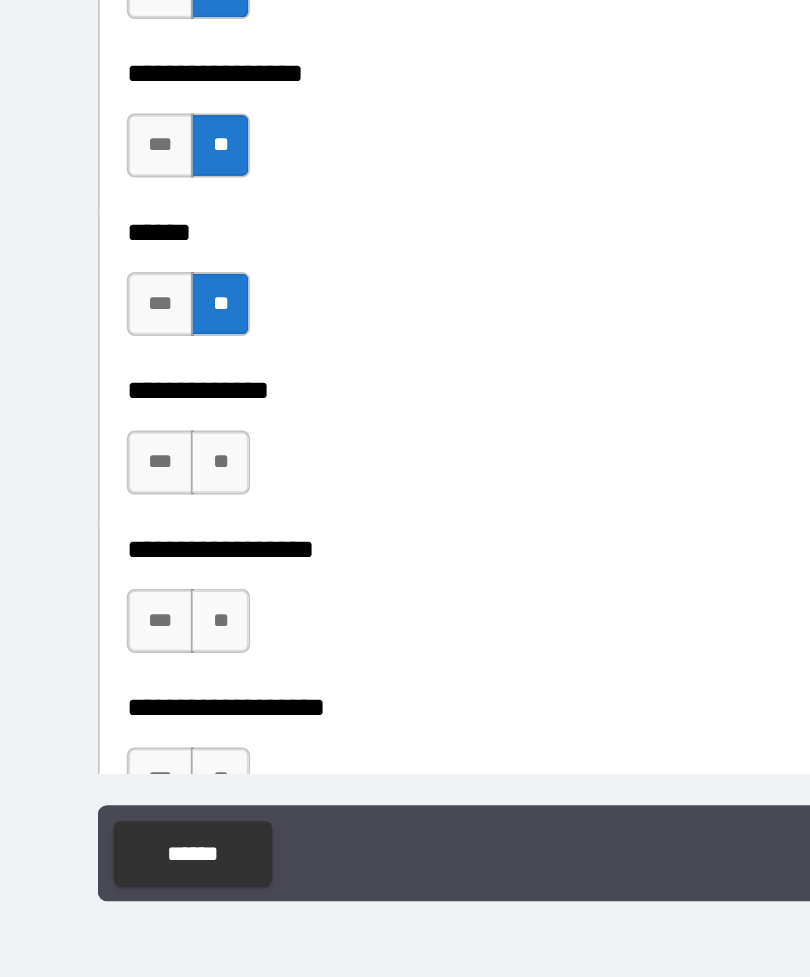 click on "**" at bounding box center (137, 655) 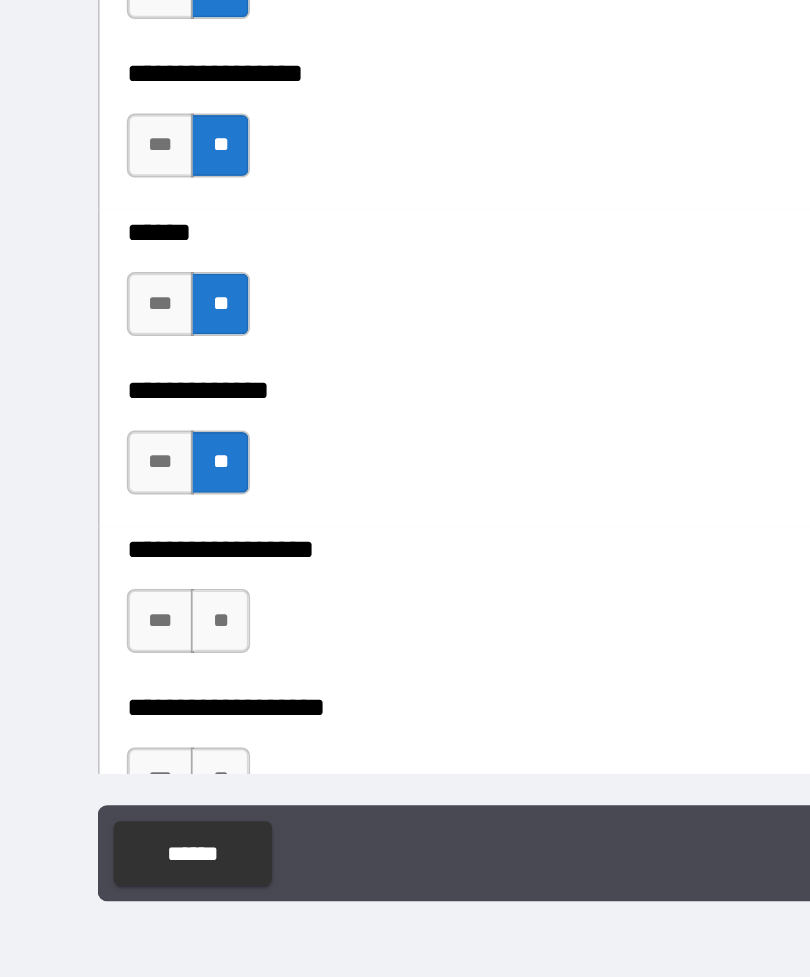 click on "**" at bounding box center [137, 754] 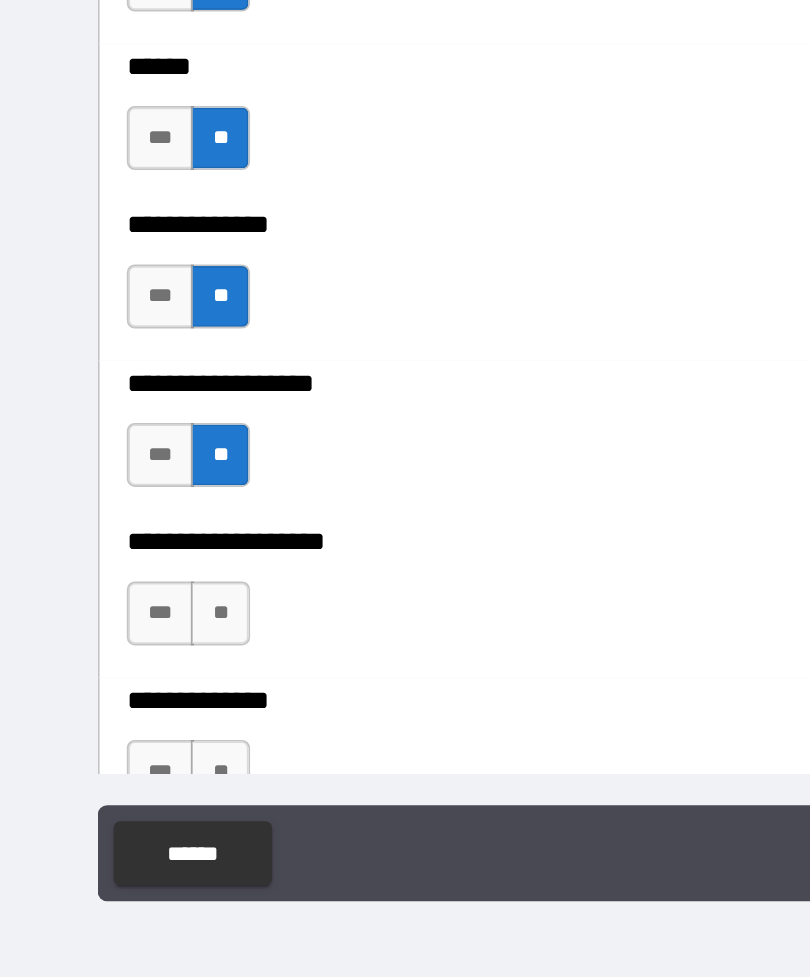 scroll, scrollTop: 3130, scrollLeft: 0, axis: vertical 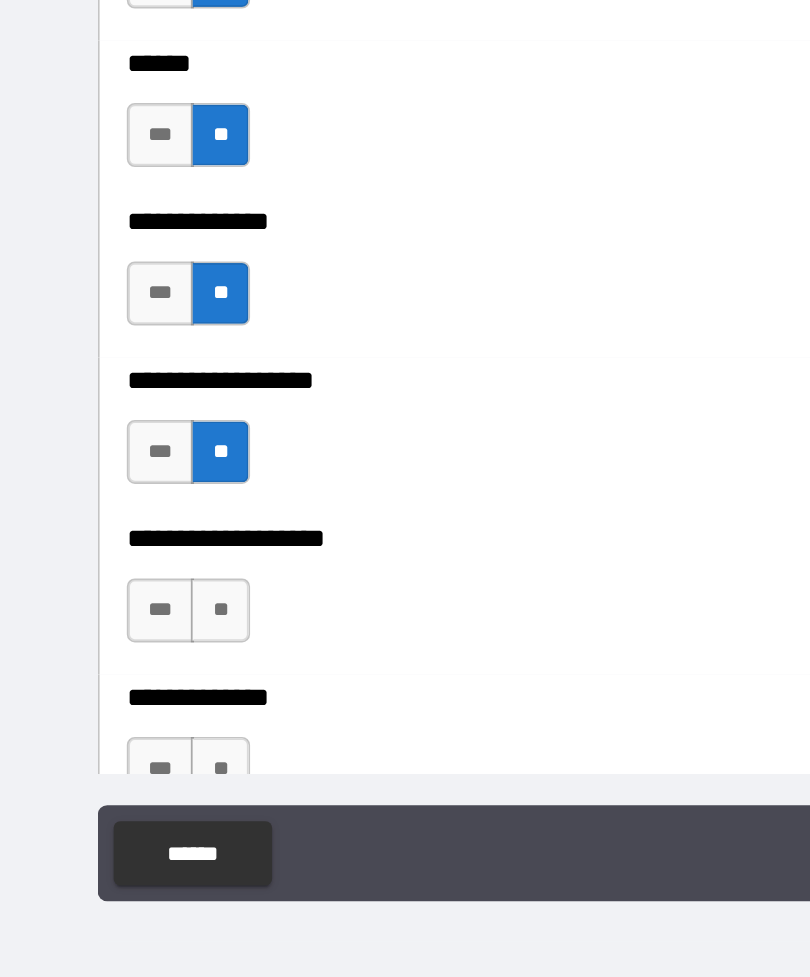 click on "**" at bounding box center [137, 747] 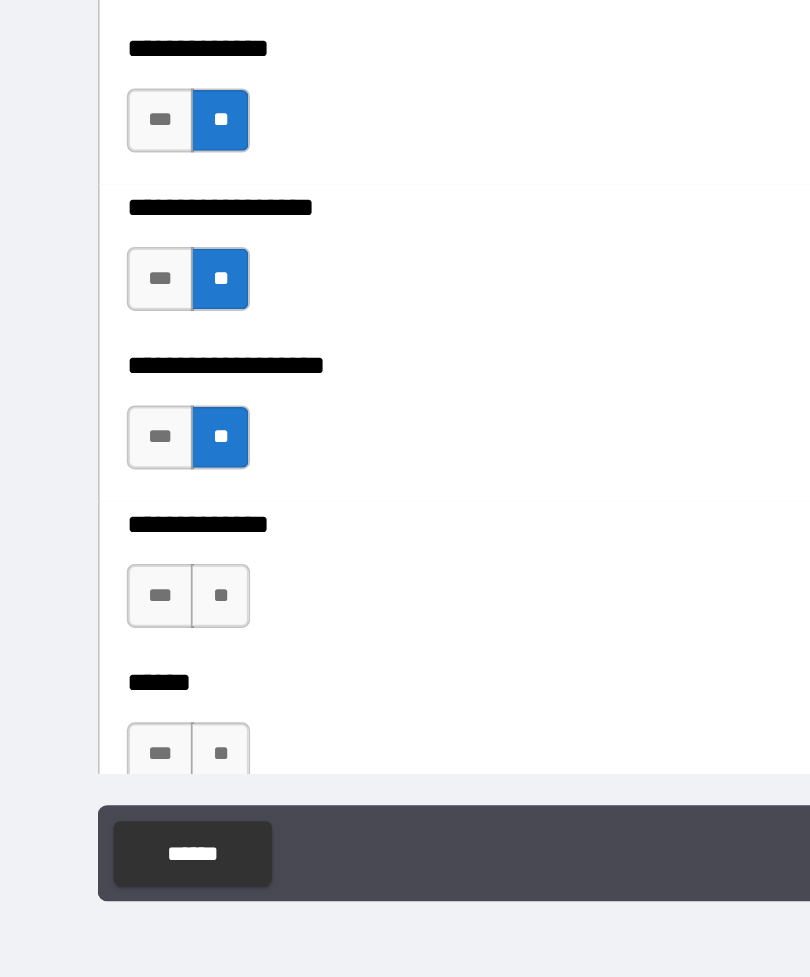 scroll, scrollTop: 3278, scrollLeft: 0, axis: vertical 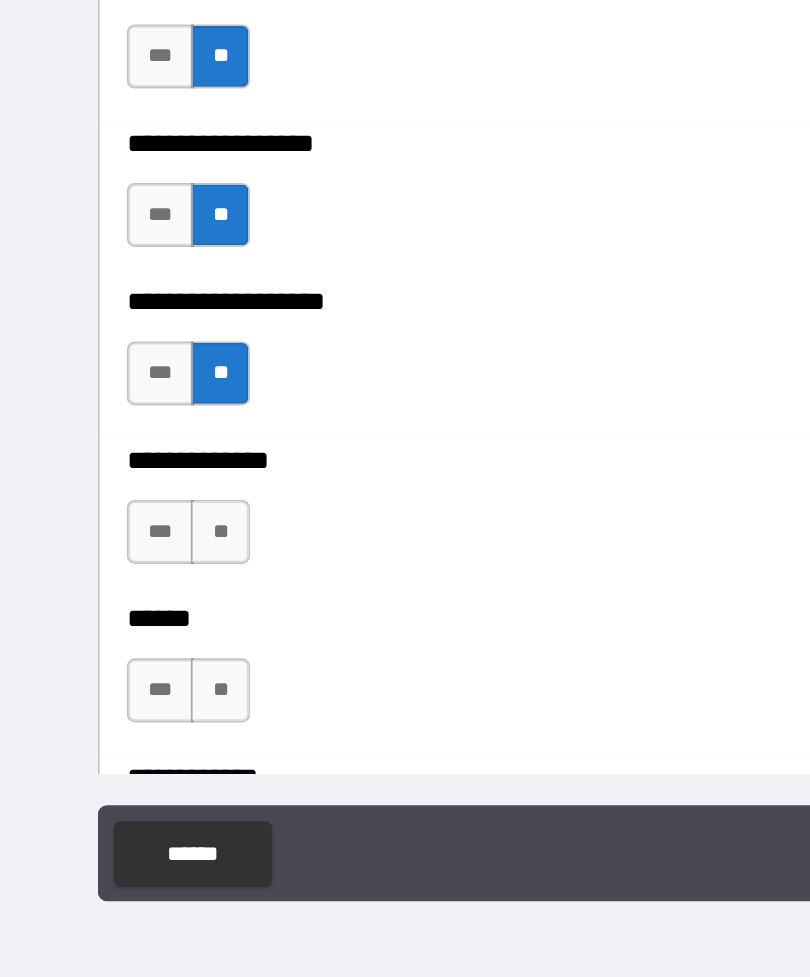 click on "**" at bounding box center [137, 698] 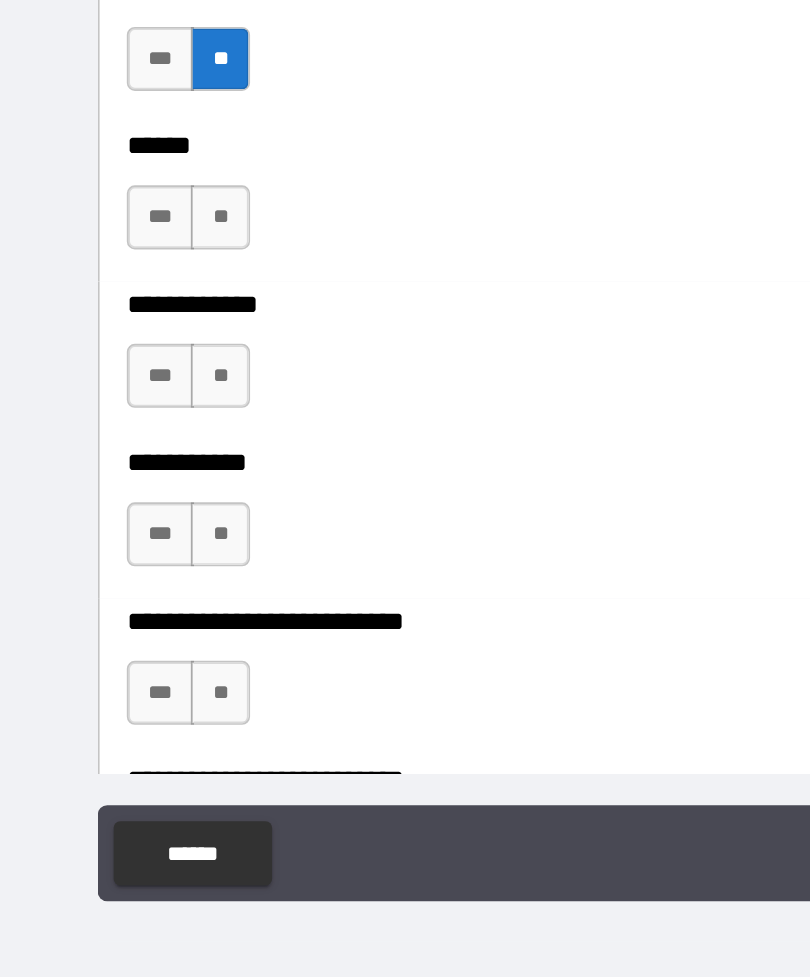 scroll, scrollTop: 3574, scrollLeft: 0, axis: vertical 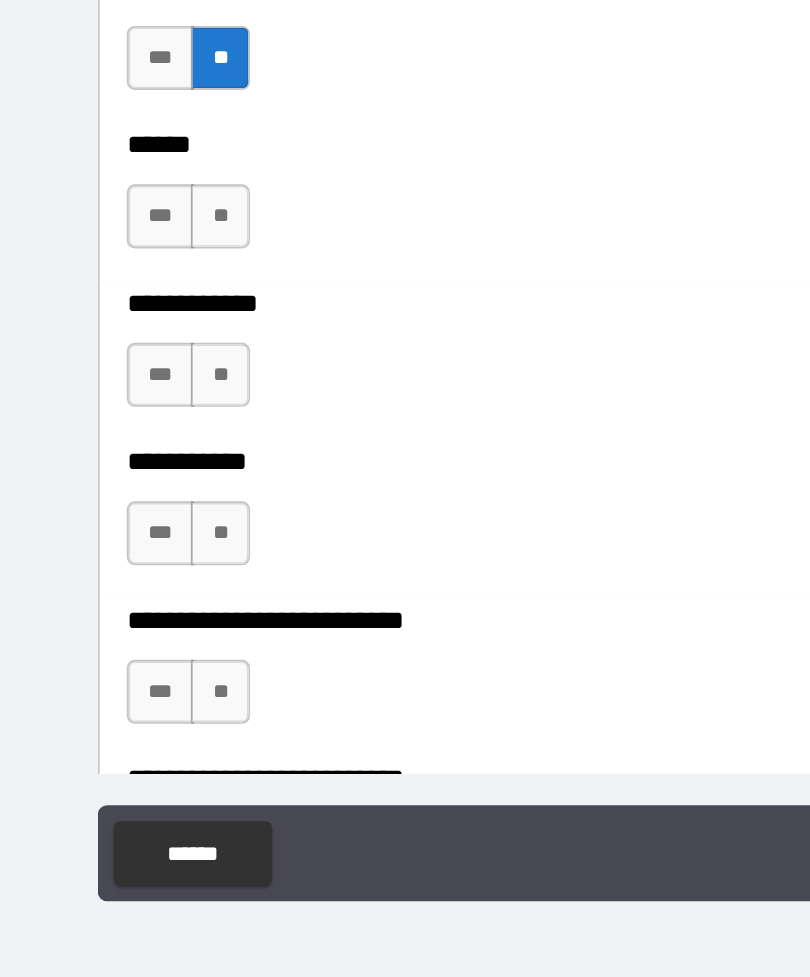 click on "**" at bounding box center [137, 501] 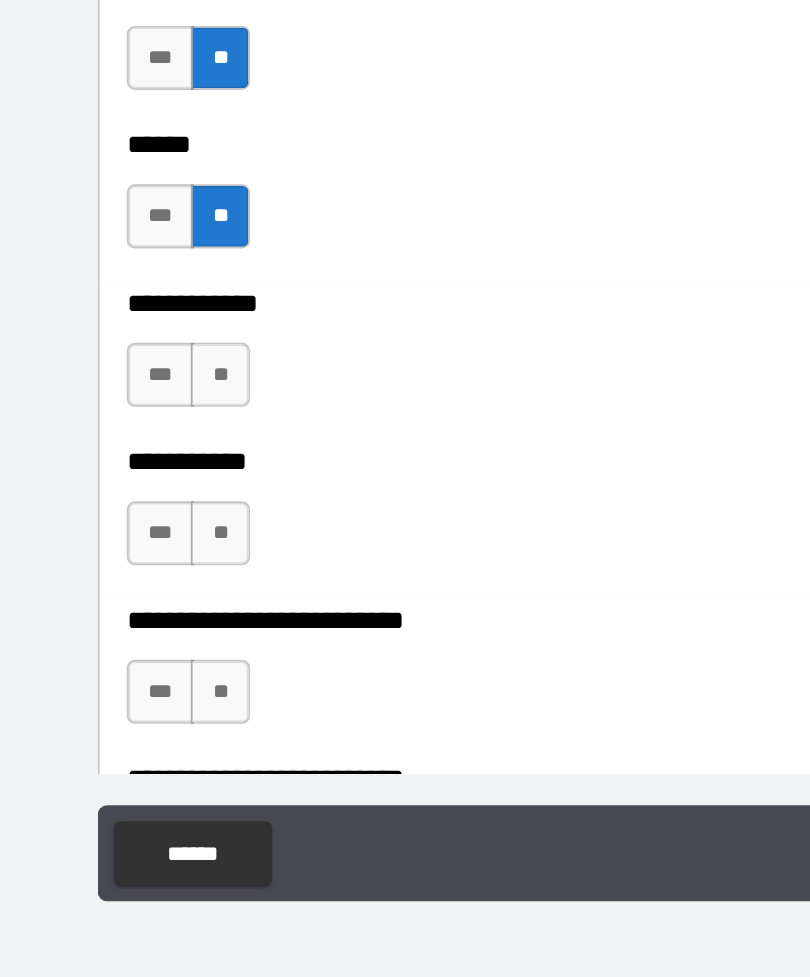 click on "**" at bounding box center [137, 600] 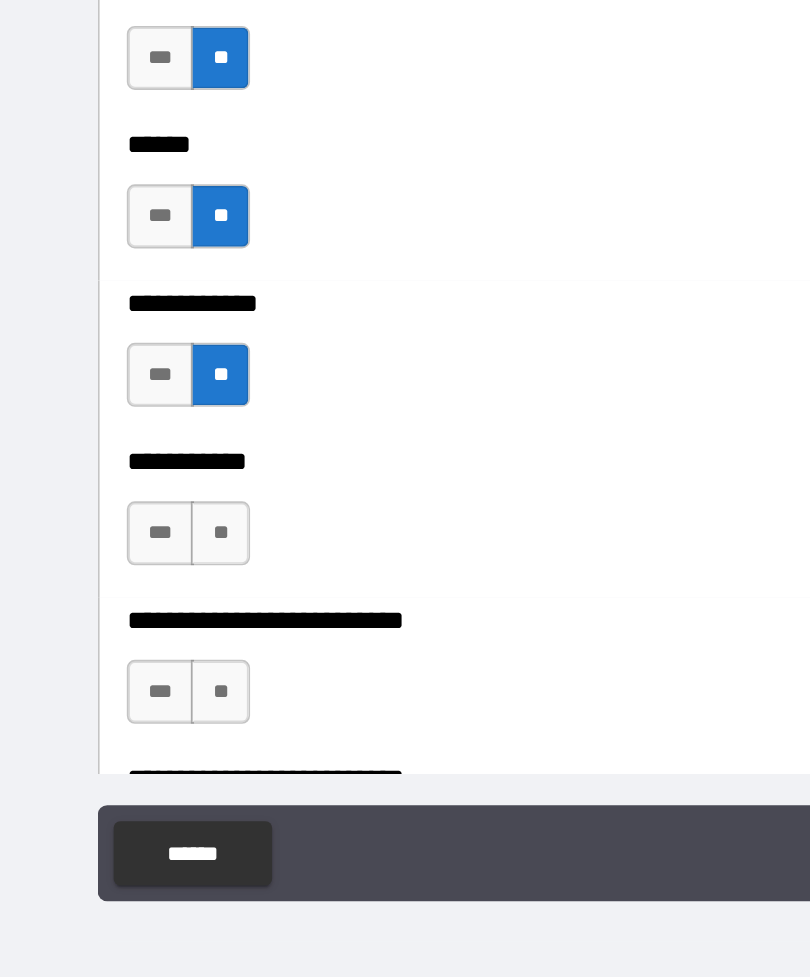 click on "**" at bounding box center [137, 699] 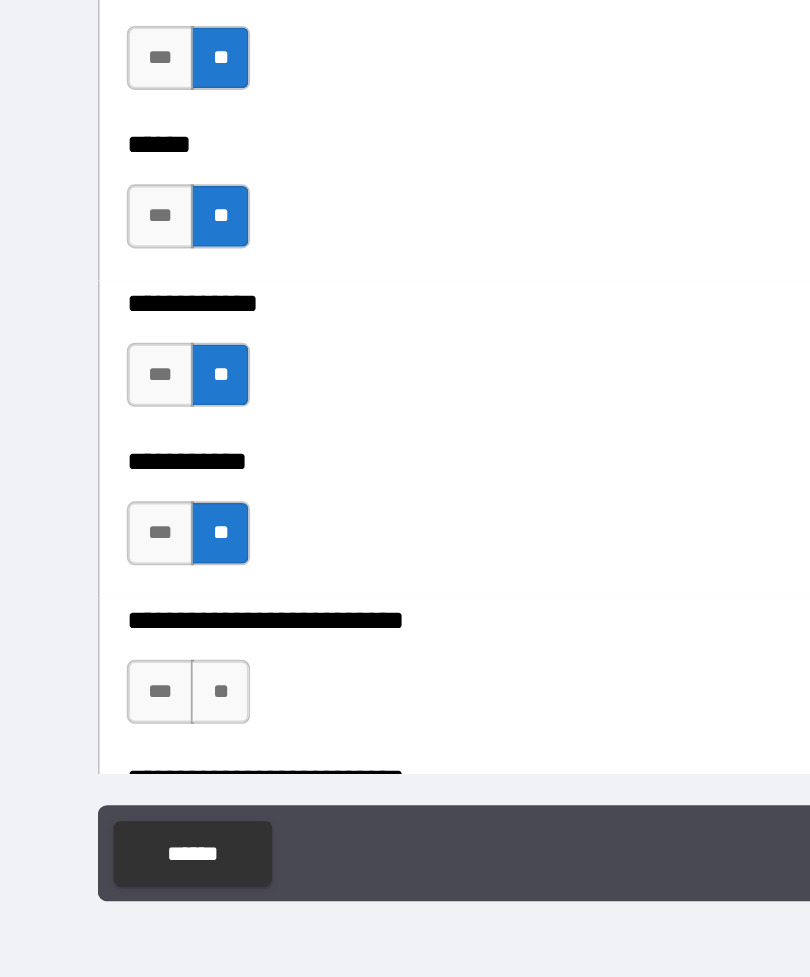 click on "**" at bounding box center [137, 798] 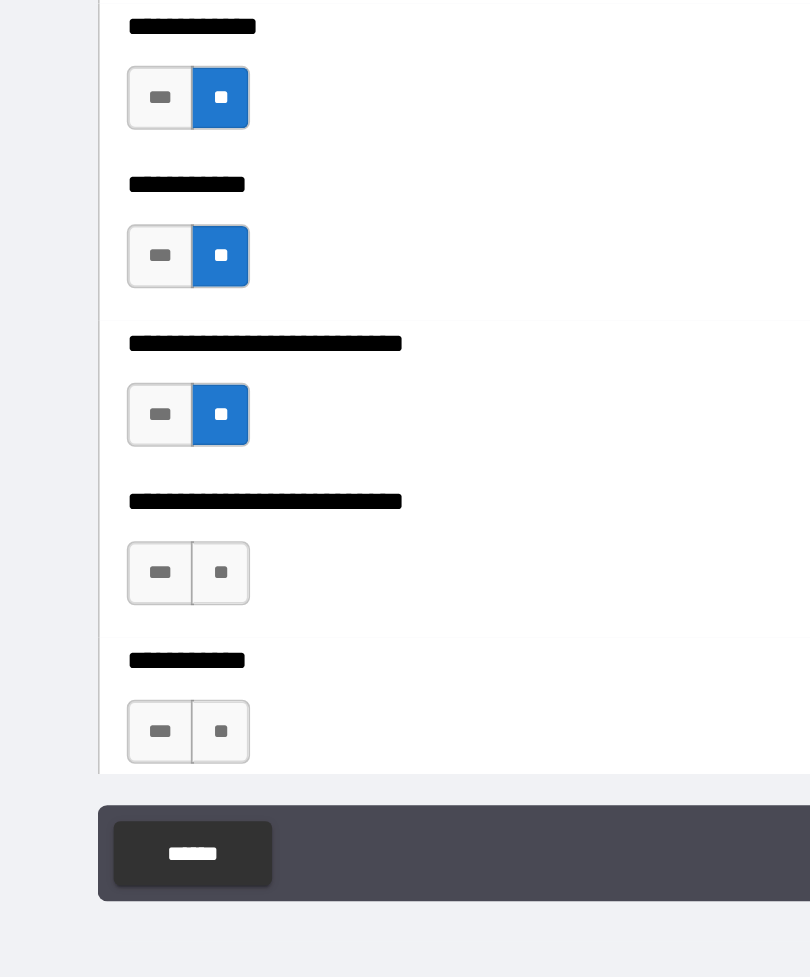 scroll, scrollTop: 3755, scrollLeft: 0, axis: vertical 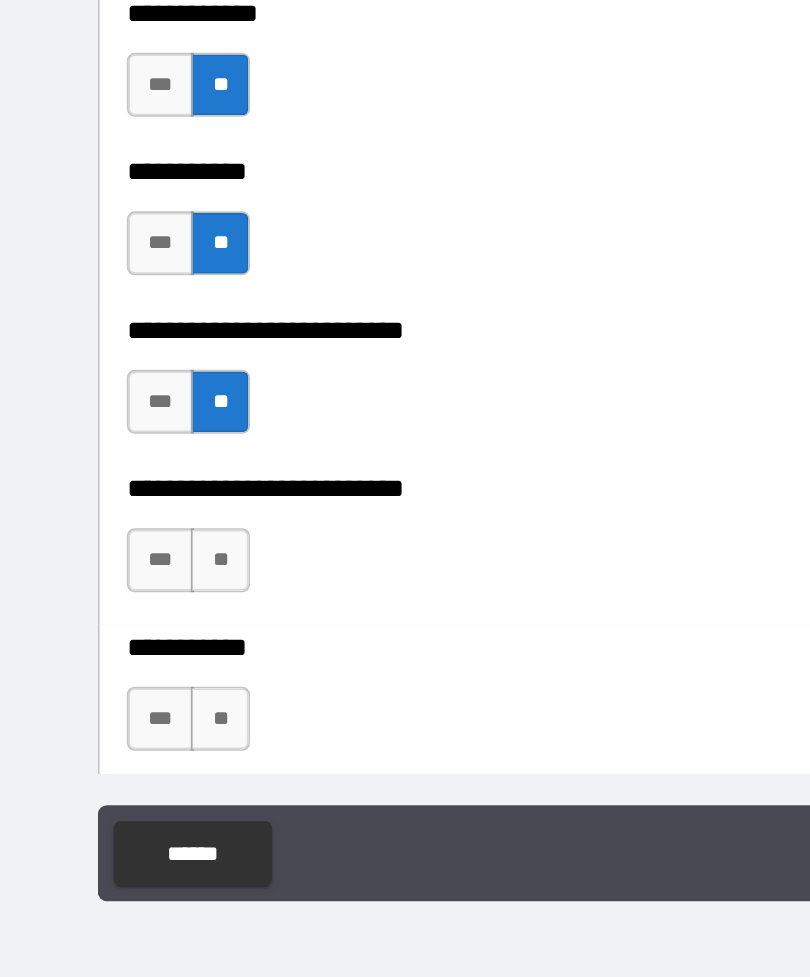 click on "**" at bounding box center (137, 716) 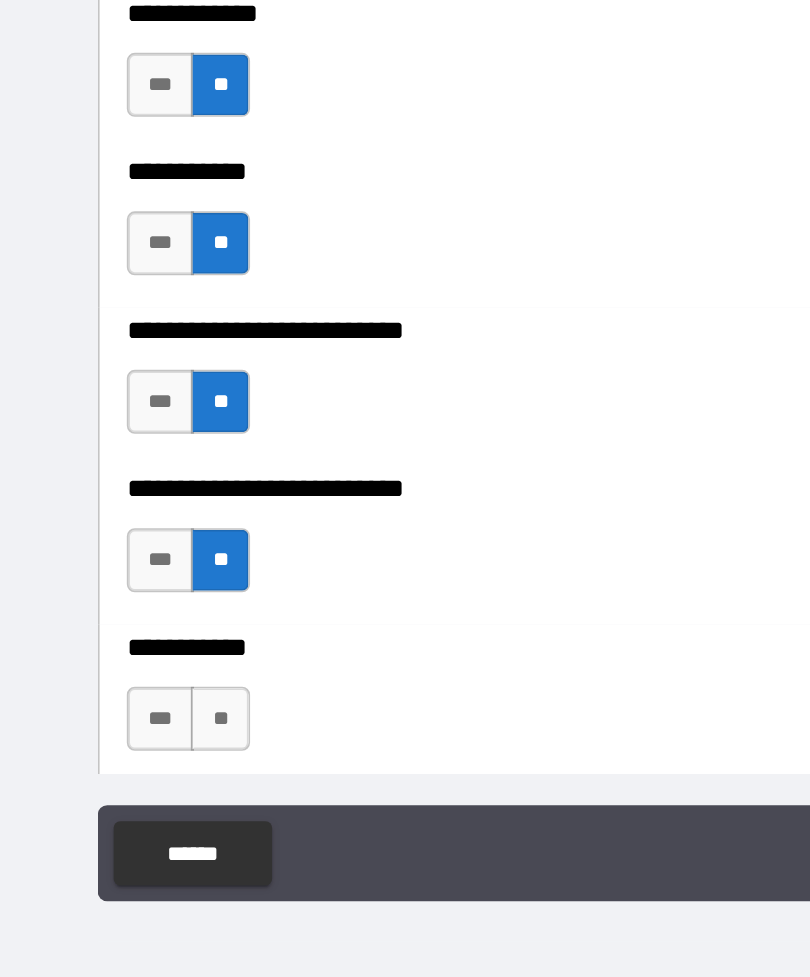 click on "**" at bounding box center [137, 815] 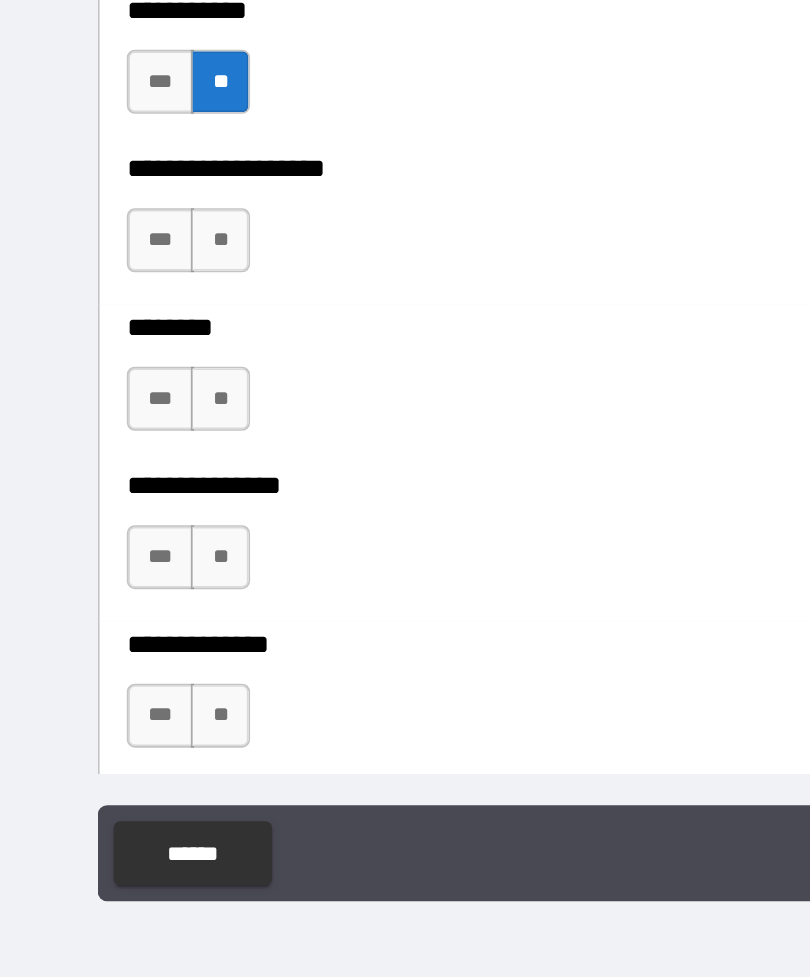 scroll, scrollTop: 4155, scrollLeft: 0, axis: vertical 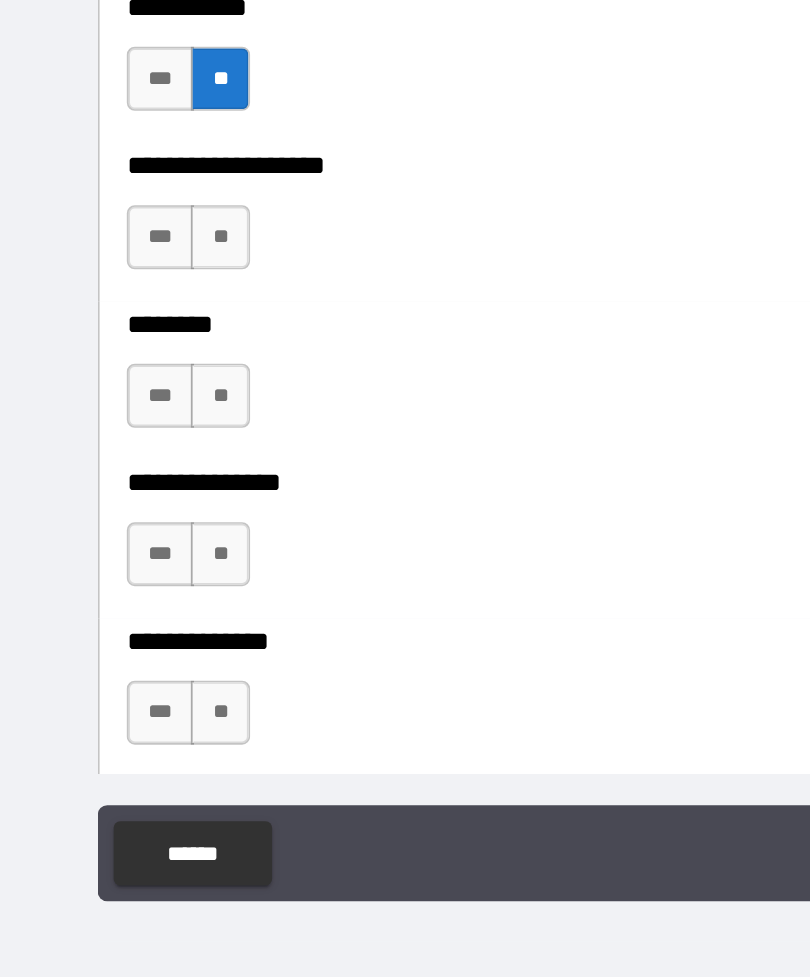 click on "**" at bounding box center [137, 514] 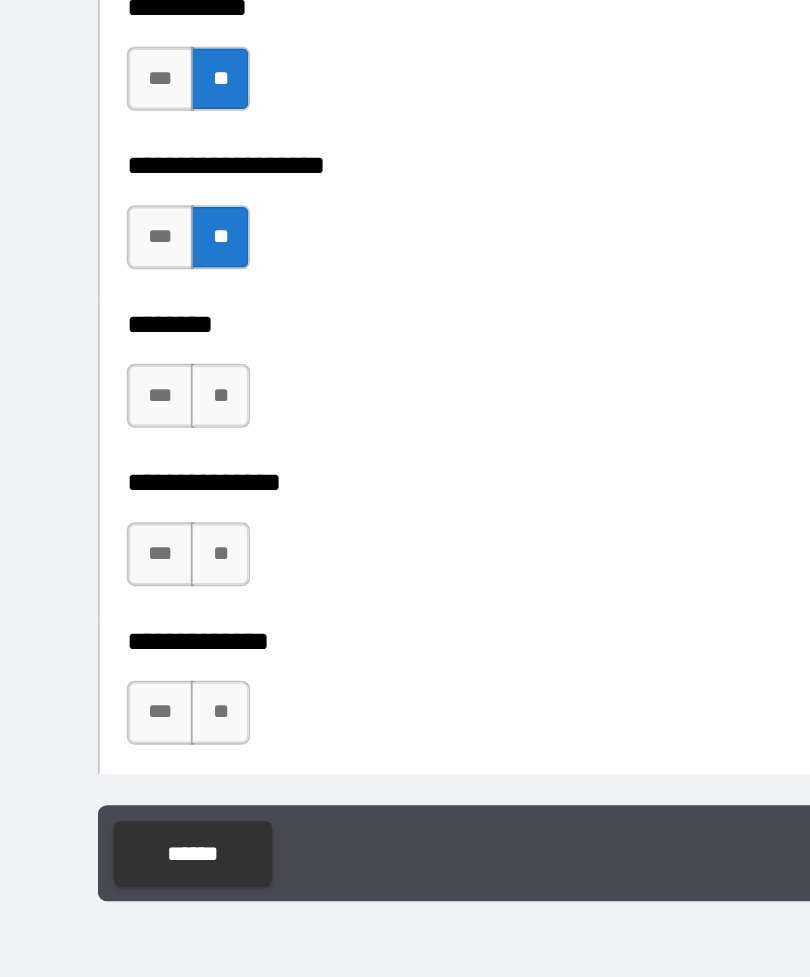 click on "**" at bounding box center (137, 613) 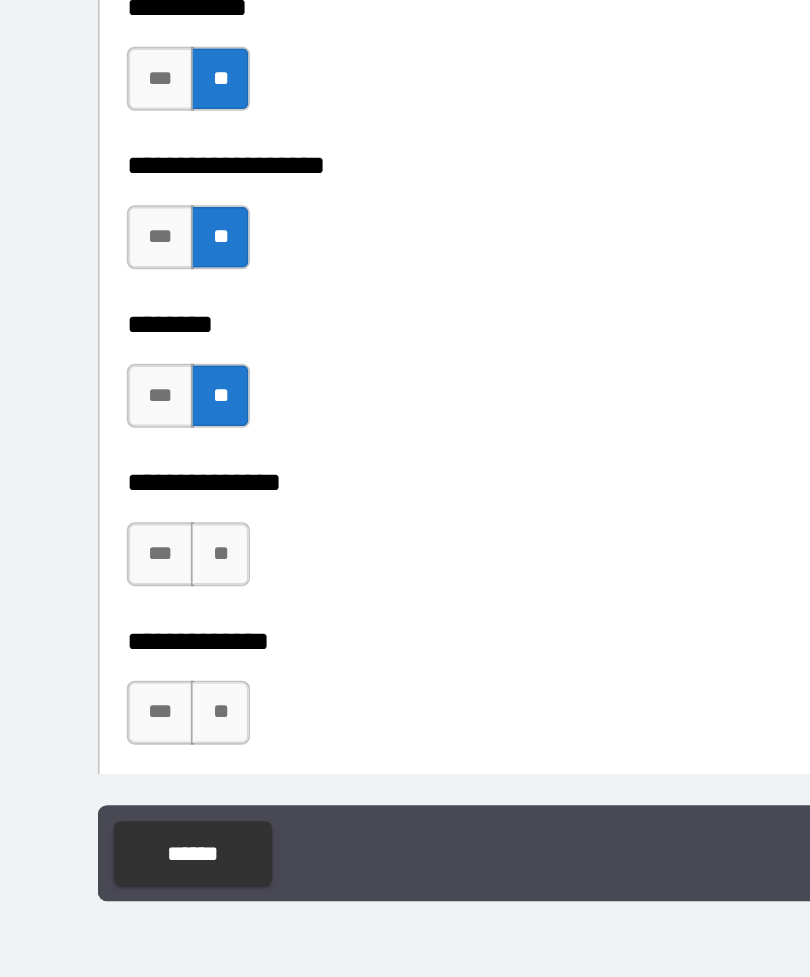 click on "**" at bounding box center [137, 712] 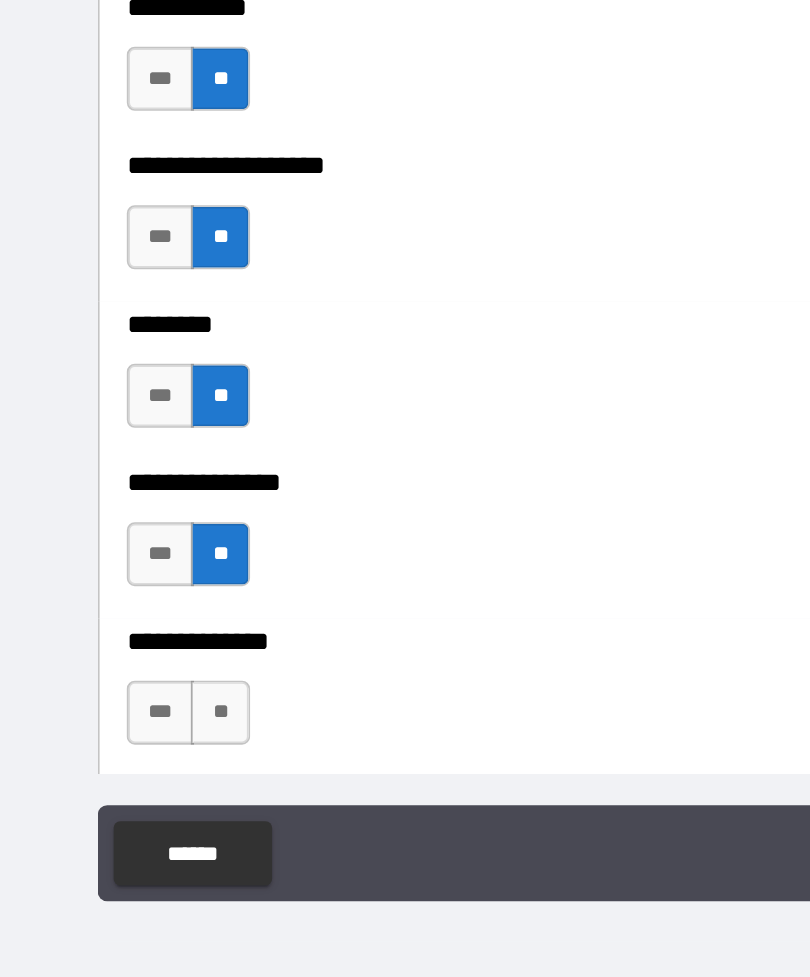 click on "**" at bounding box center (137, 811) 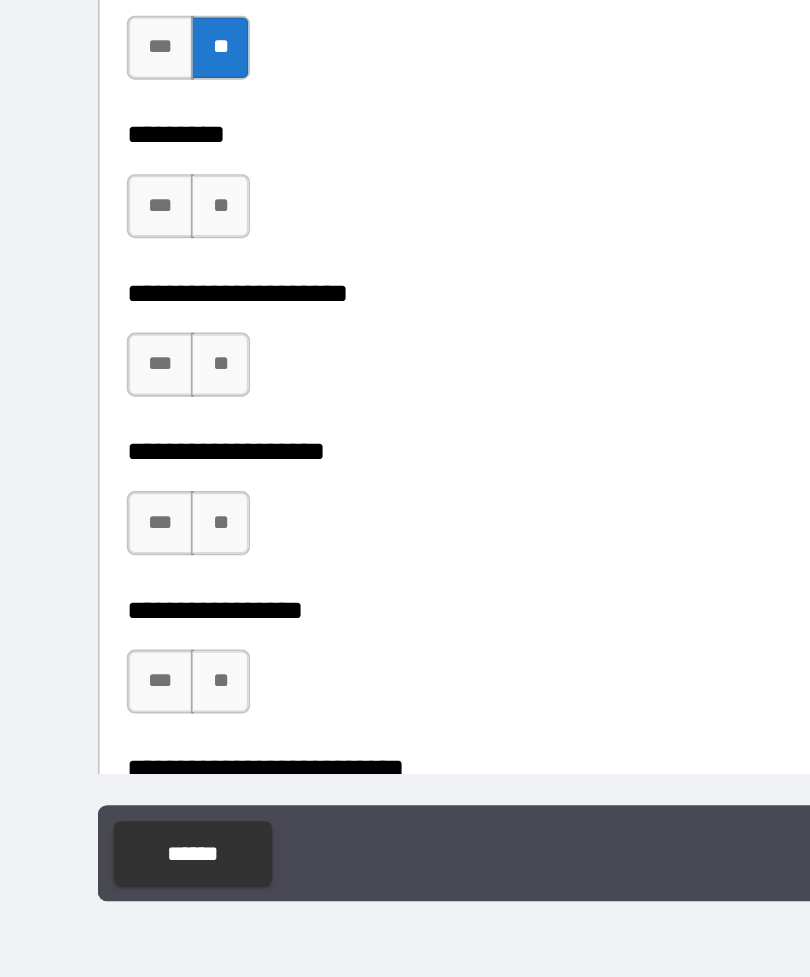 scroll, scrollTop: 4571, scrollLeft: 0, axis: vertical 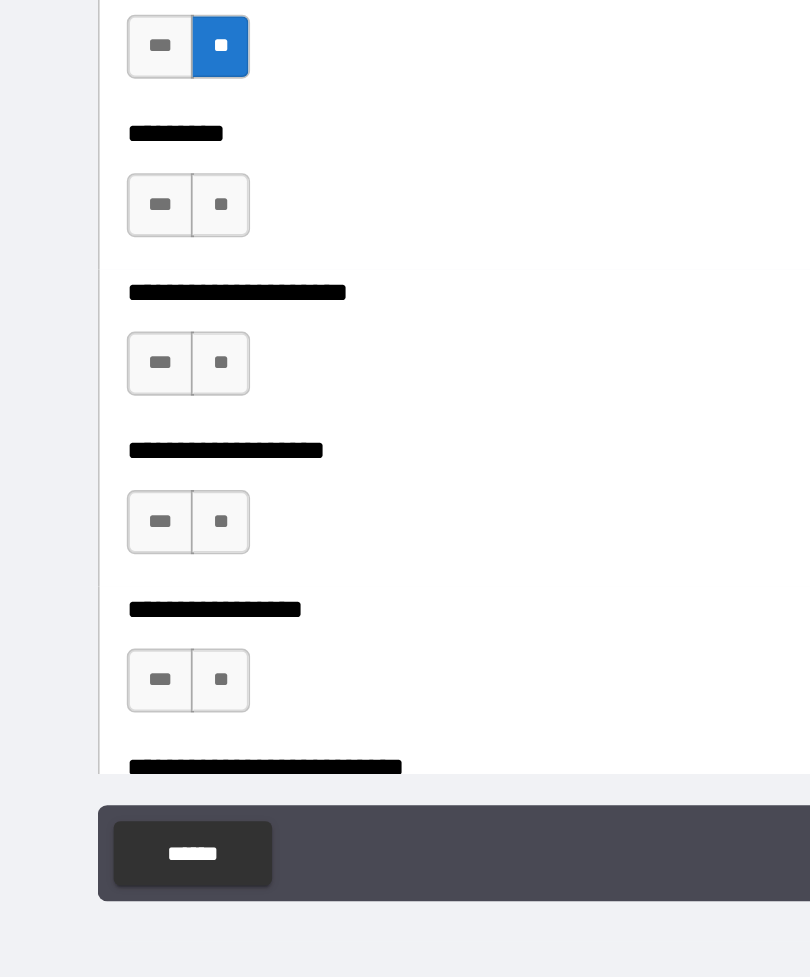 click on "**" at bounding box center [137, 494] 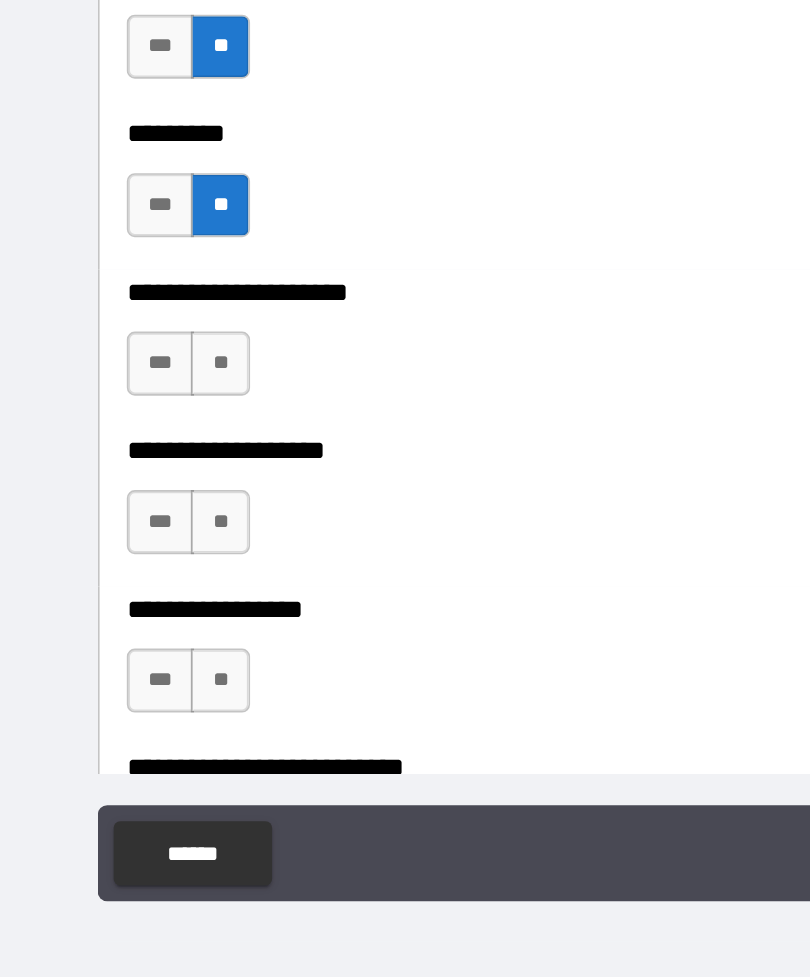 click on "**" at bounding box center (137, 593) 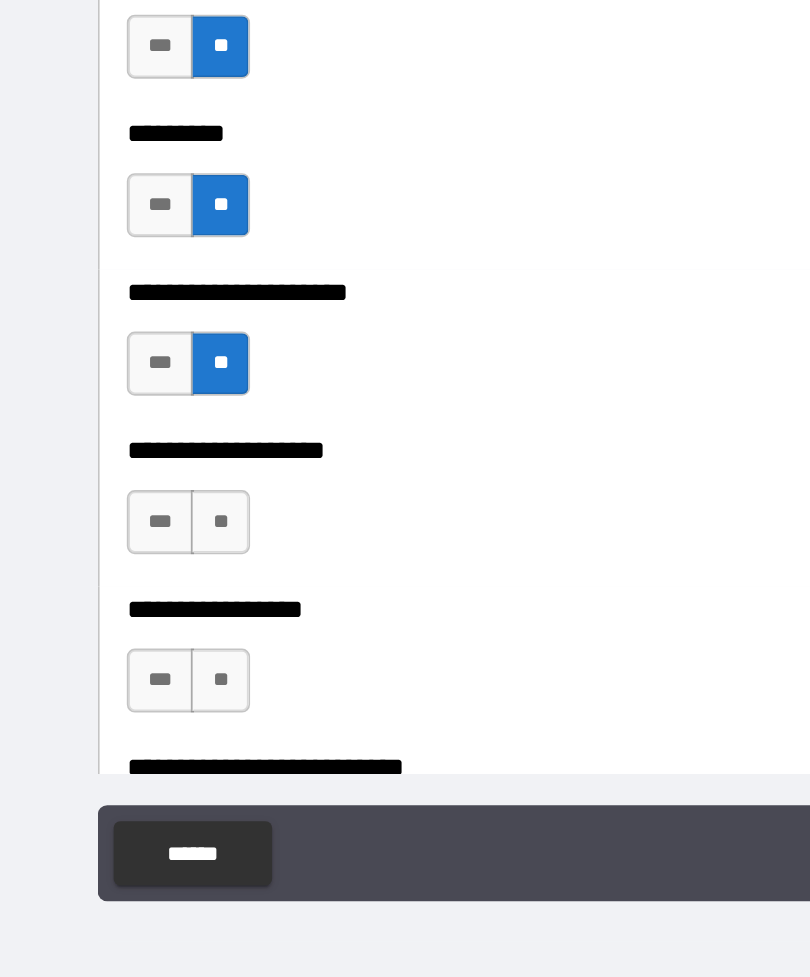 click on "**" at bounding box center (137, 692) 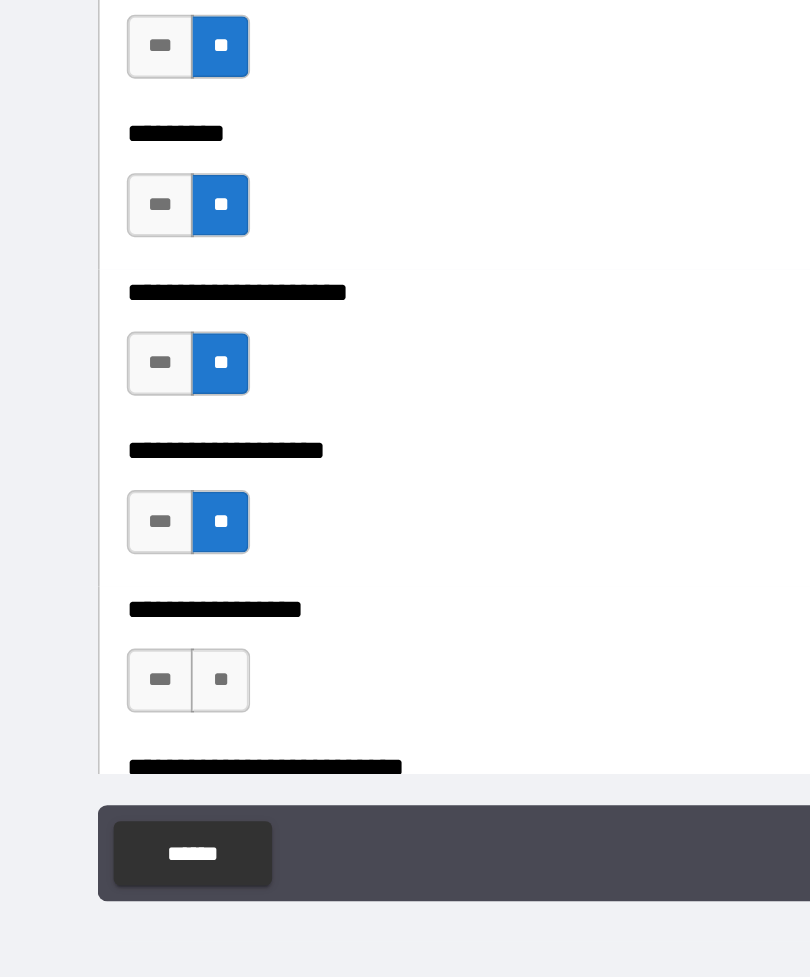 click on "**" at bounding box center [137, 791] 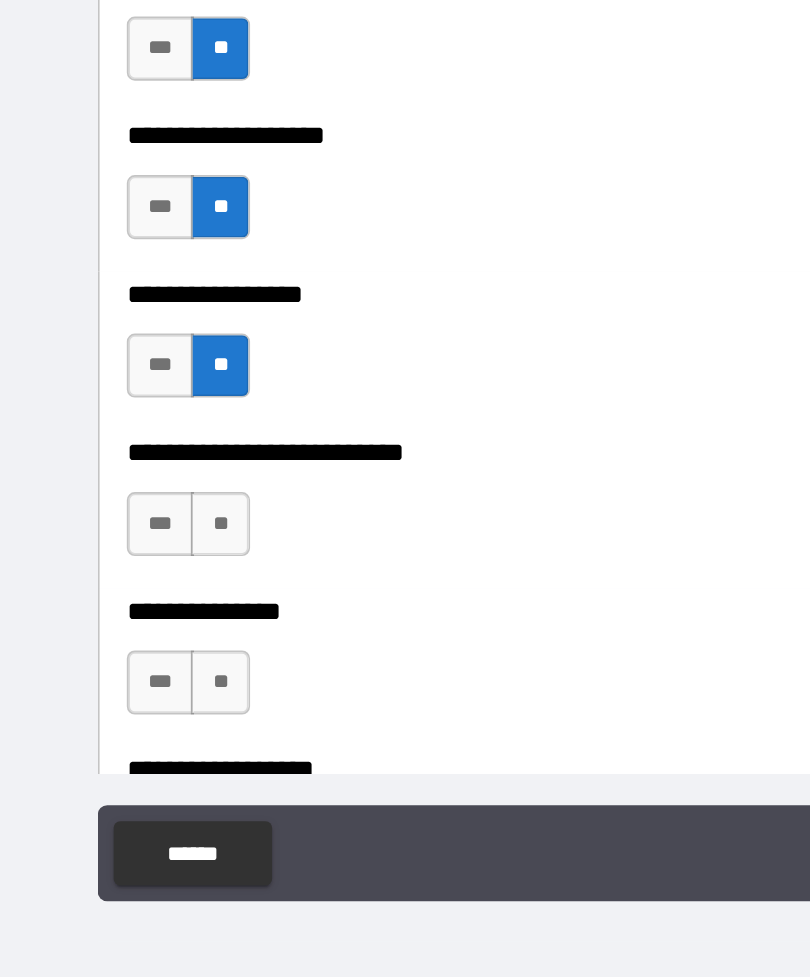 scroll, scrollTop: 4809, scrollLeft: 0, axis: vertical 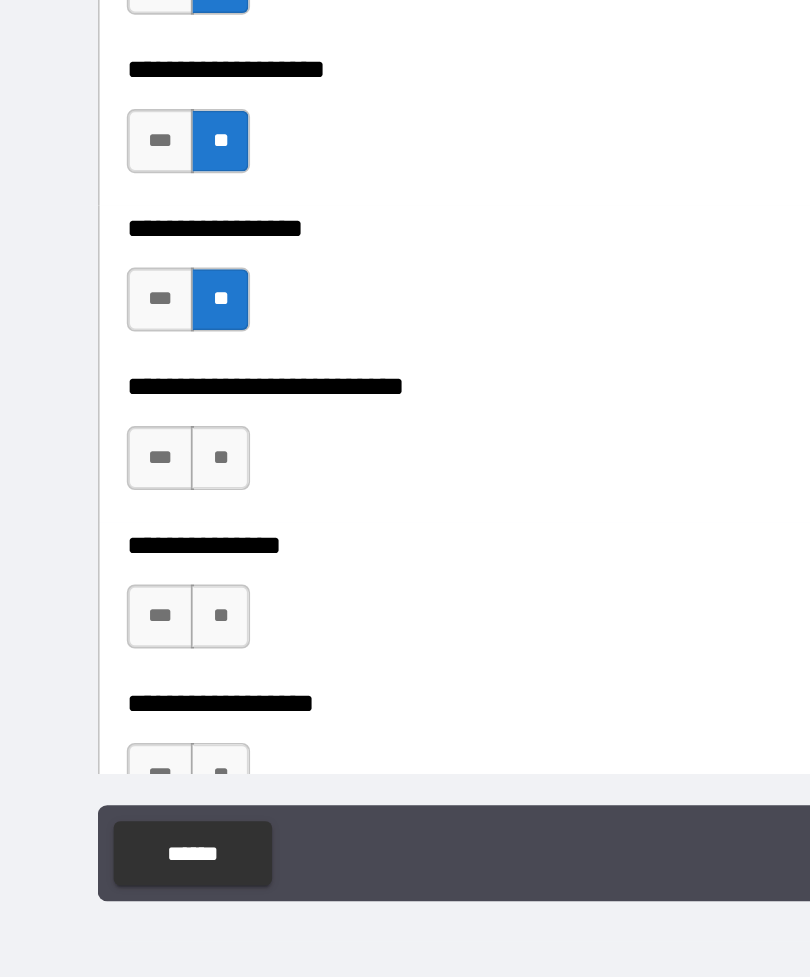 click on "**" at bounding box center (137, 652) 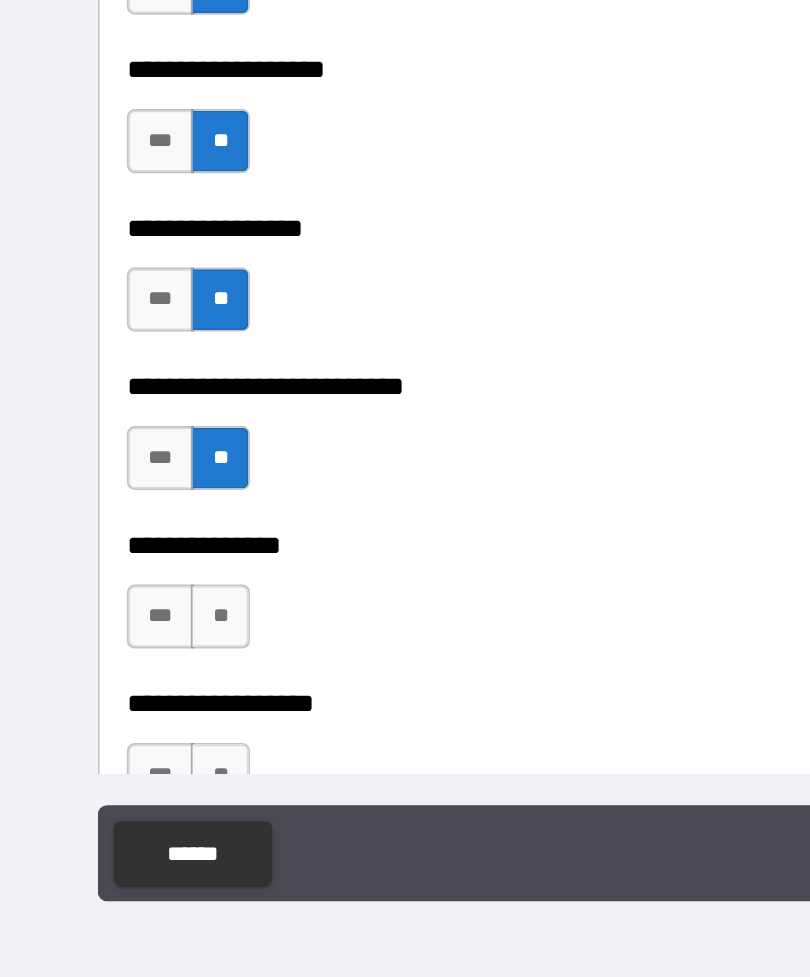click on "**" at bounding box center [137, 751] 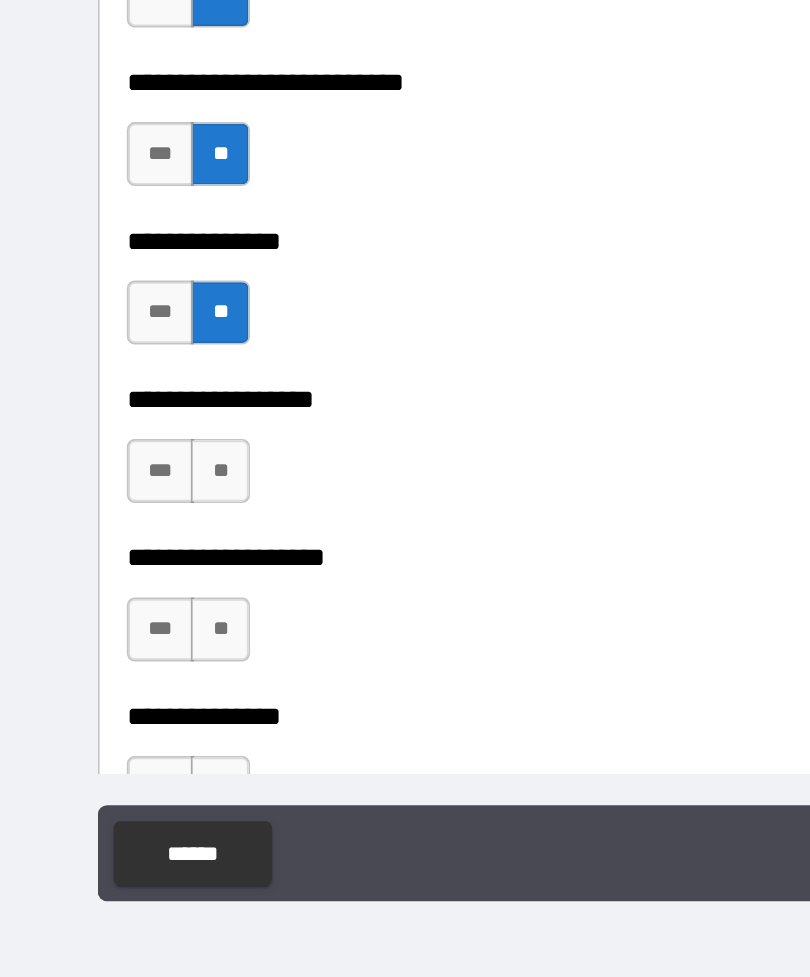 scroll, scrollTop: 5004, scrollLeft: 0, axis: vertical 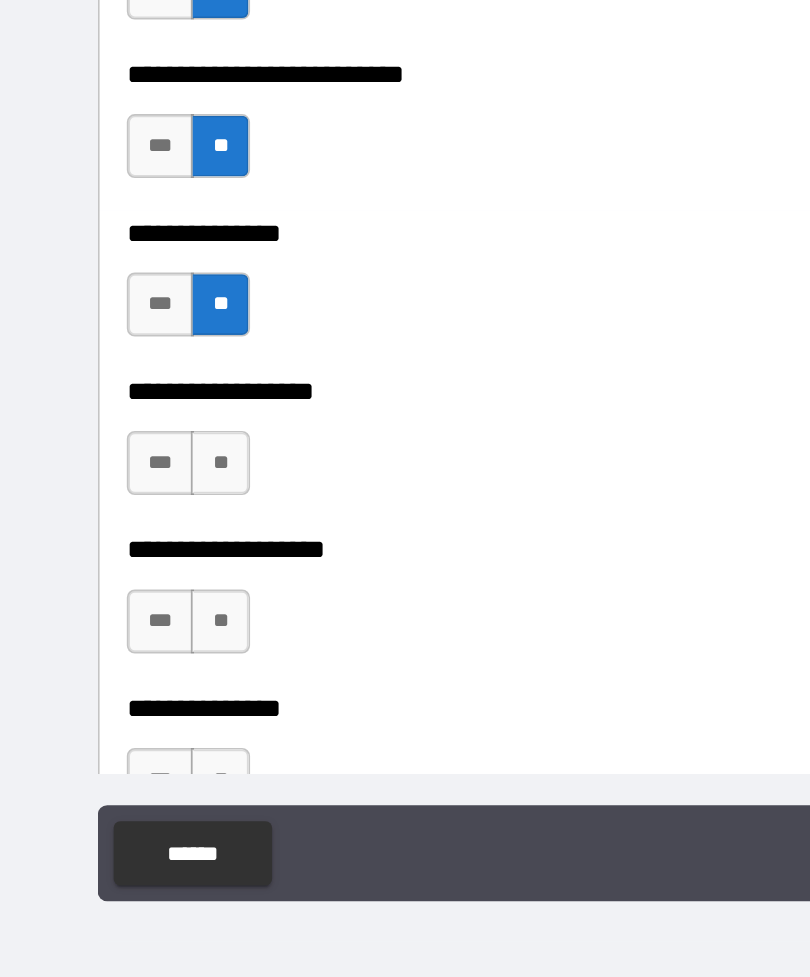click on "**" at bounding box center [137, 655] 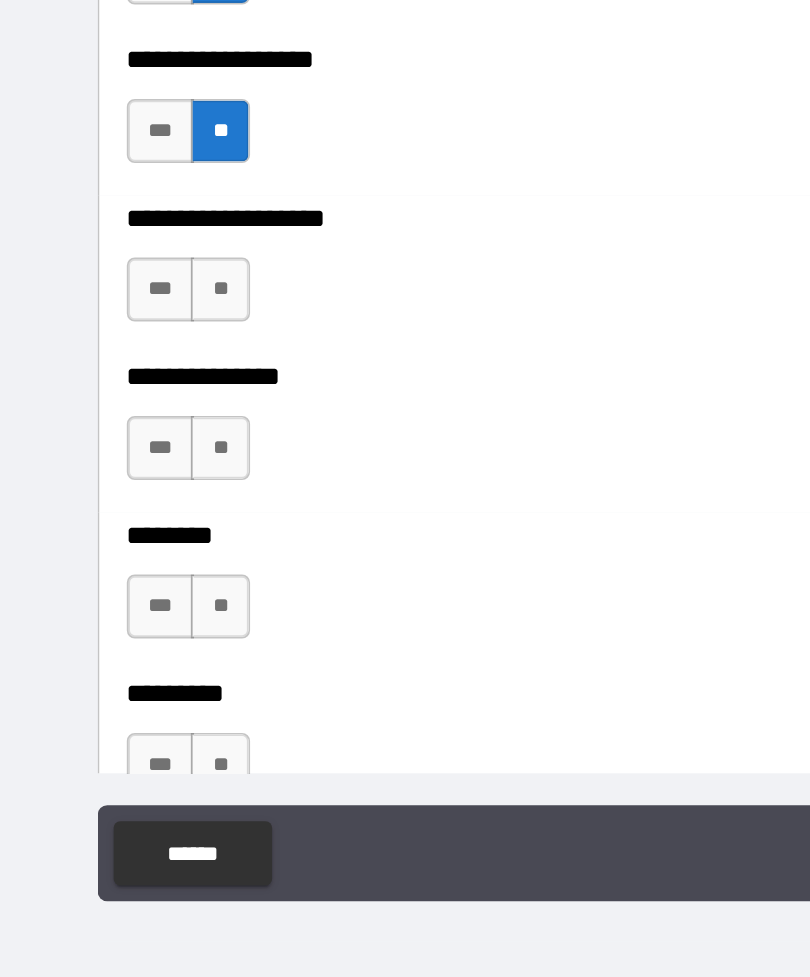 scroll, scrollTop: 5216, scrollLeft: 0, axis: vertical 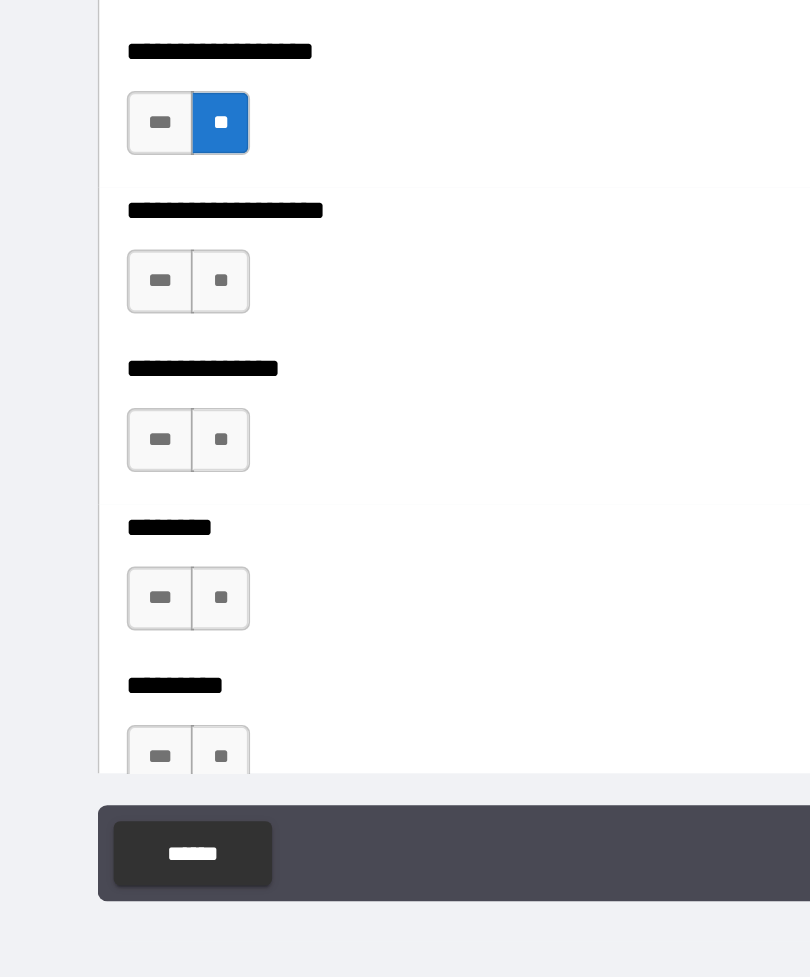 click on "**" at bounding box center (137, 542) 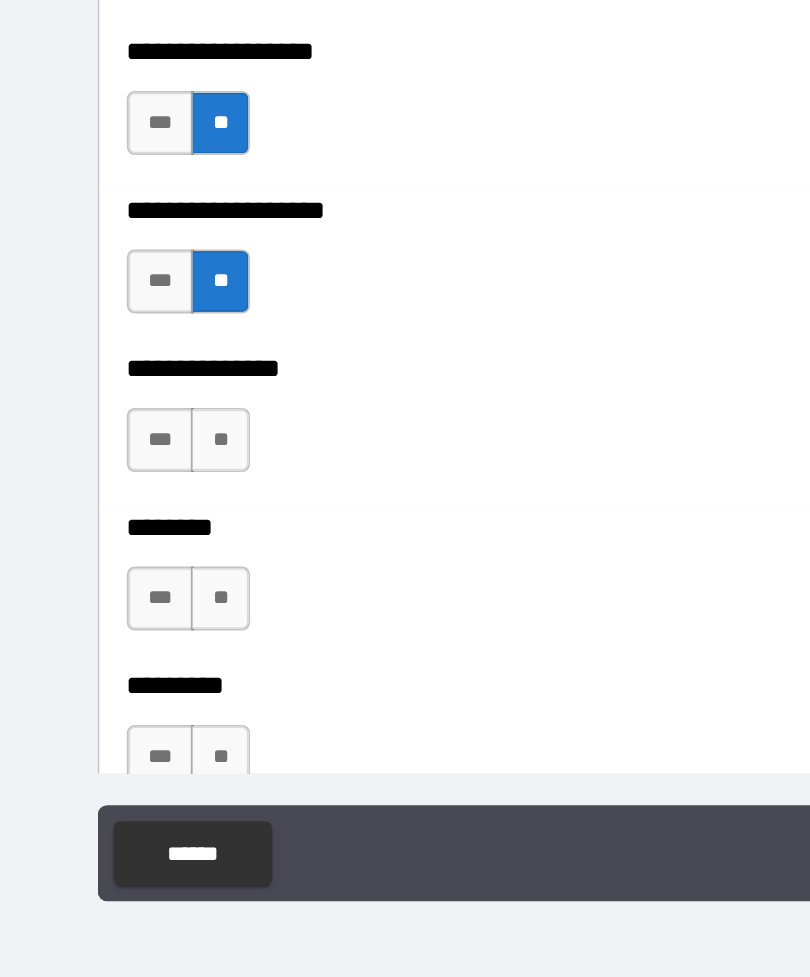 click on "**" at bounding box center (137, 641) 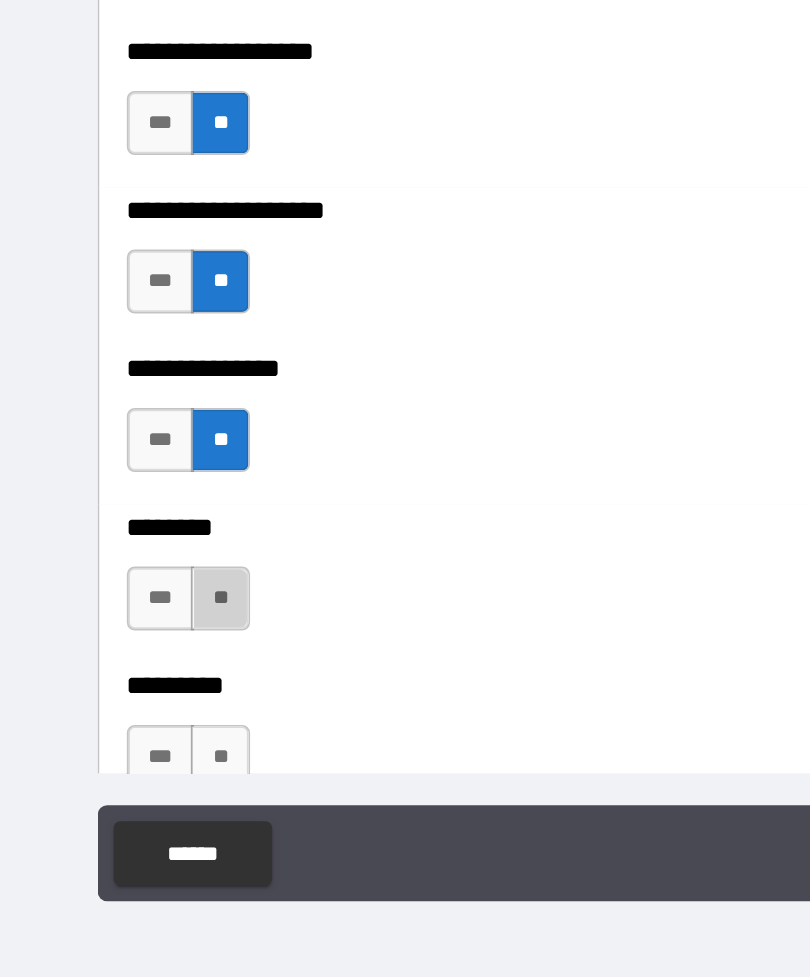 click on "**" at bounding box center (137, 740) 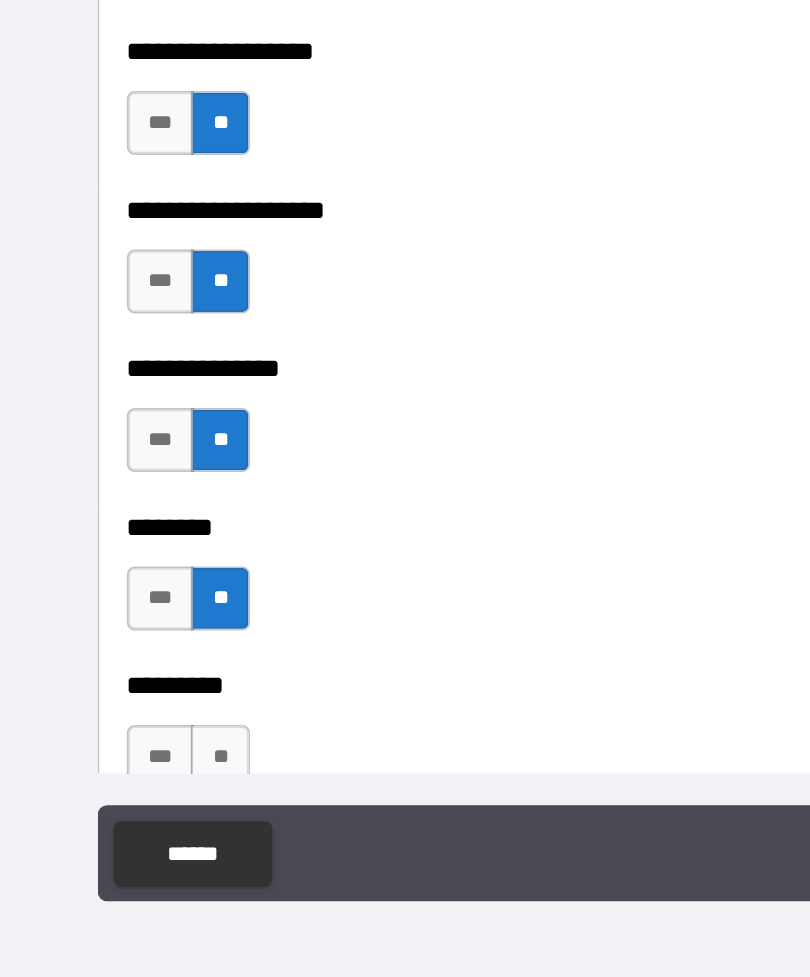 click on "**" at bounding box center [137, 839] 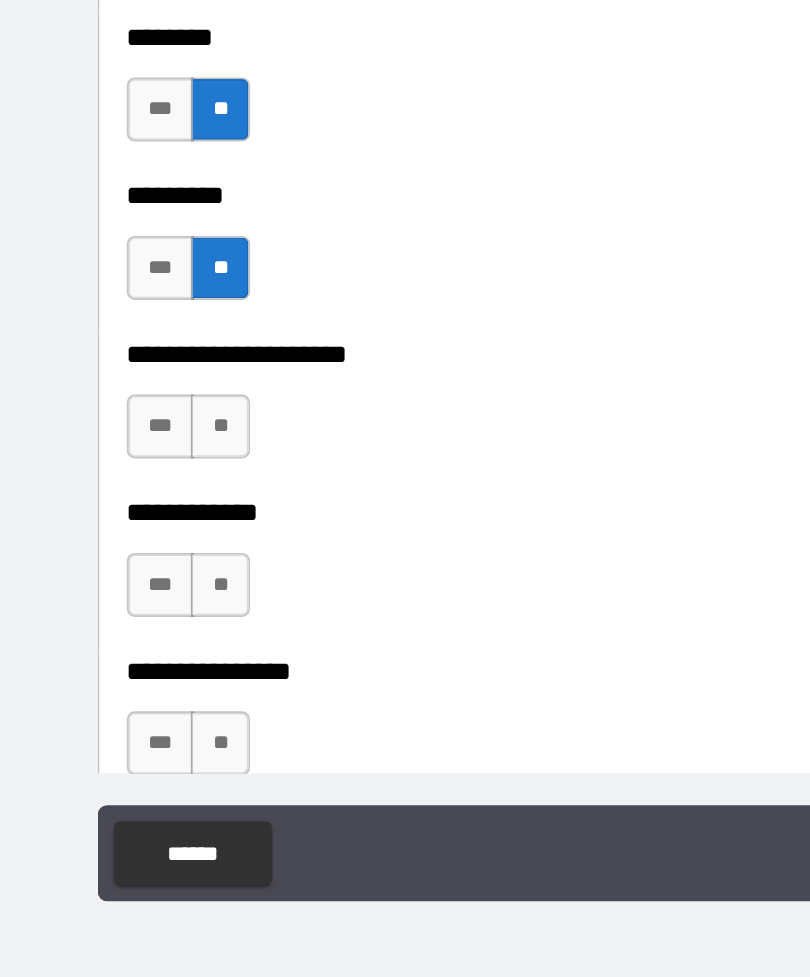 scroll, scrollTop: 5533, scrollLeft: 0, axis: vertical 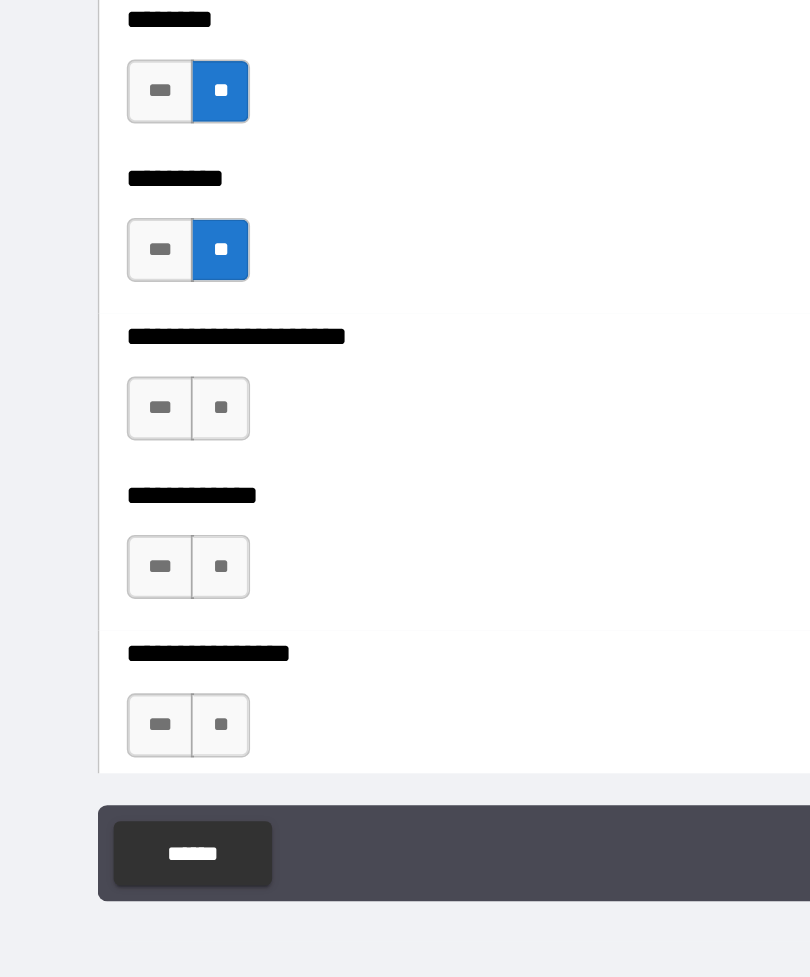 click on "**" at bounding box center [137, 621] 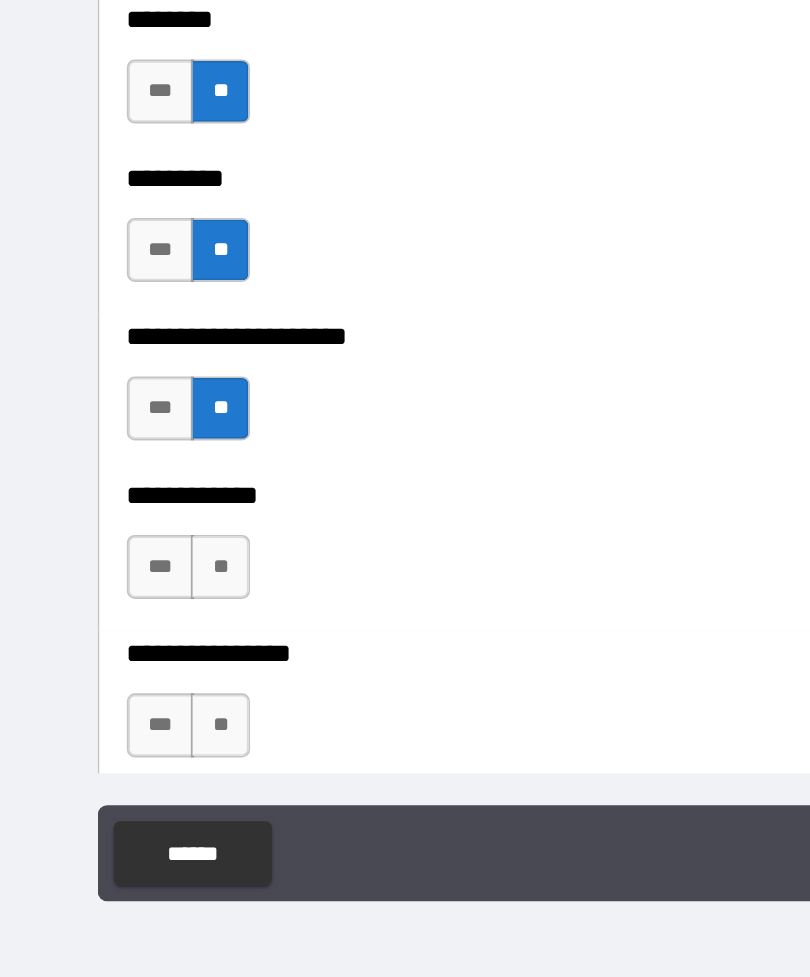 click on "**" at bounding box center [137, 720] 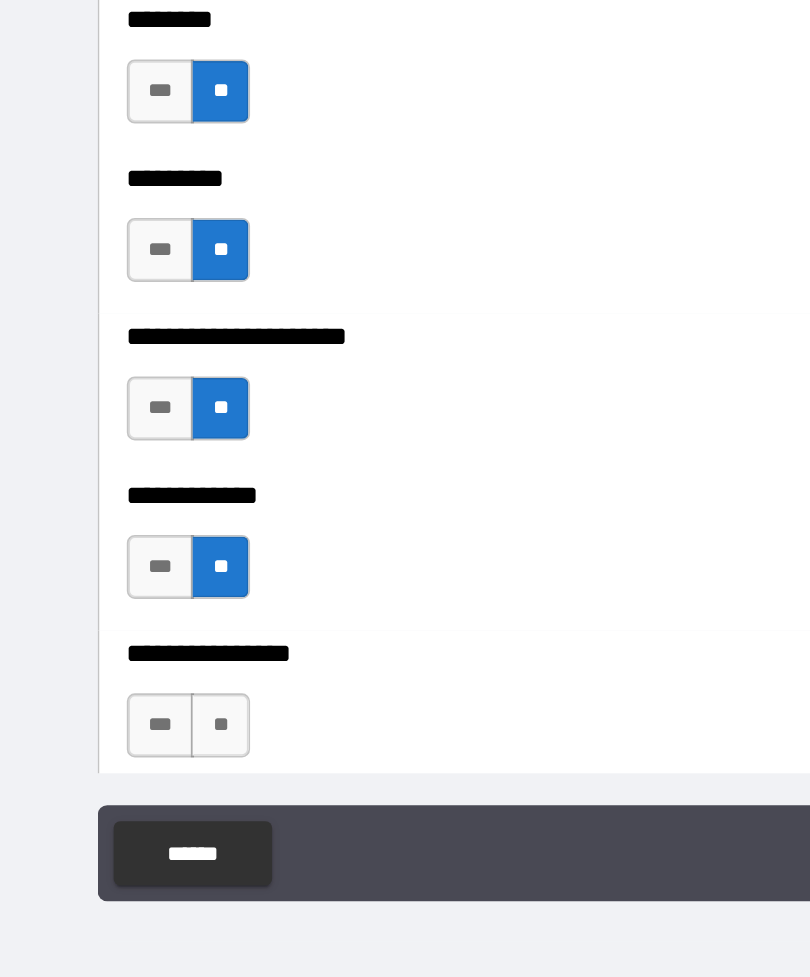 click on "**" at bounding box center [137, 819] 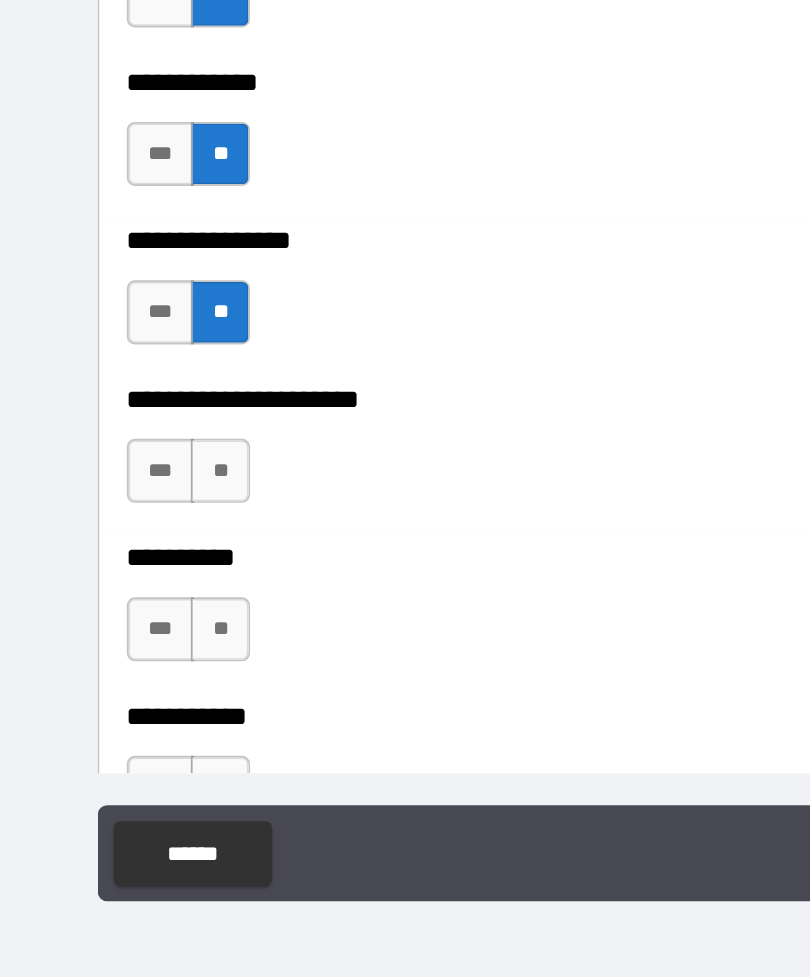 scroll, scrollTop: 5807, scrollLeft: 0, axis: vertical 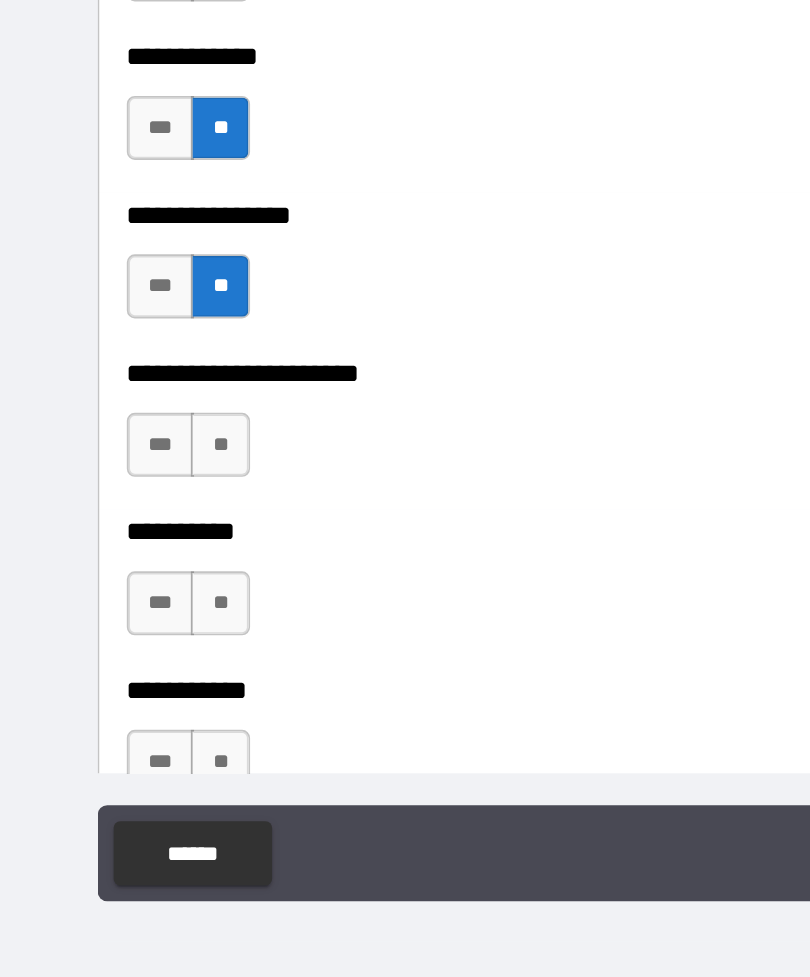 click on "**" at bounding box center (137, 644) 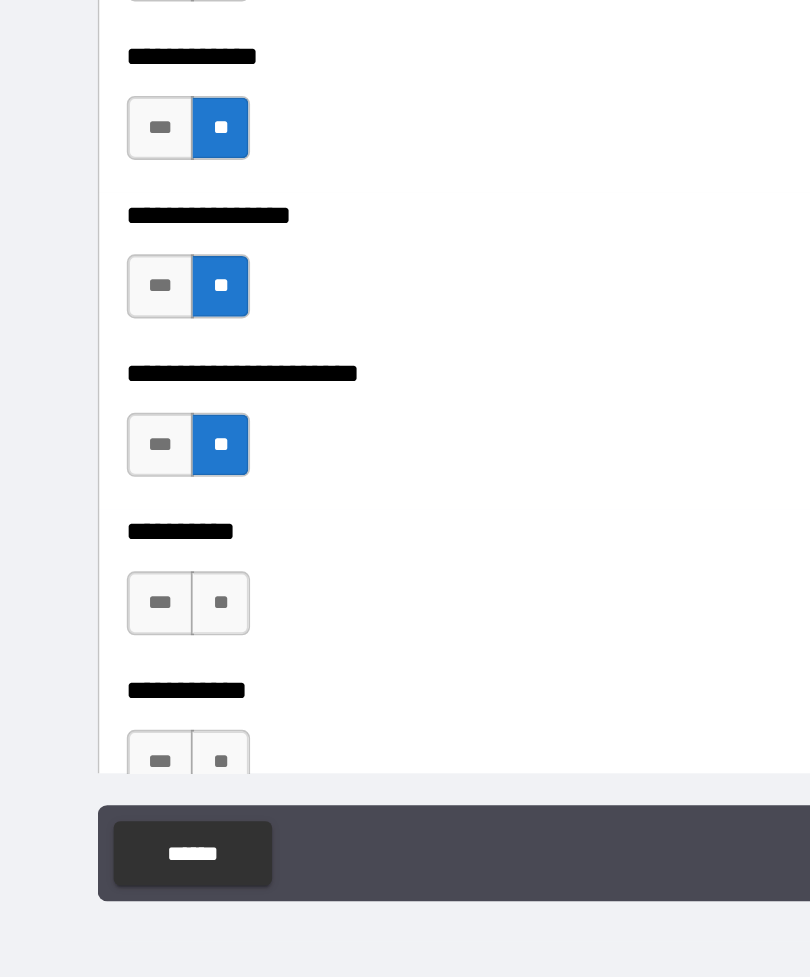 click on "**" at bounding box center [137, 743] 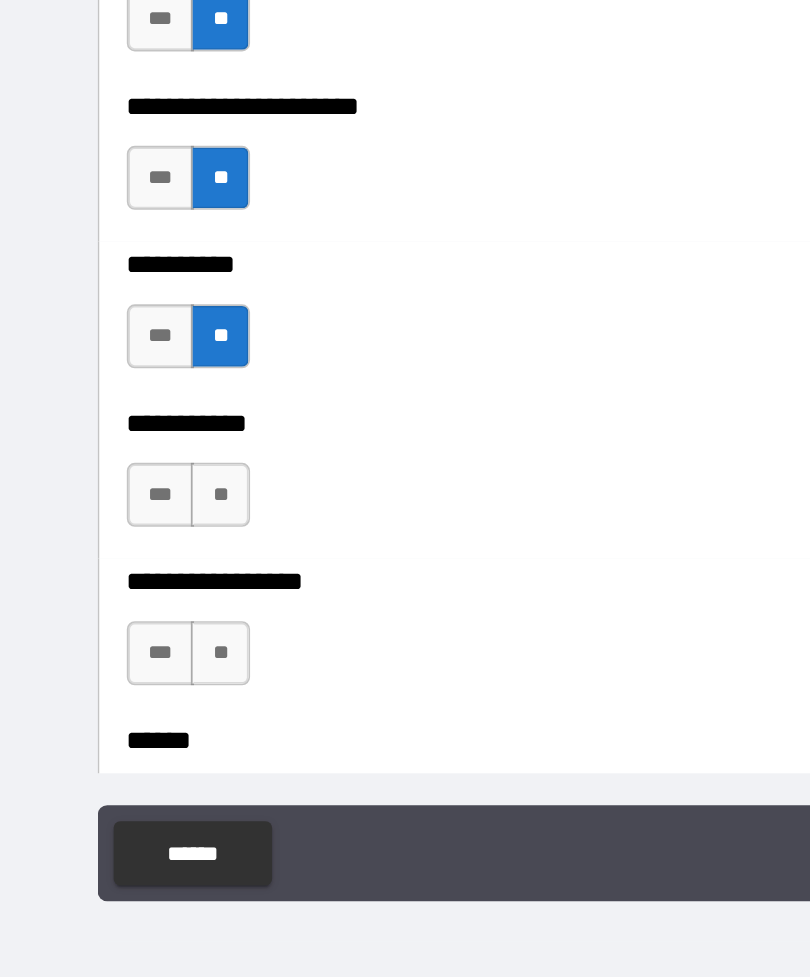 scroll, scrollTop: 5979, scrollLeft: 0, axis: vertical 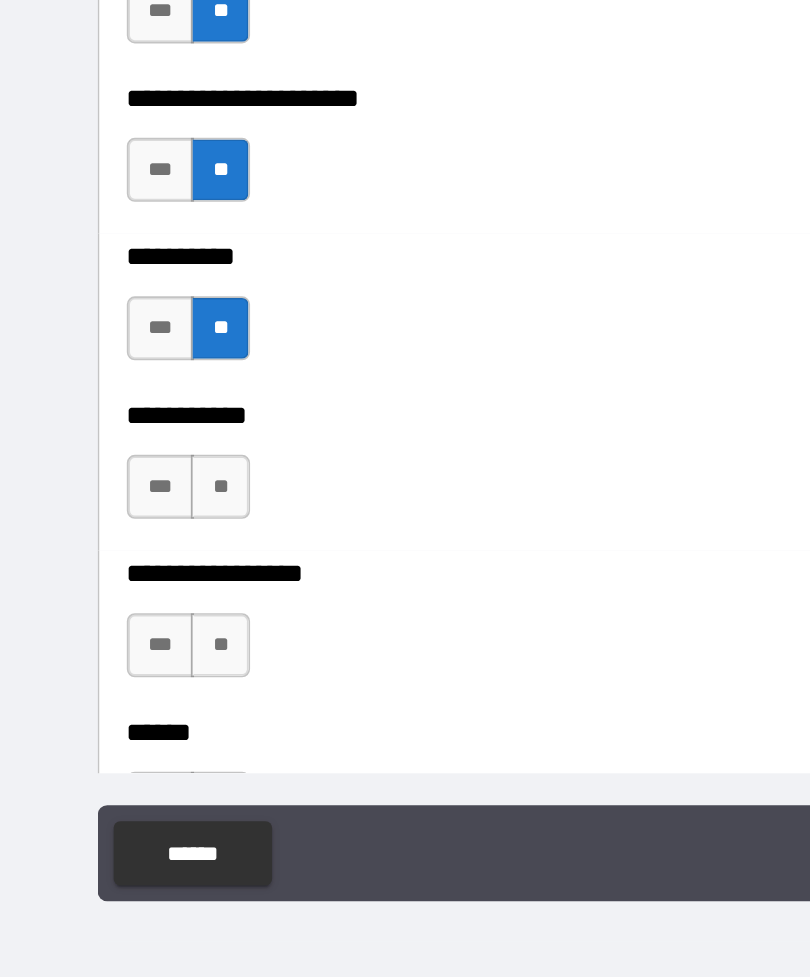 click on "**" at bounding box center (137, 670) 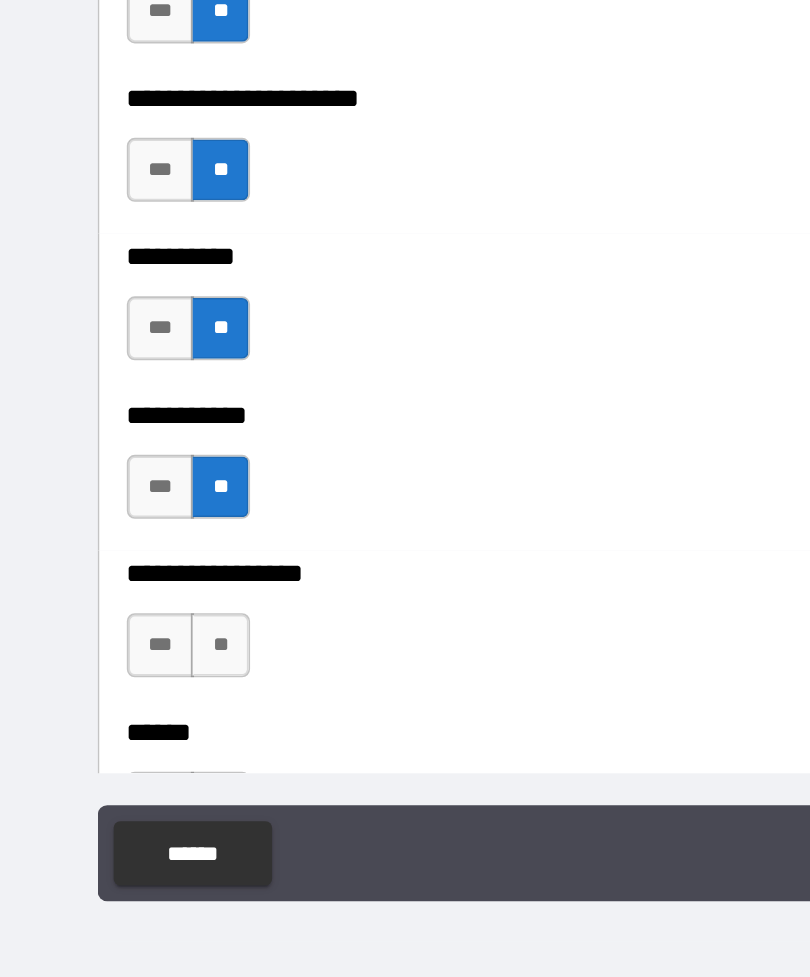 click on "**" at bounding box center (137, 769) 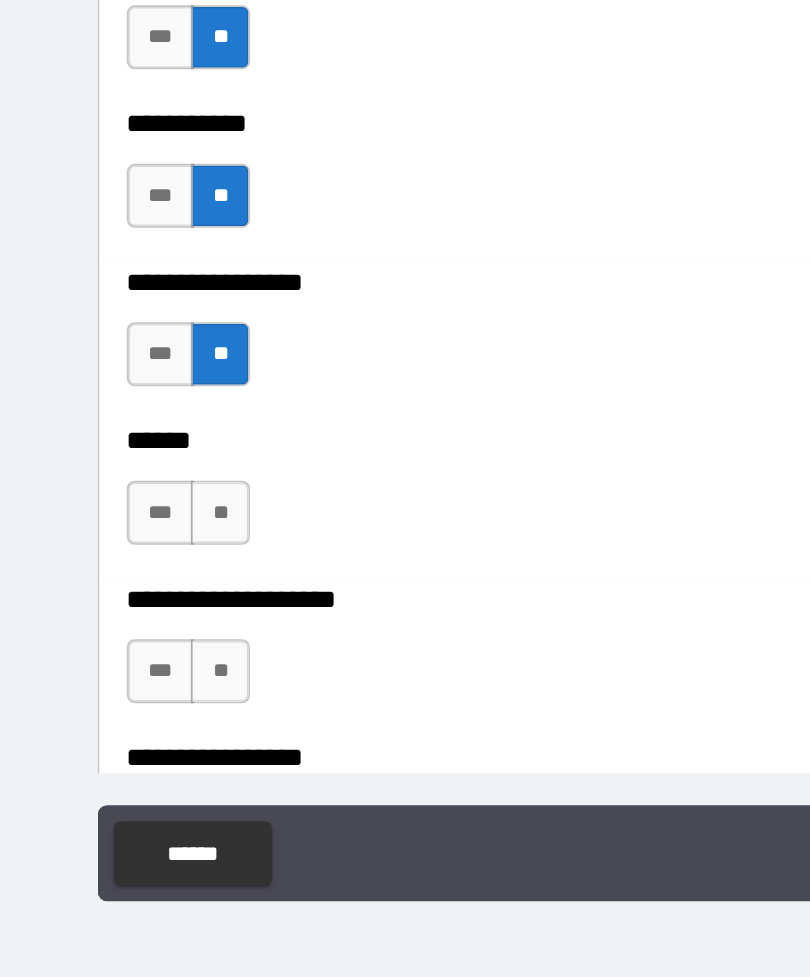 scroll, scrollTop: 6164, scrollLeft: 0, axis: vertical 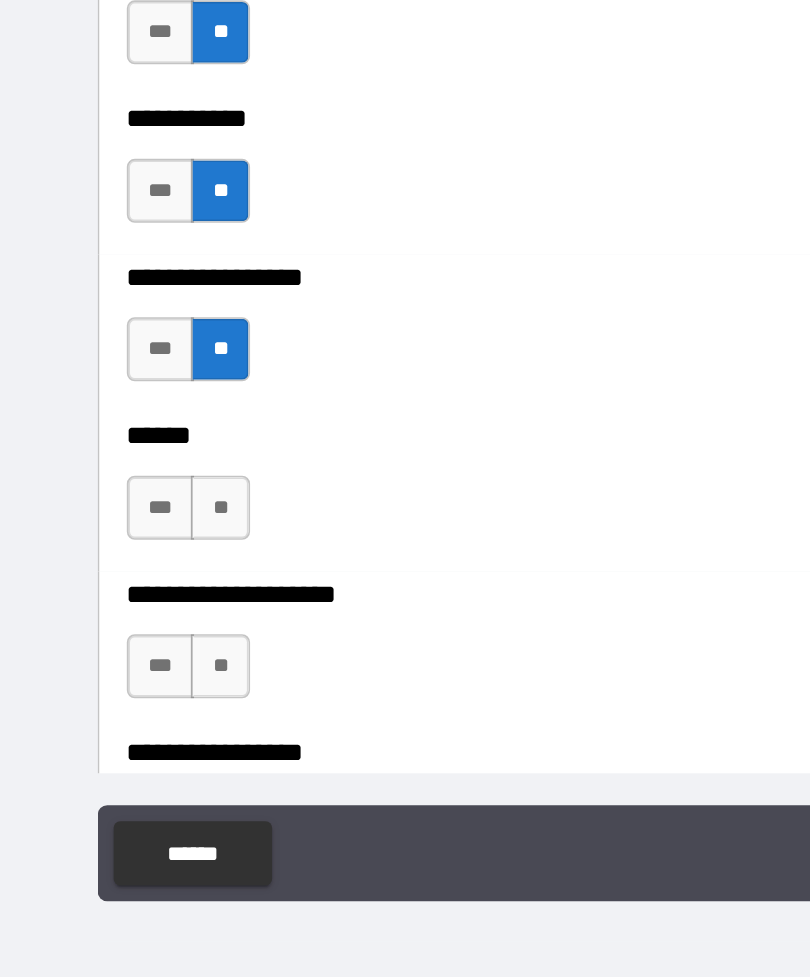 click on "**" at bounding box center [137, 683] 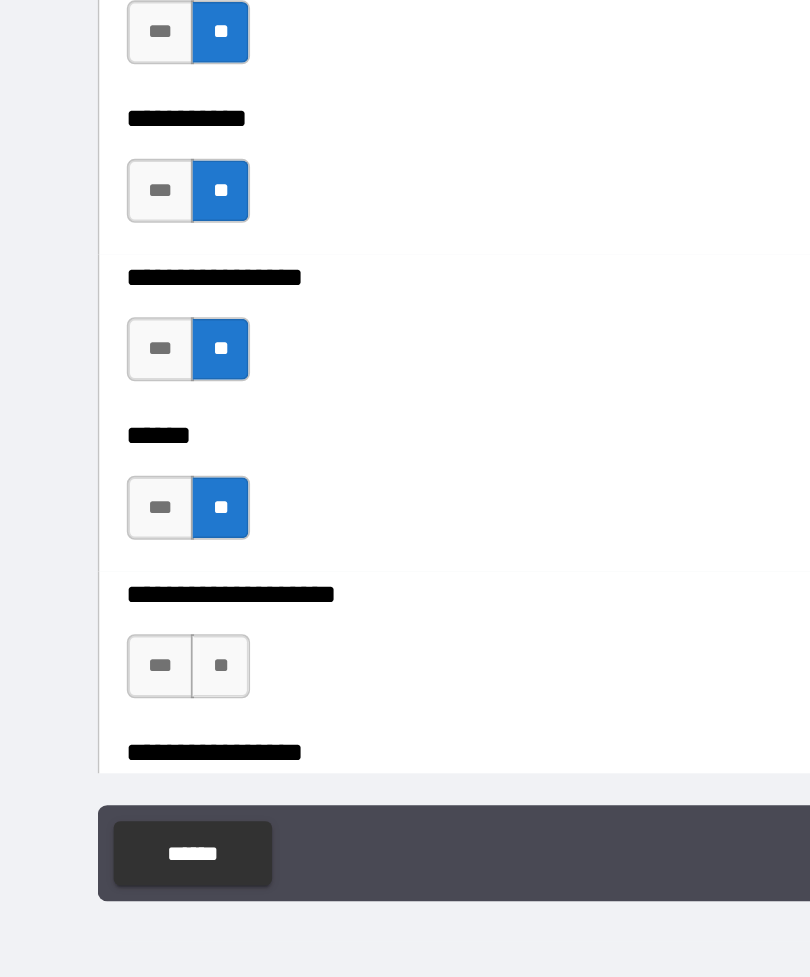 click on "**" at bounding box center [137, 782] 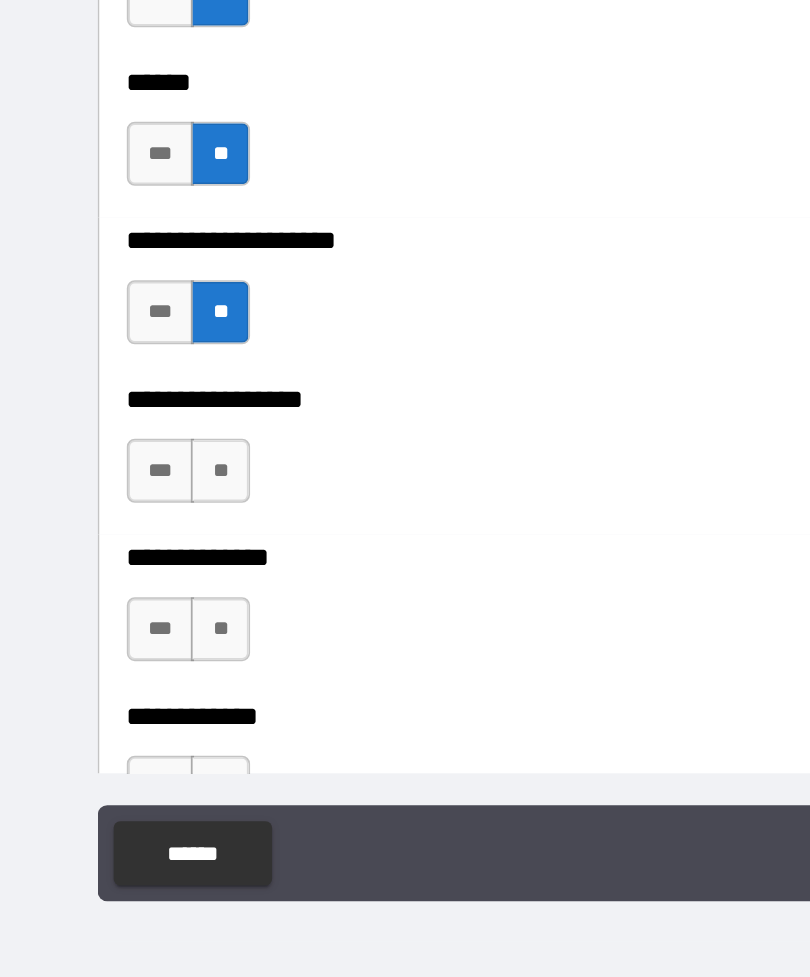 scroll, scrollTop: 6398, scrollLeft: 0, axis: vertical 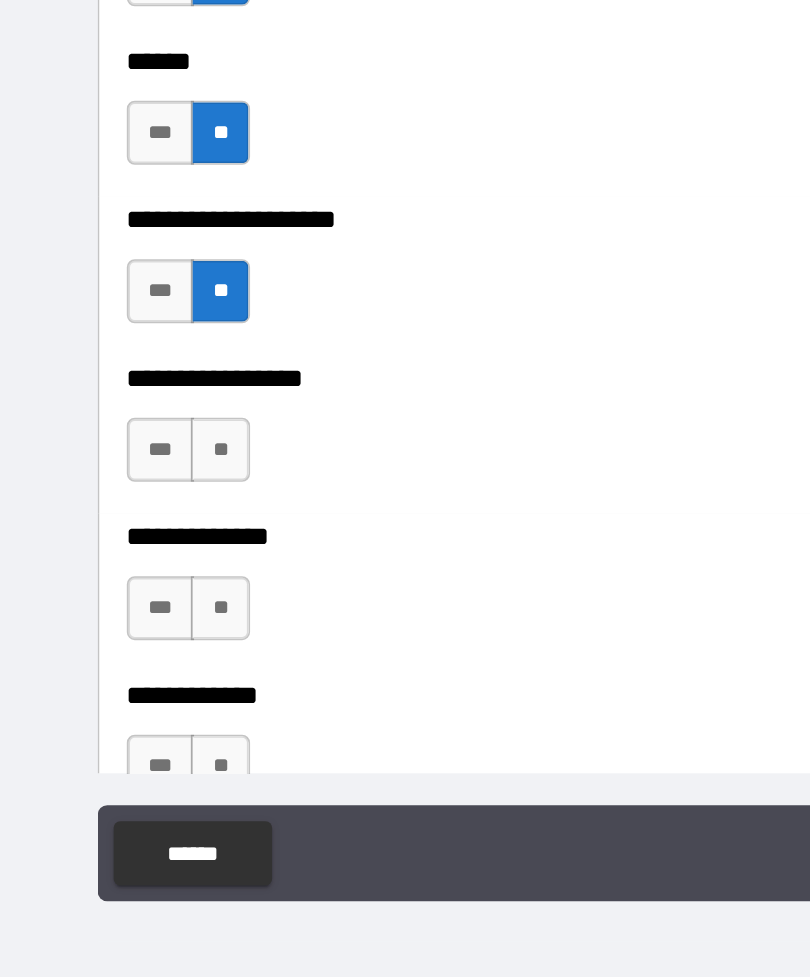 click on "**" at bounding box center [137, 647] 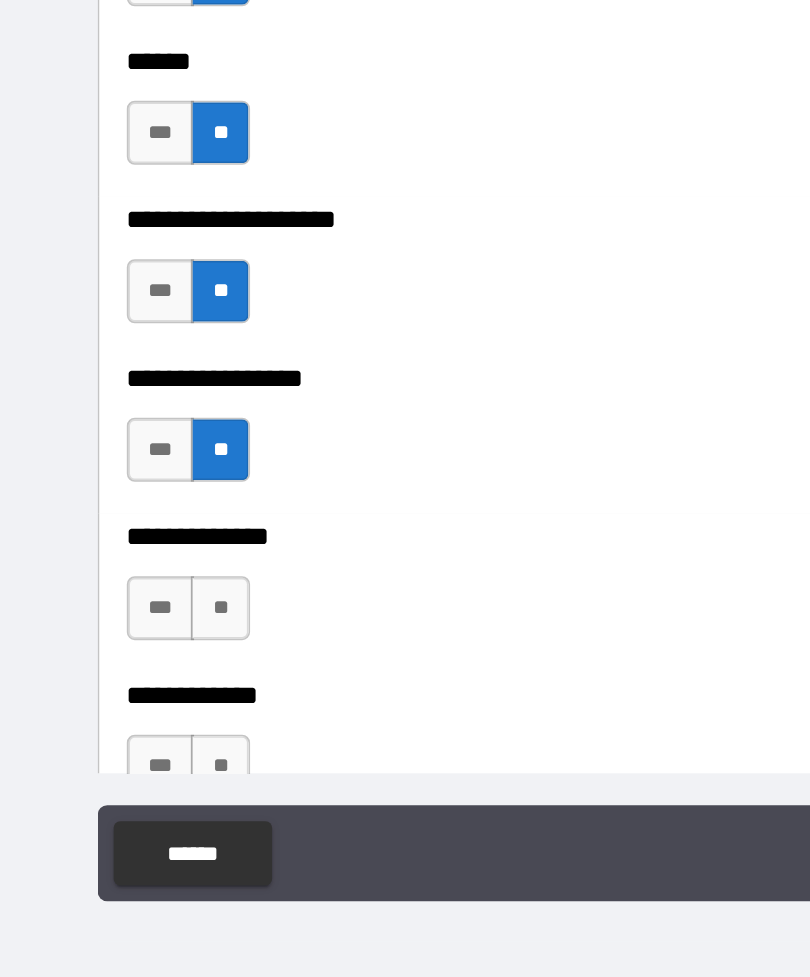 click on "**" at bounding box center [137, 746] 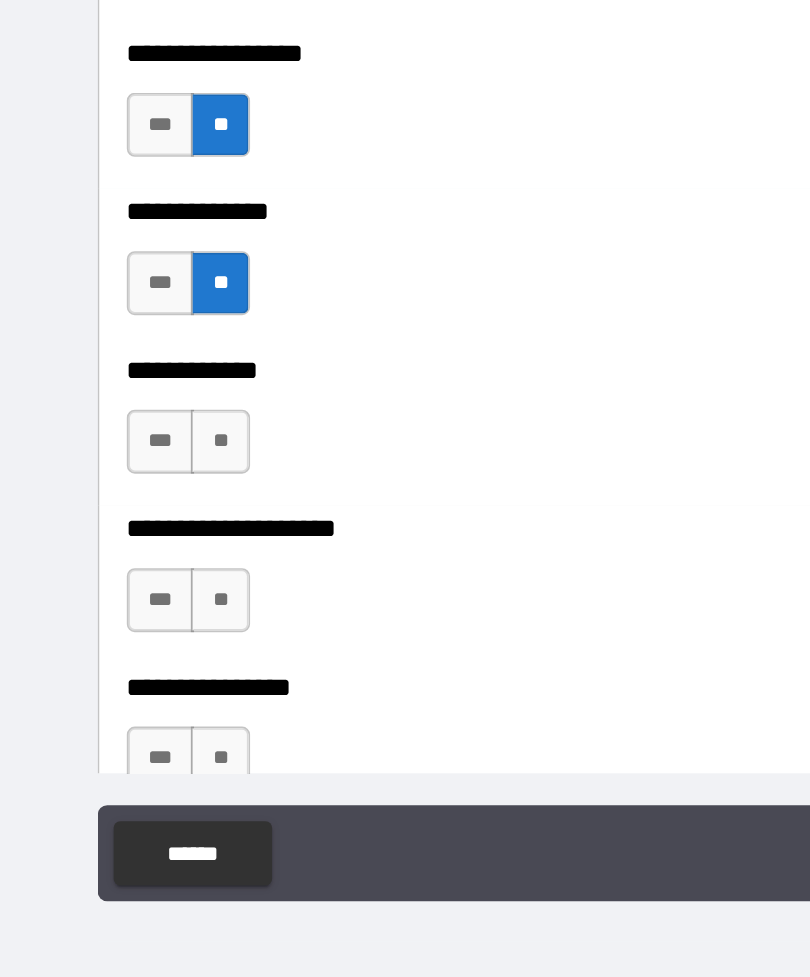 scroll, scrollTop: 6607, scrollLeft: 0, axis: vertical 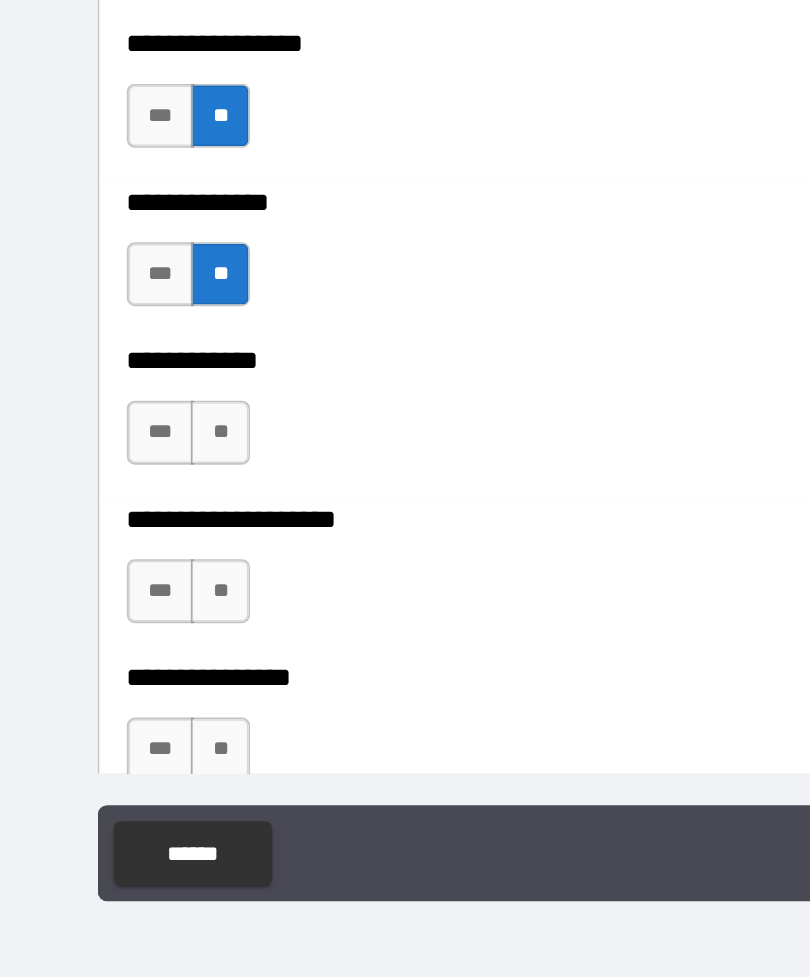 click on "**" at bounding box center (137, 636) 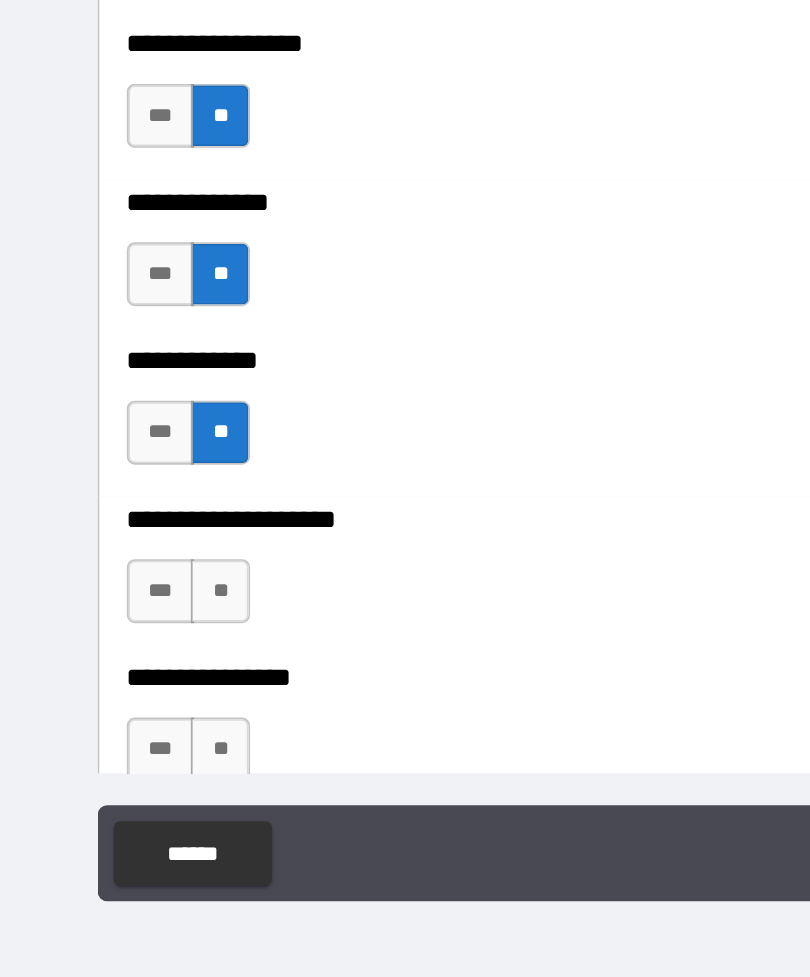 click on "**" at bounding box center (137, 735) 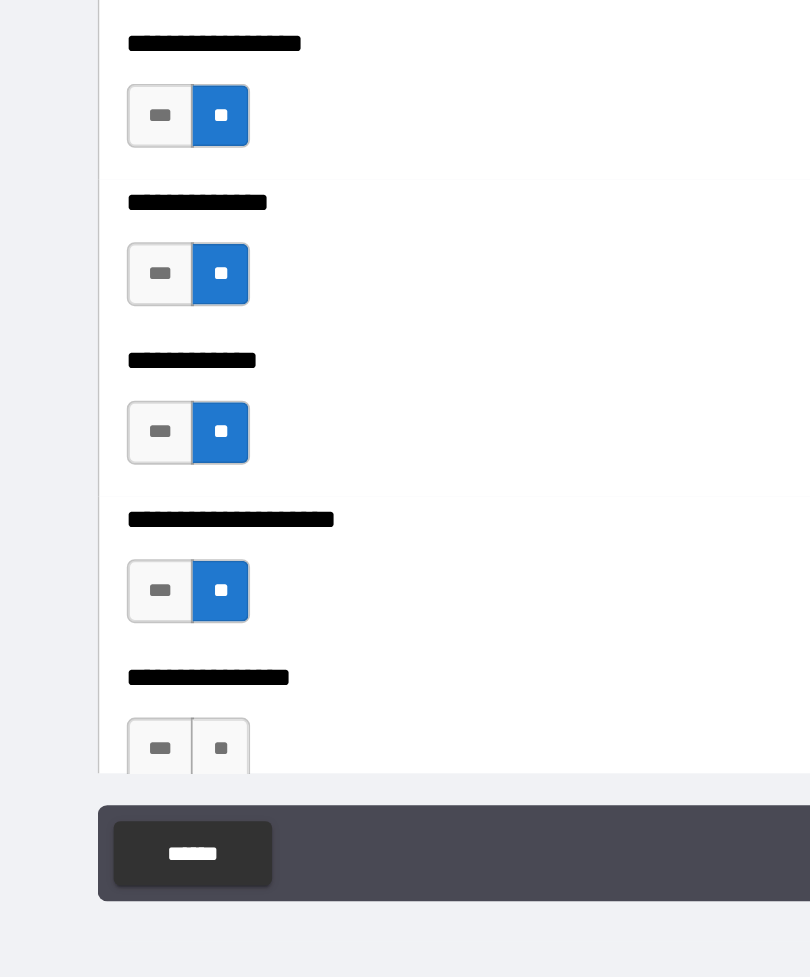 click on "**" at bounding box center [137, 834] 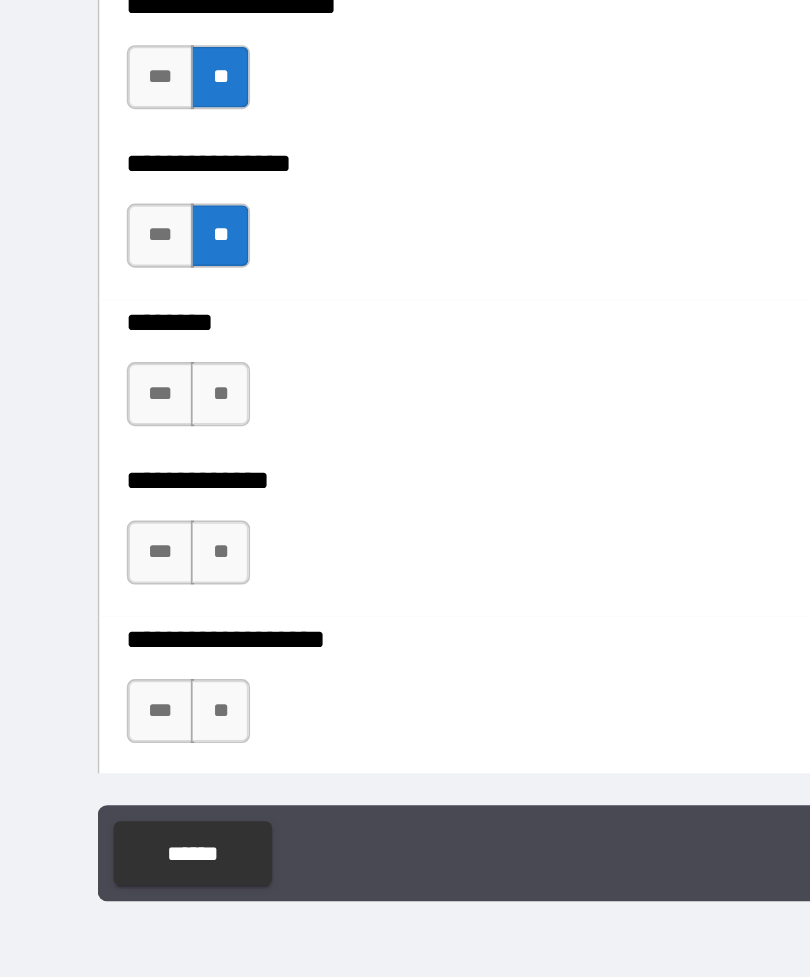 scroll, scrollTop: 6930, scrollLeft: 0, axis: vertical 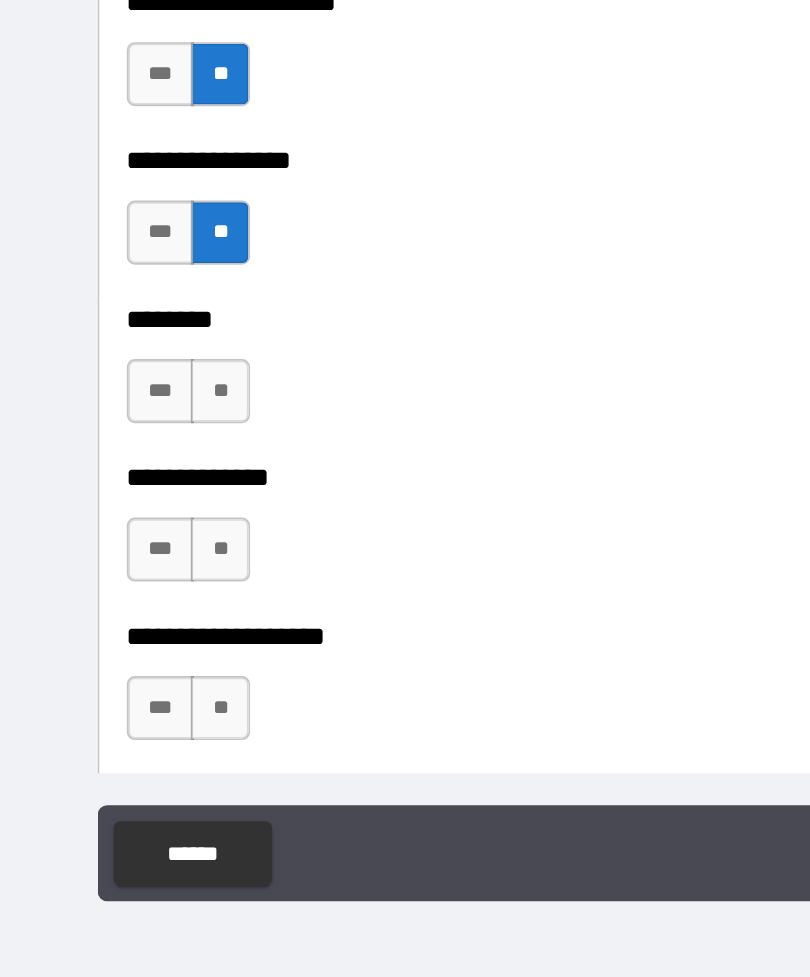 click on "**" at bounding box center [137, 610] 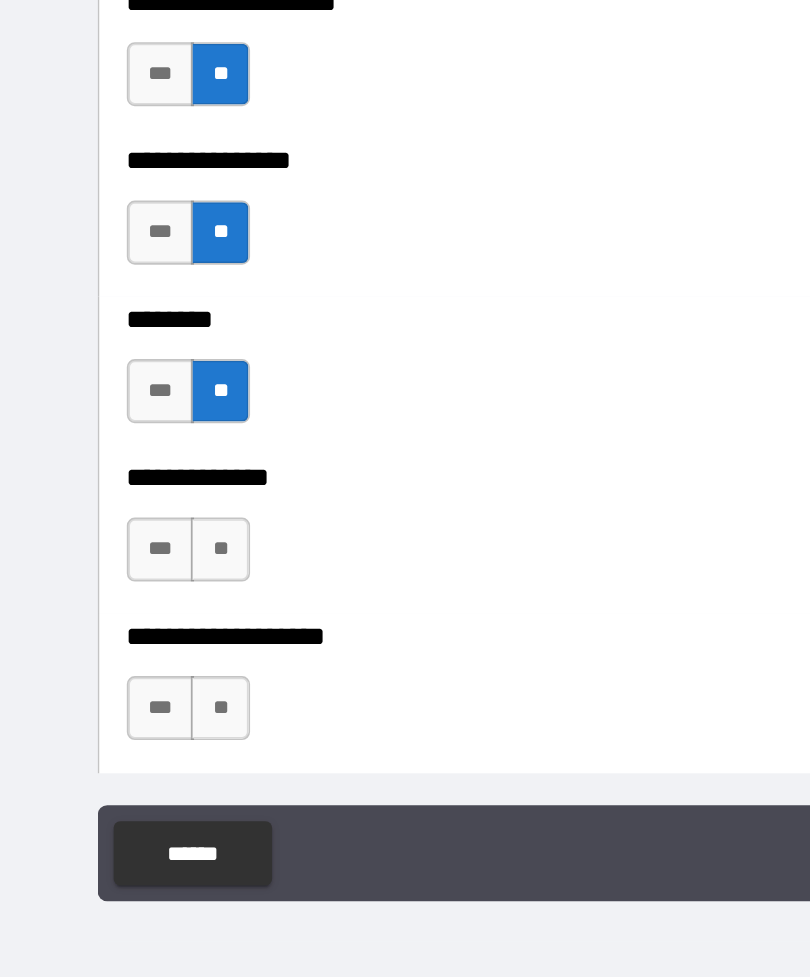 click on "**" at bounding box center [137, 709] 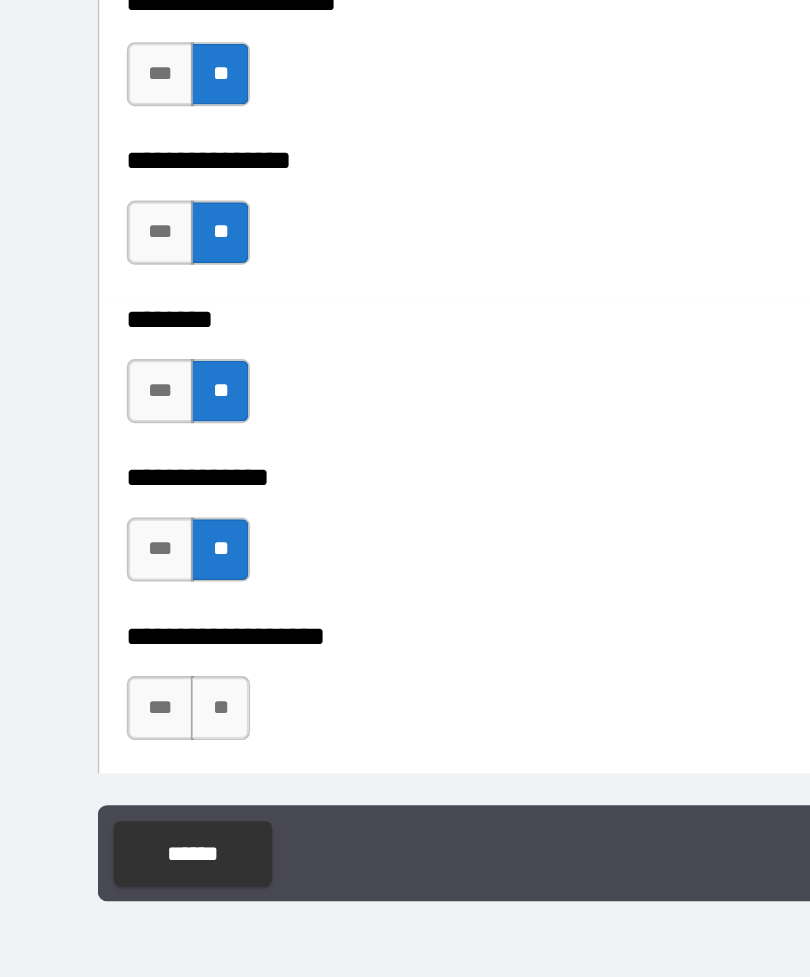 click on "**" at bounding box center (137, 808) 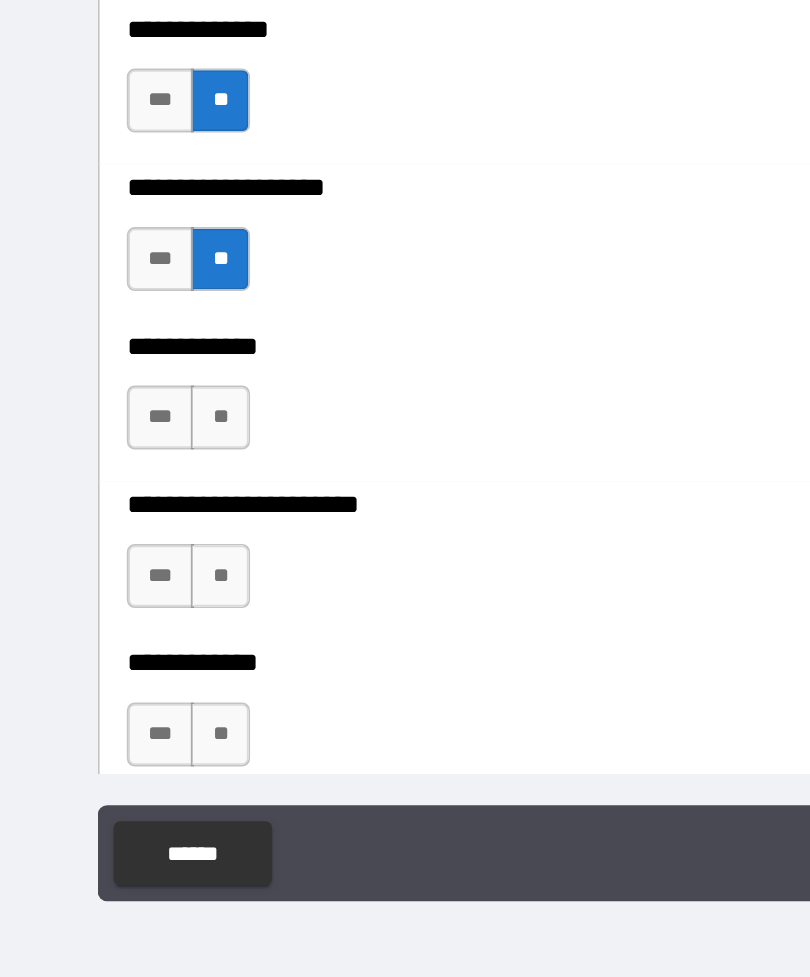 scroll, scrollTop: 7224, scrollLeft: 0, axis: vertical 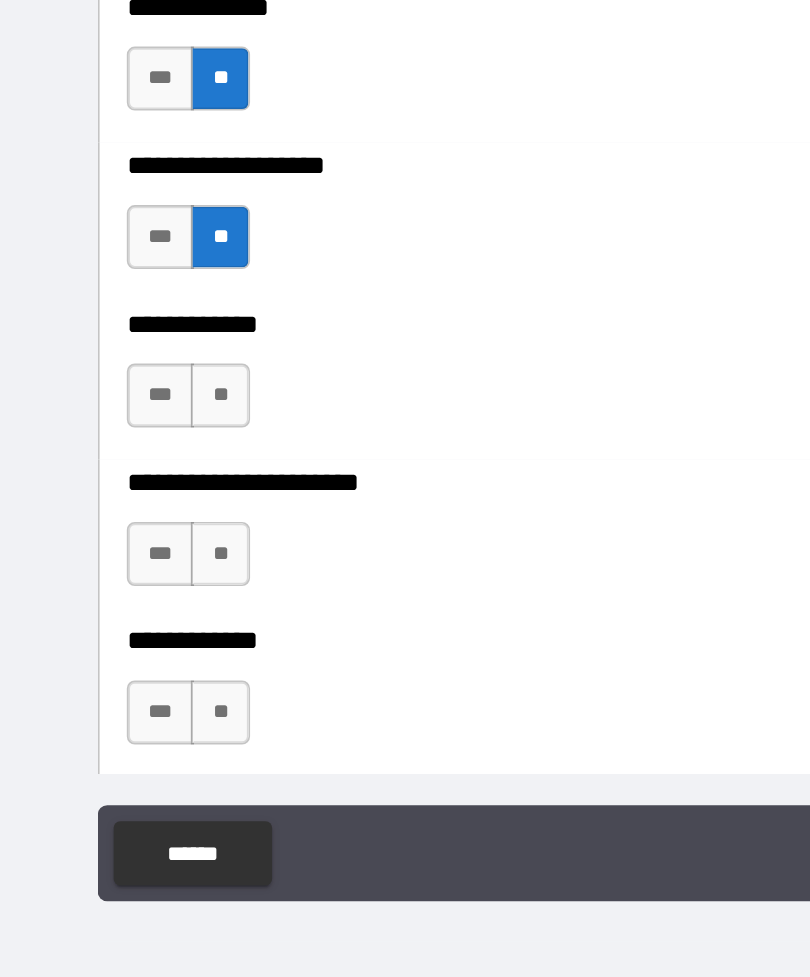 click on "**" at bounding box center [137, 613] 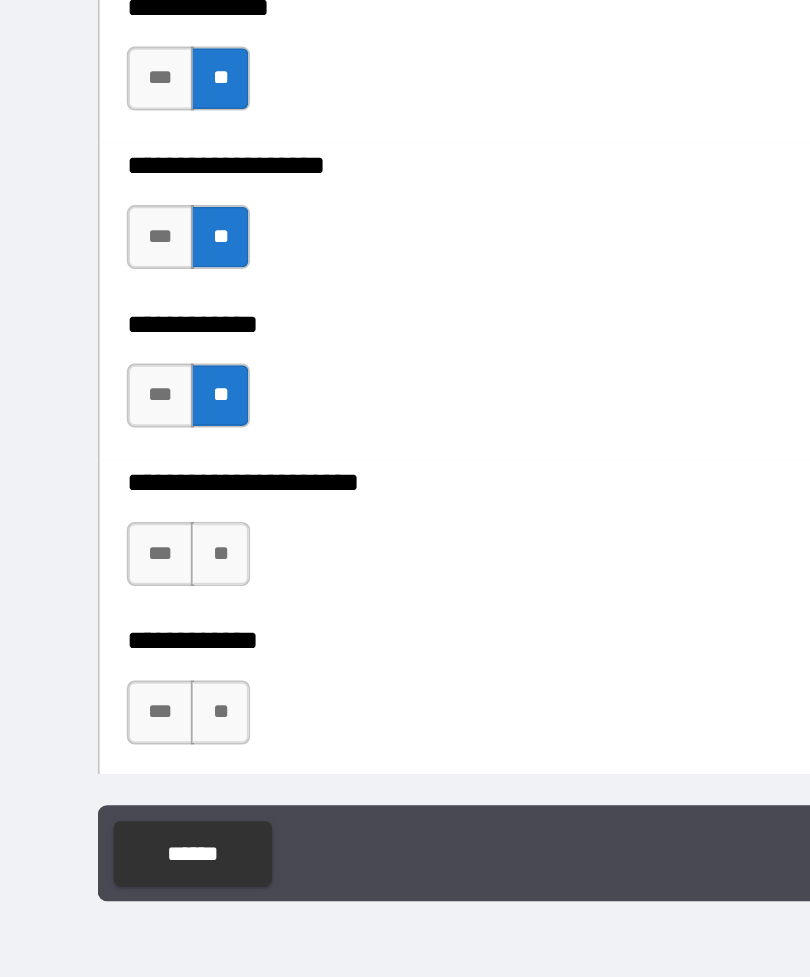 click on "**" at bounding box center [137, 712] 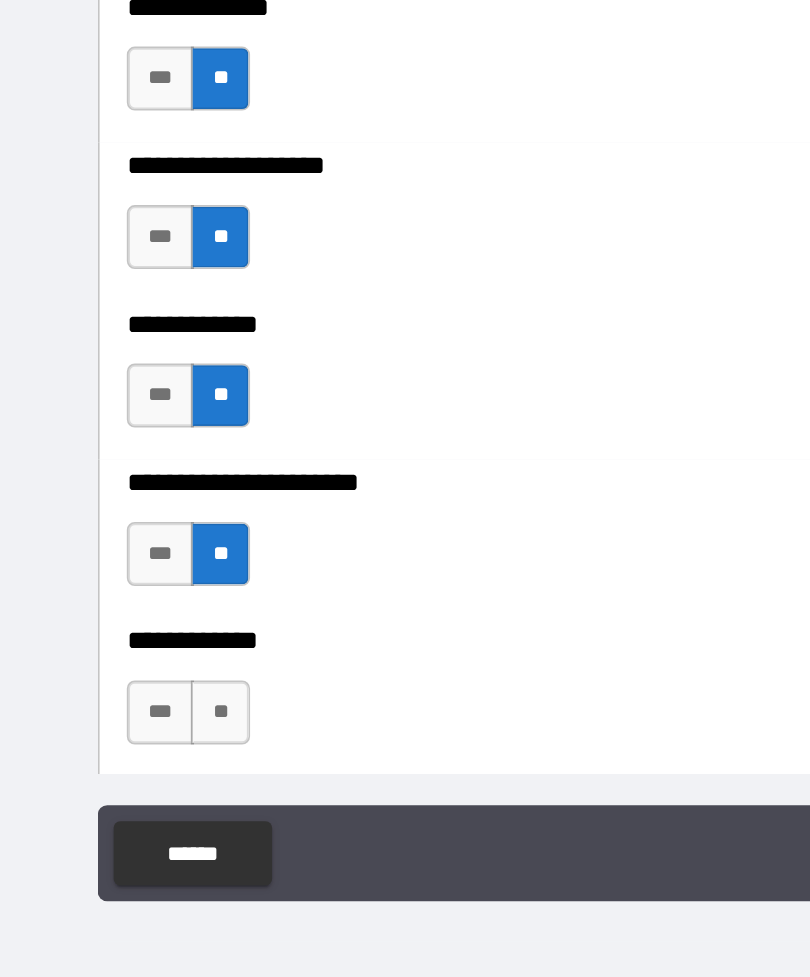click on "**" at bounding box center (137, 811) 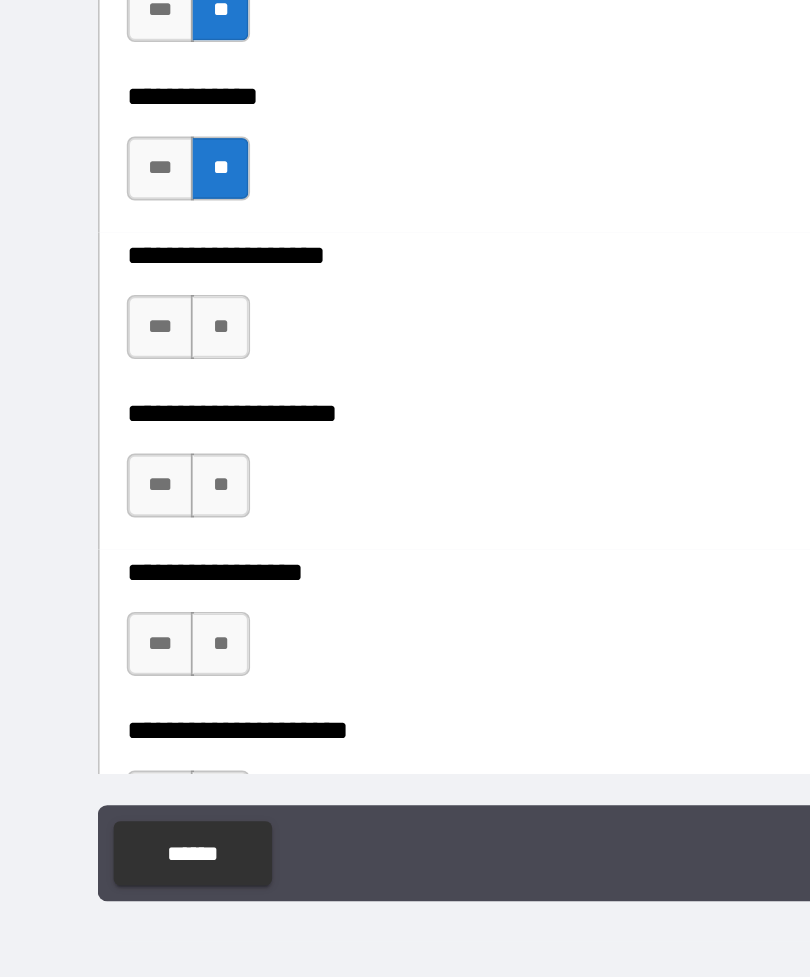 scroll, scrollTop: 7573, scrollLeft: 0, axis: vertical 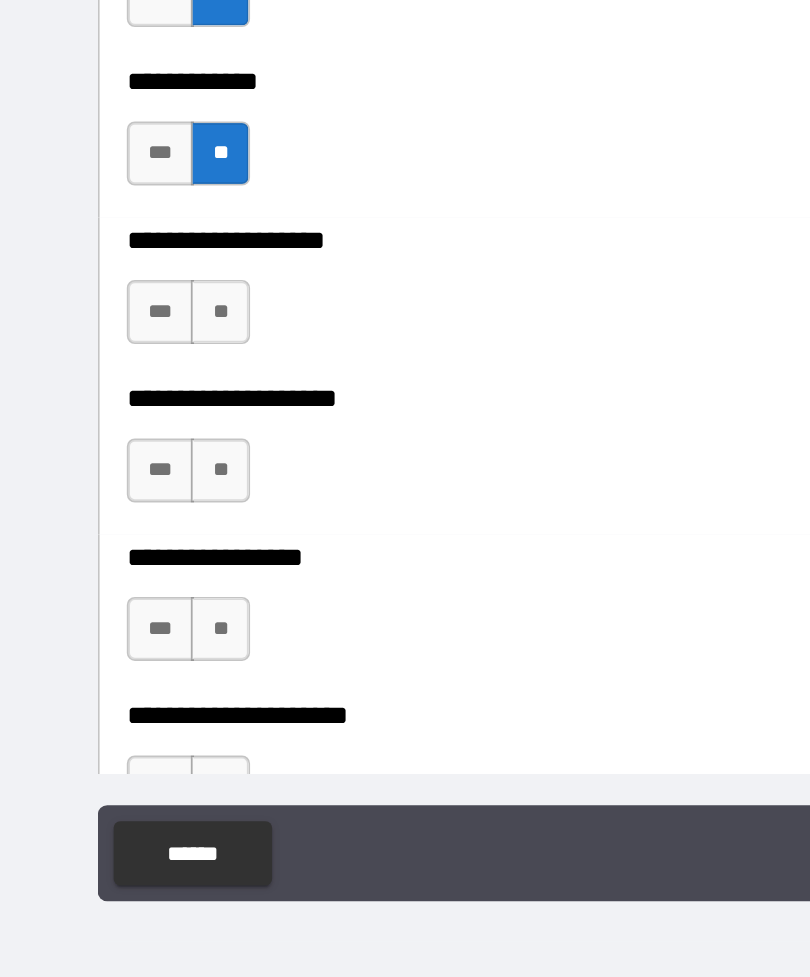 click on "**" at bounding box center [137, 561] 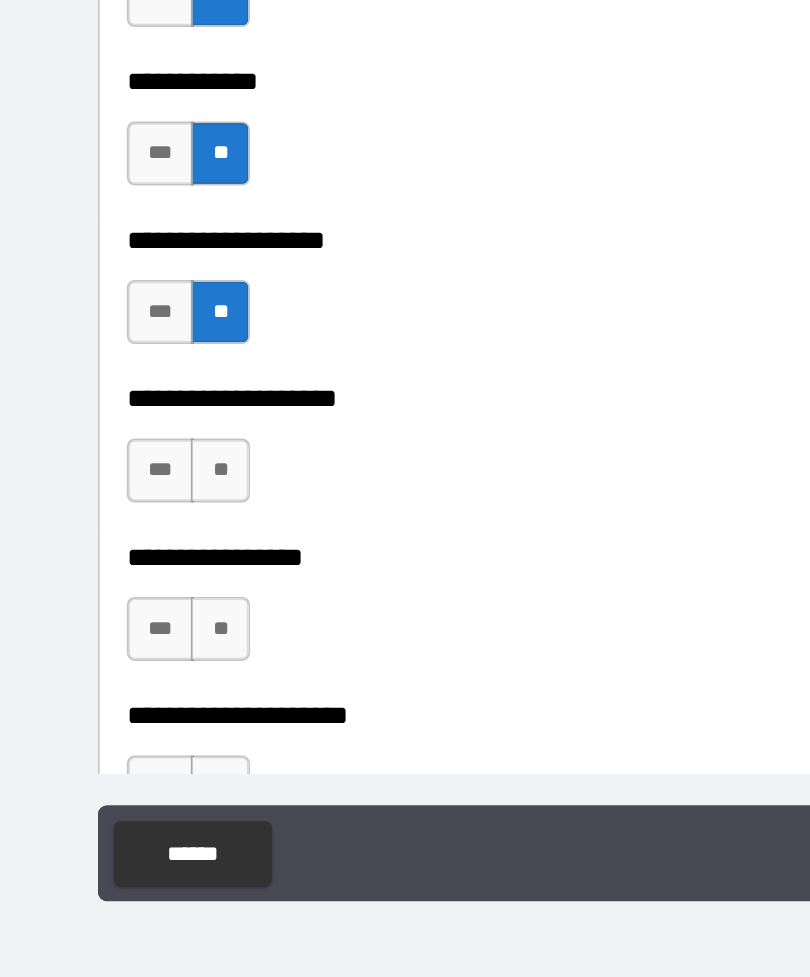 click on "**" at bounding box center (137, 660) 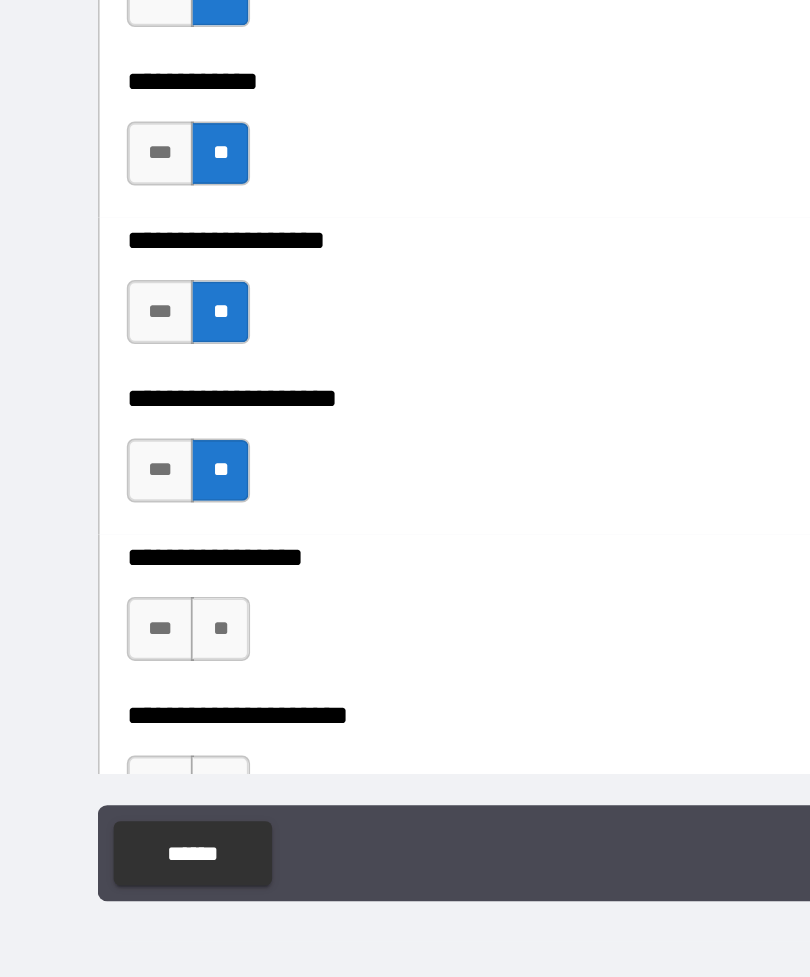 click on "**" at bounding box center [137, 759] 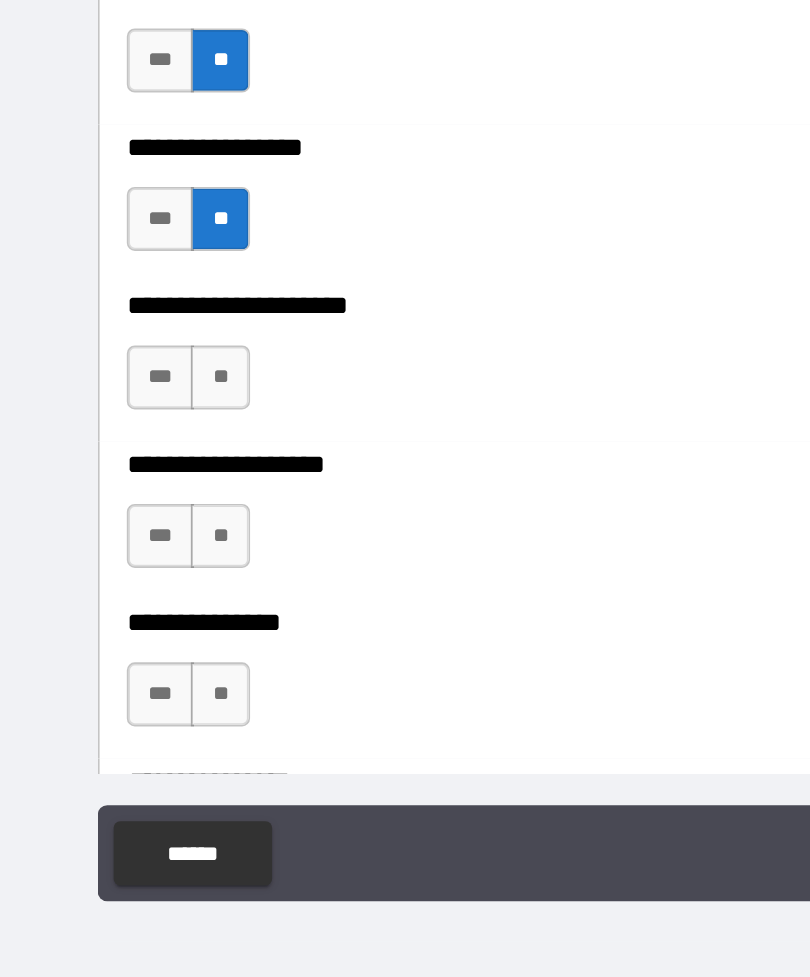 scroll, scrollTop: 7838, scrollLeft: 0, axis: vertical 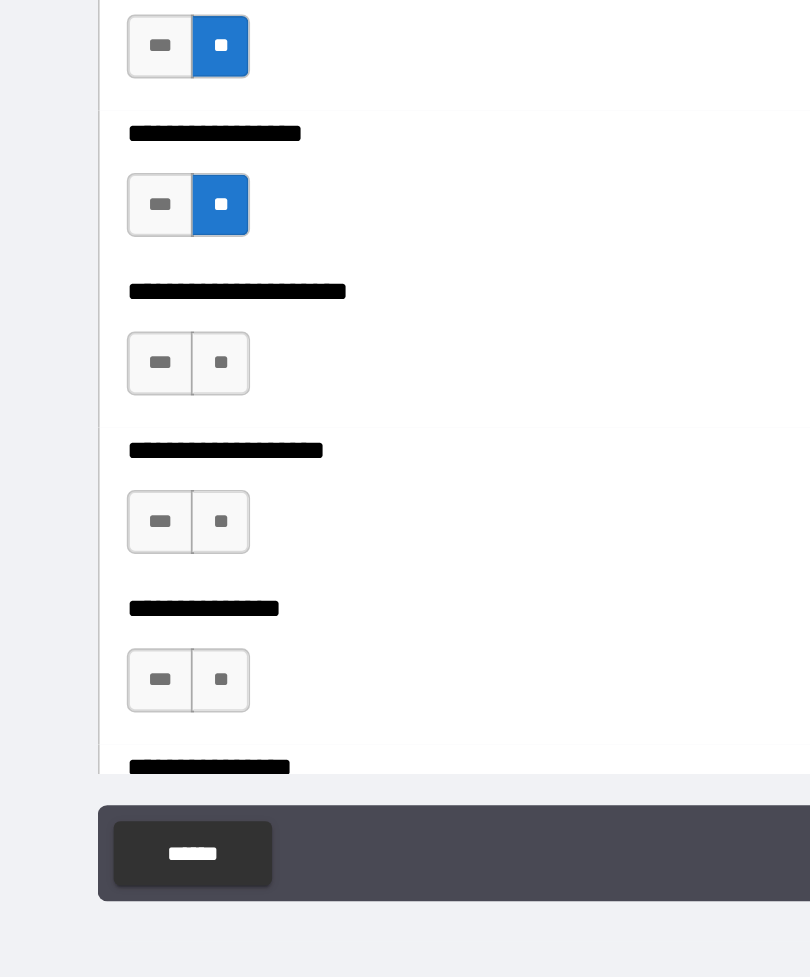 click on "**" at bounding box center (137, 593) 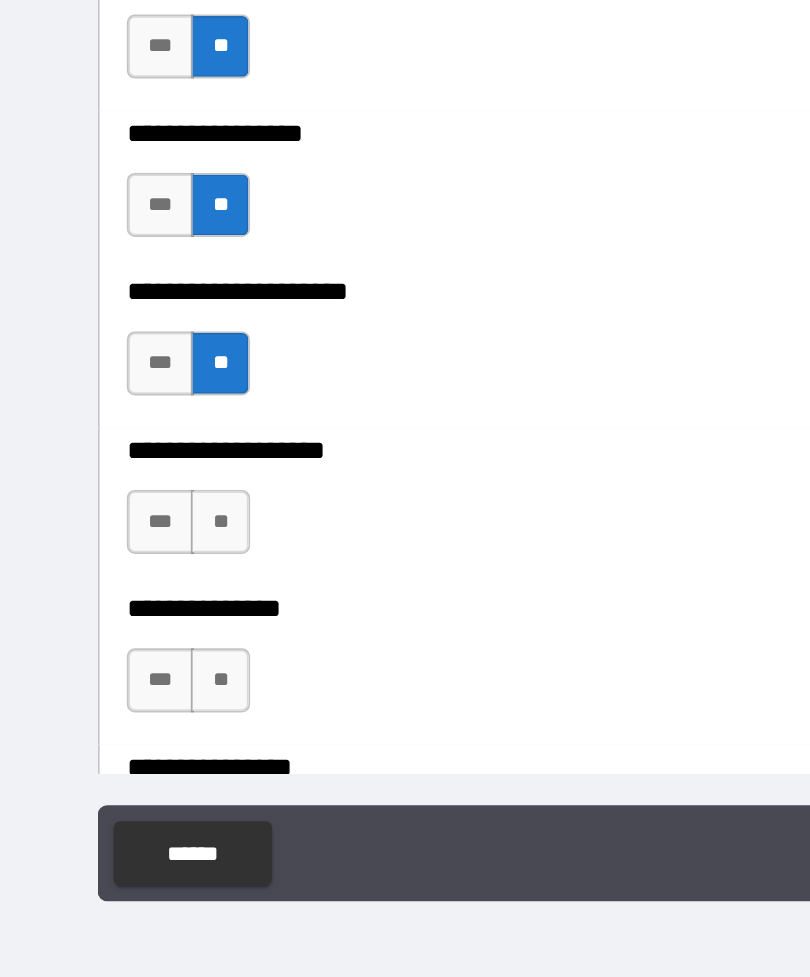 click on "**" at bounding box center (137, 692) 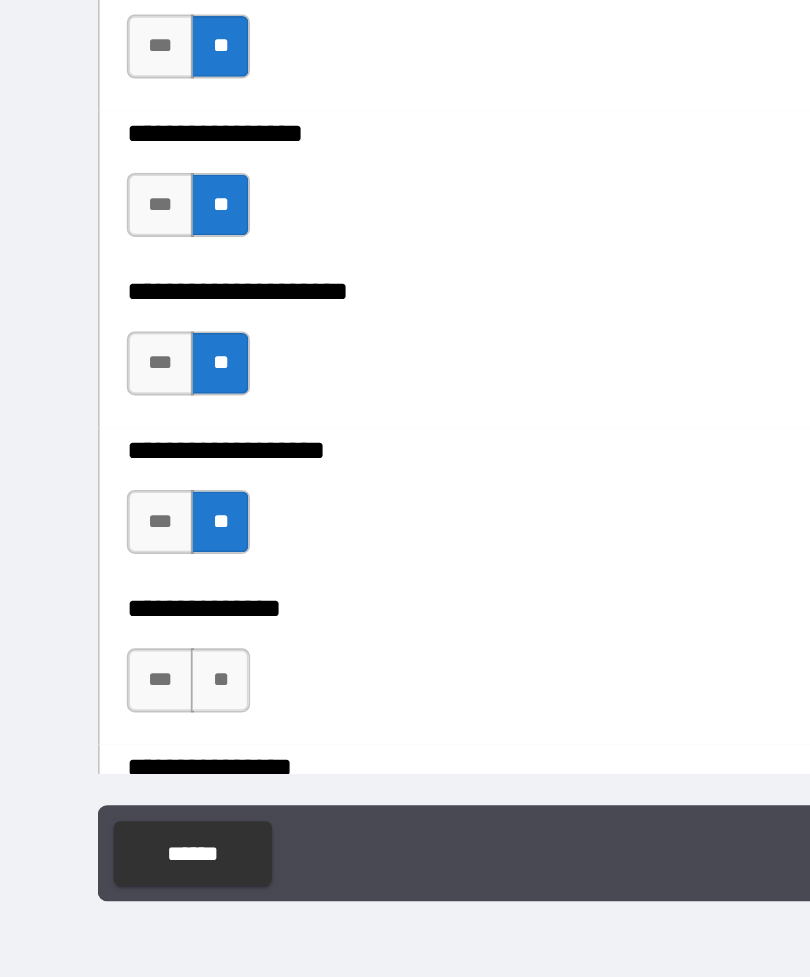 click on "**" at bounding box center (137, 791) 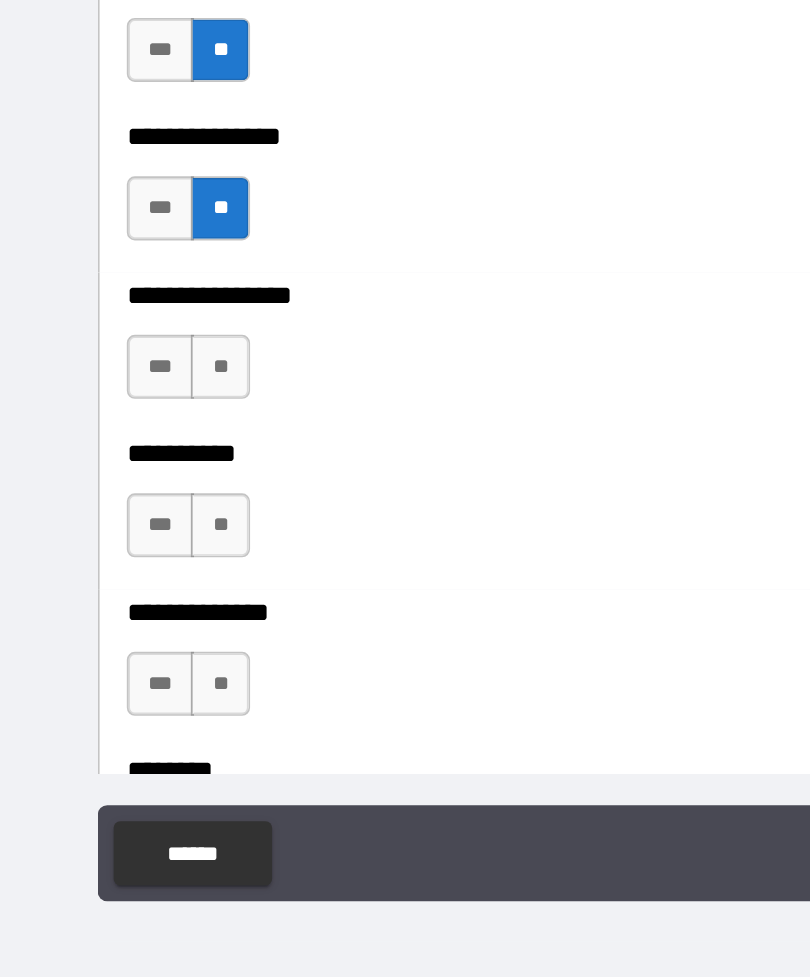 scroll, scrollTop: 8139, scrollLeft: 0, axis: vertical 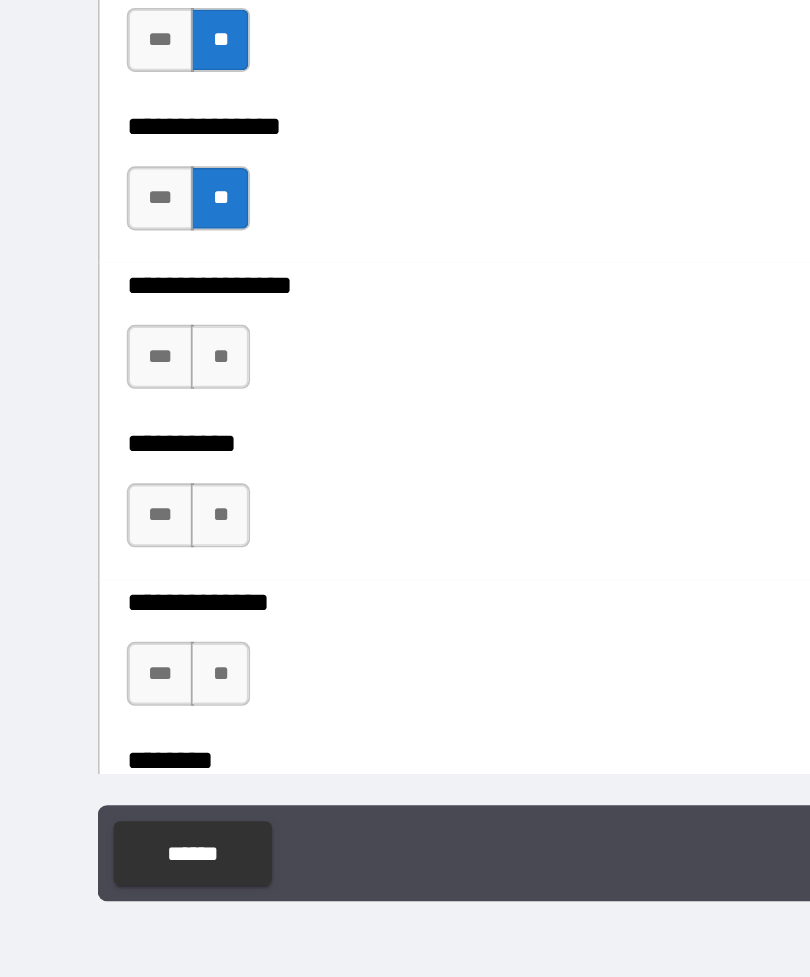 click on "**" at bounding box center (137, 589) 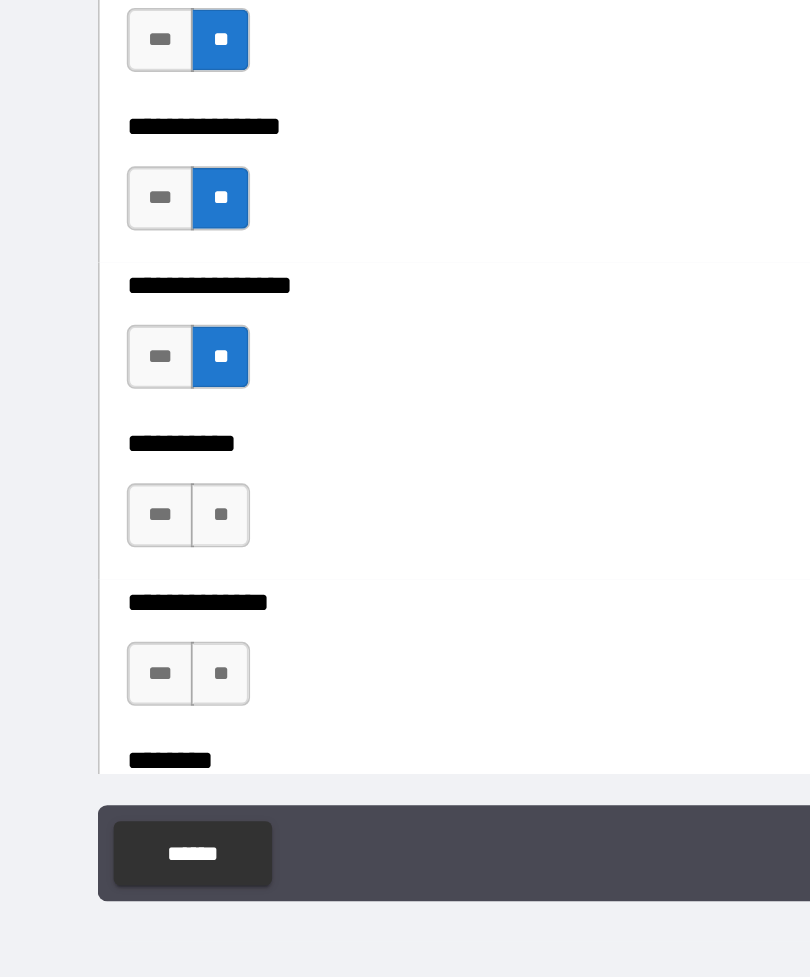 click on "**" at bounding box center (137, 688) 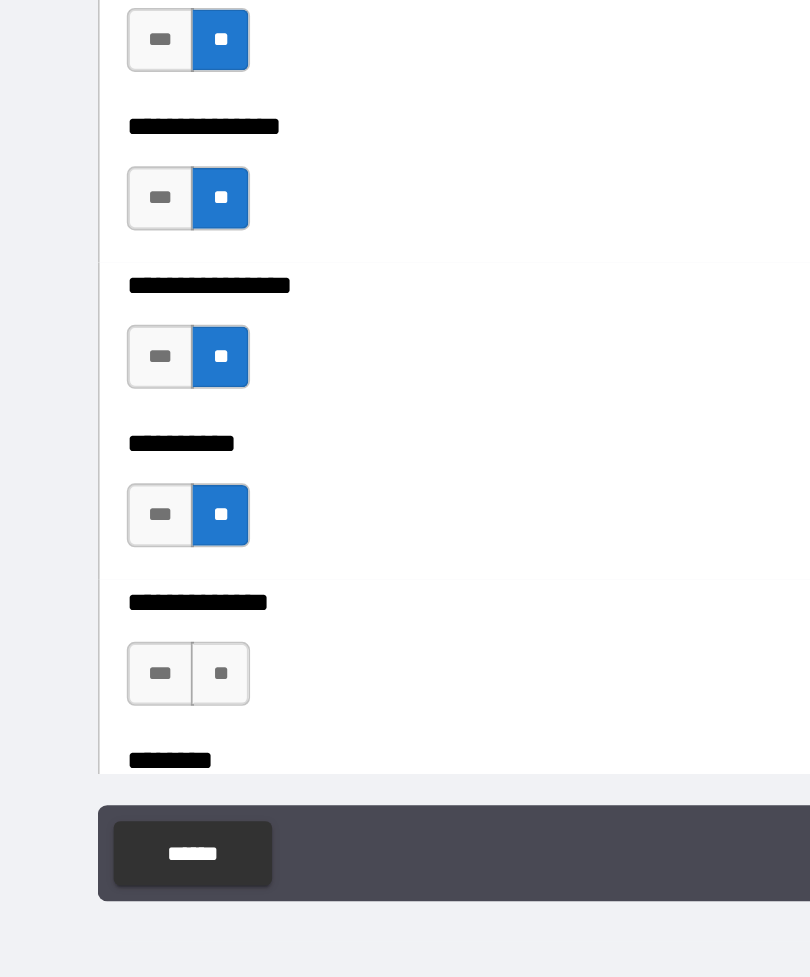 click on "**" at bounding box center [137, 787] 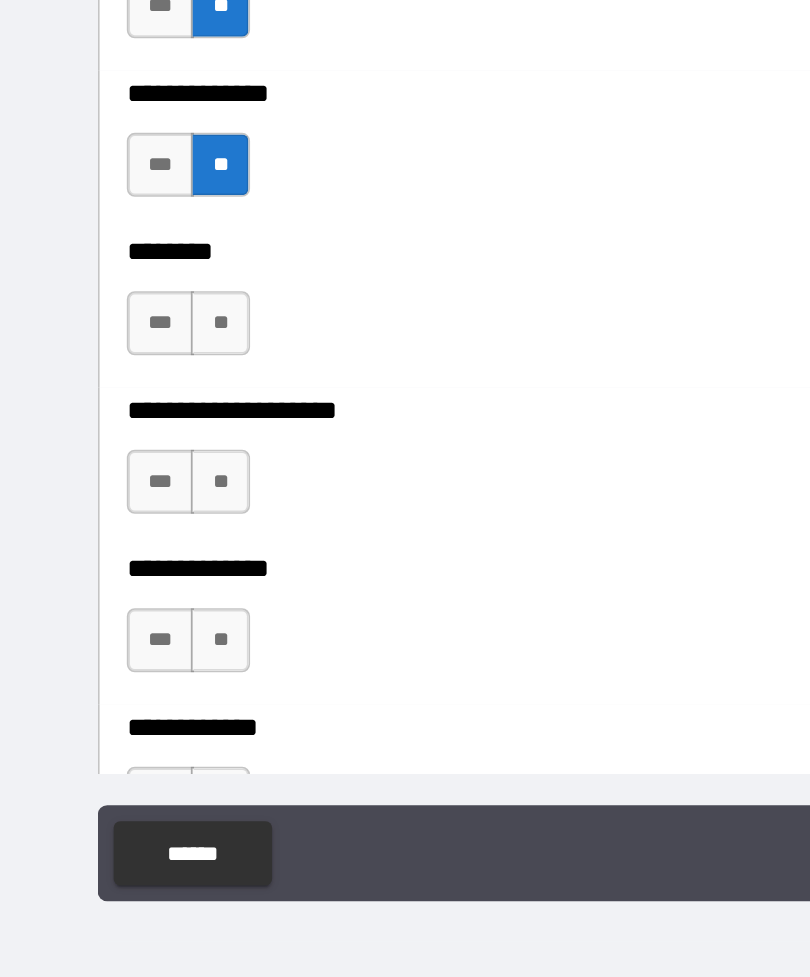 scroll, scrollTop: 8466, scrollLeft: 0, axis: vertical 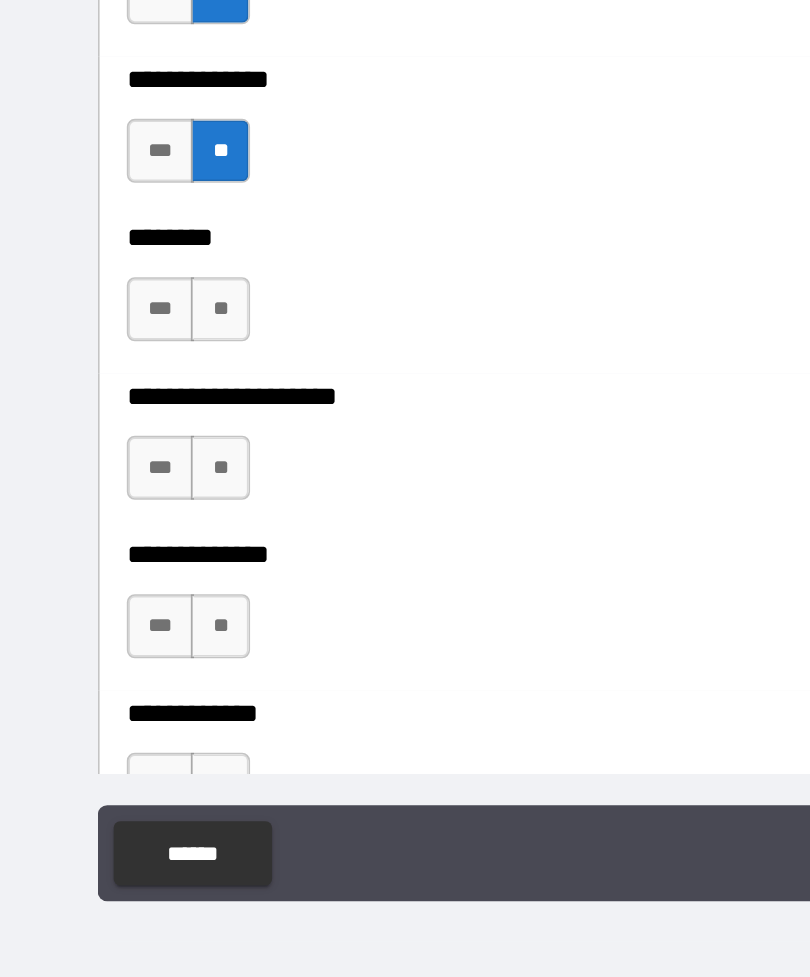 click on "**" at bounding box center [137, 559] 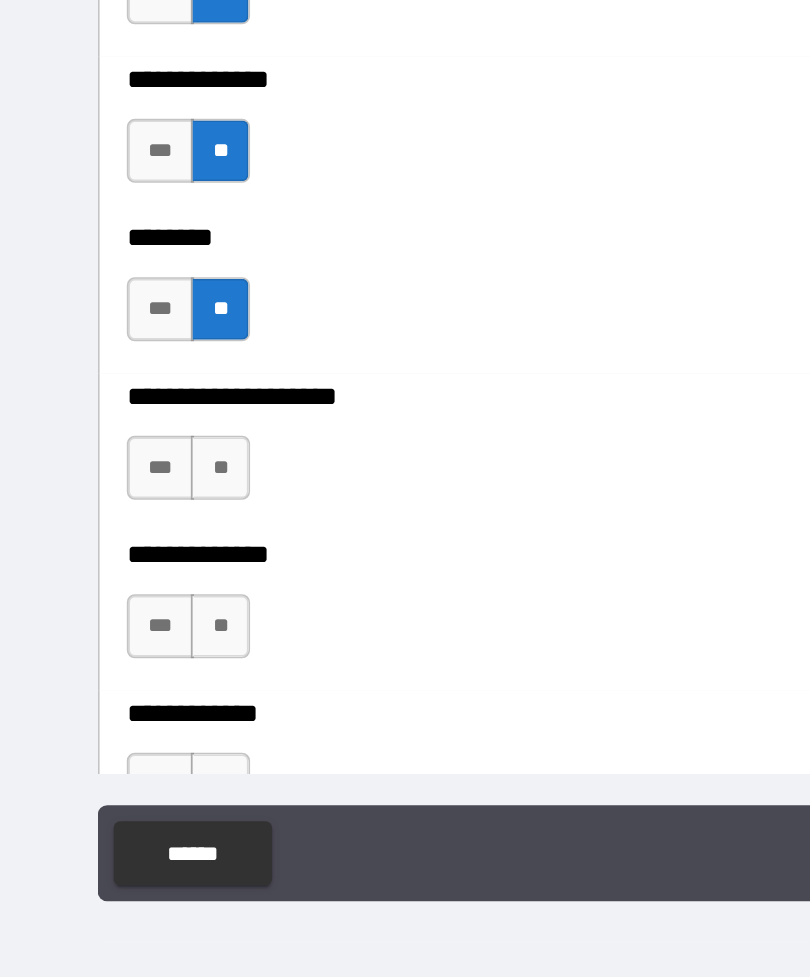 click on "**" at bounding box center (137, 658) 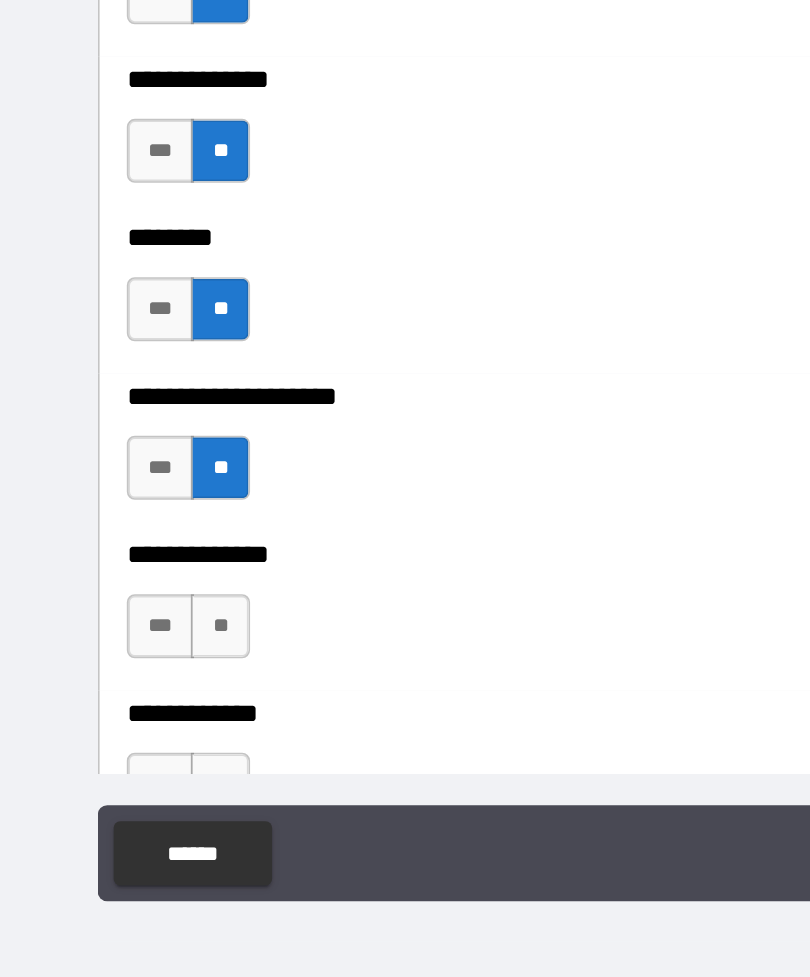 click on "**" at bounding box center (137, 757) 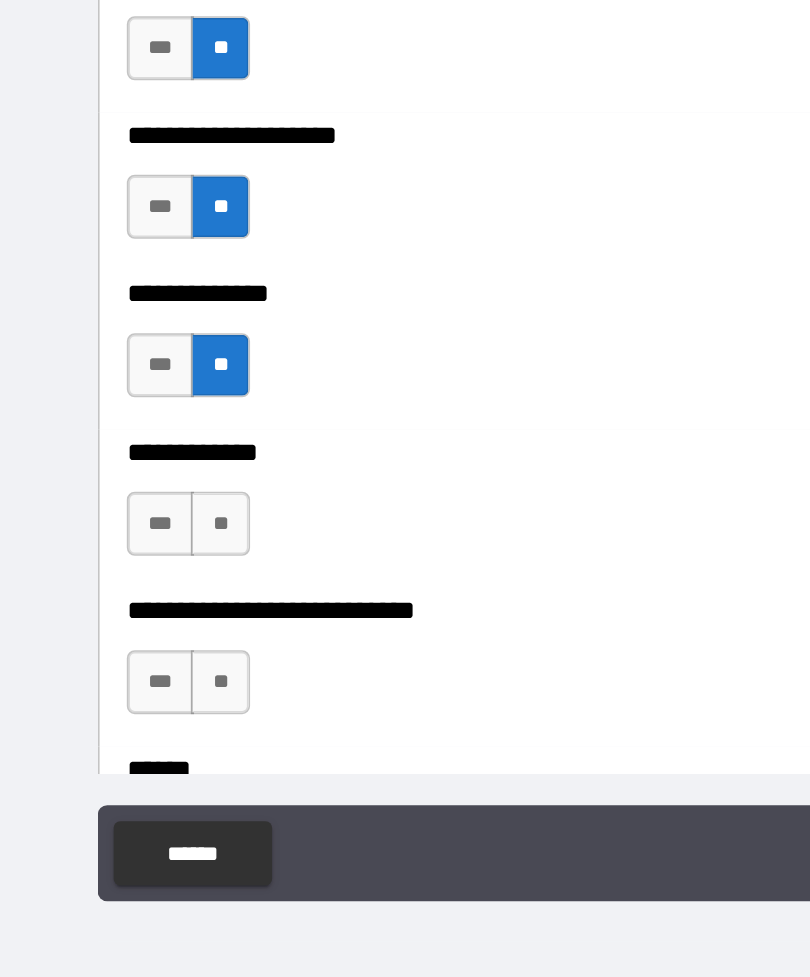 scroll, scrollTop: 8647, scrollLeft: 0, axis: vertical 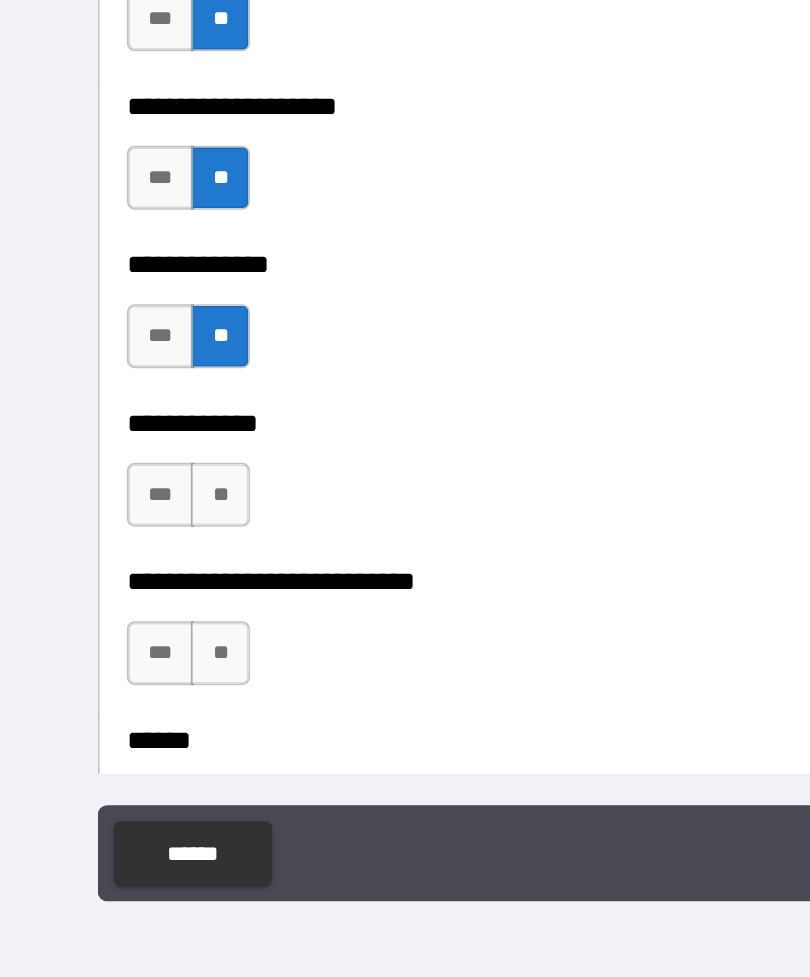 click on "**" at bounding box center (137, 675) 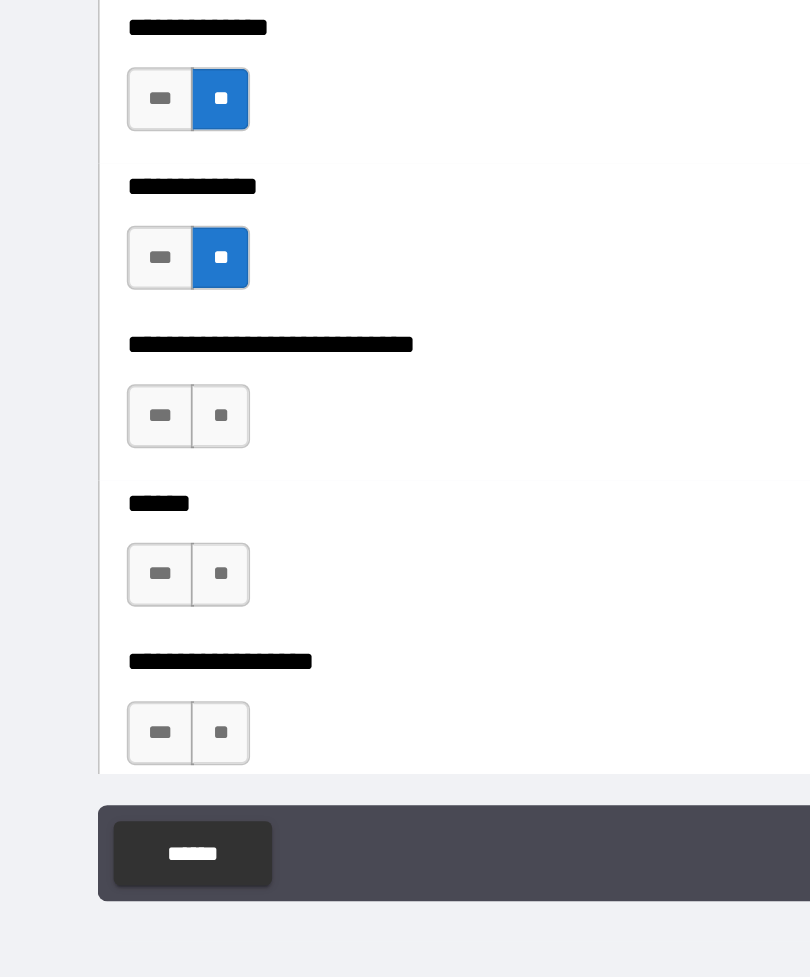 scroll, scrollTop: 8802, scrollLeft: 0, axis: vertical 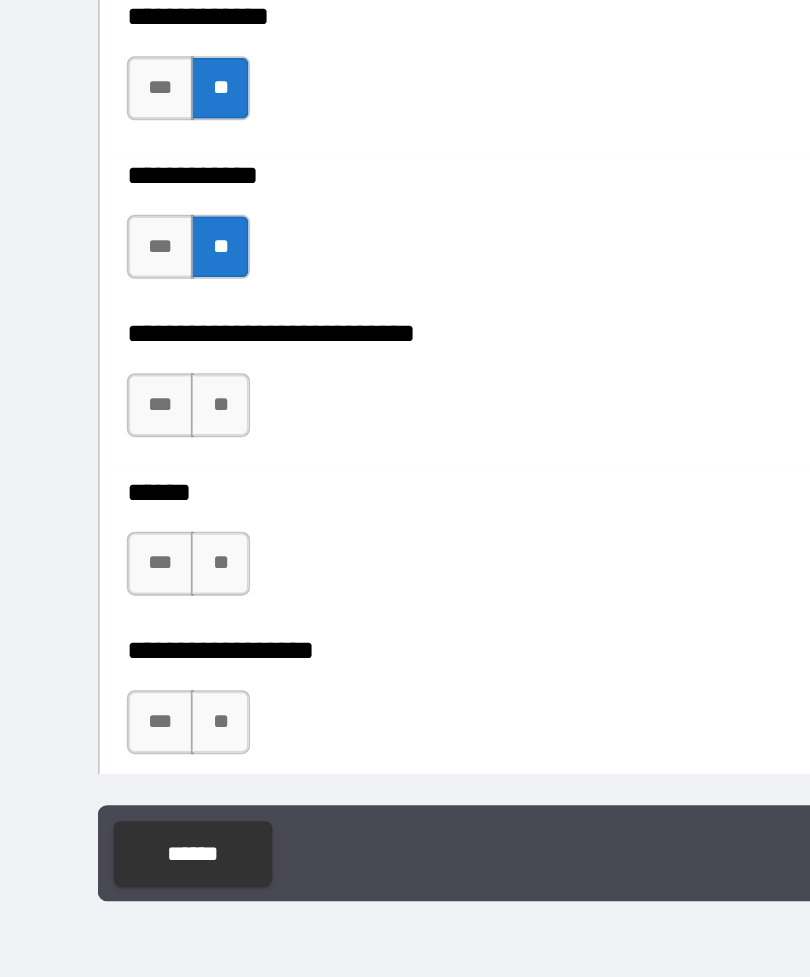 click on "**" at bounding box center (137, 619) 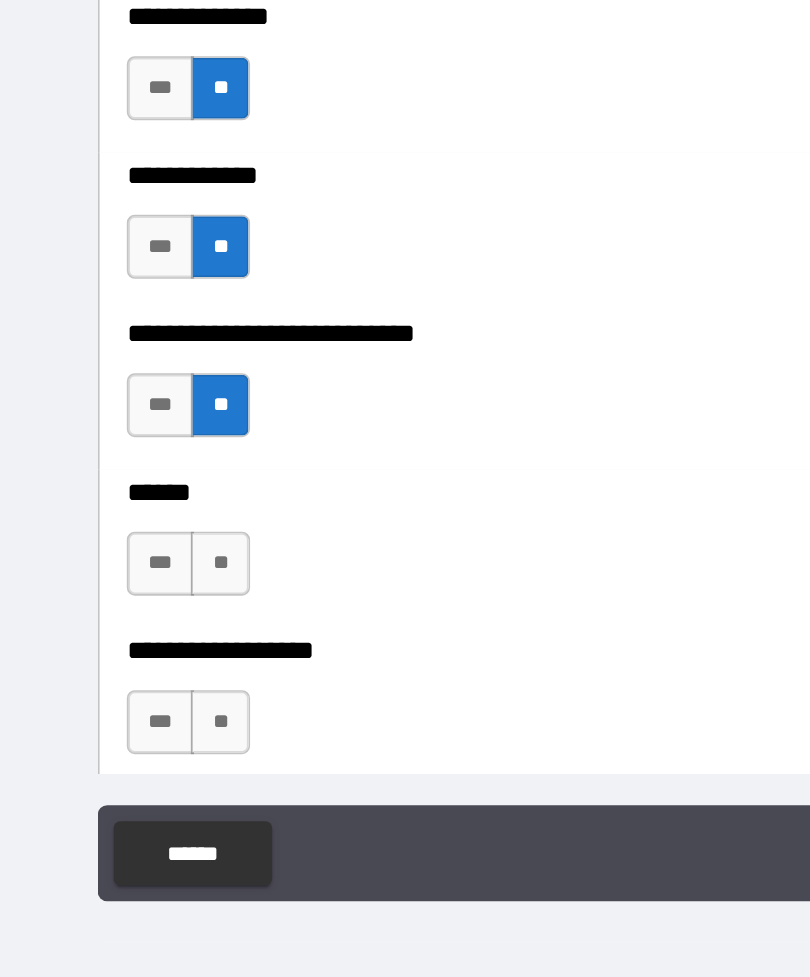 click on "**" at bounding box center [137, 718] 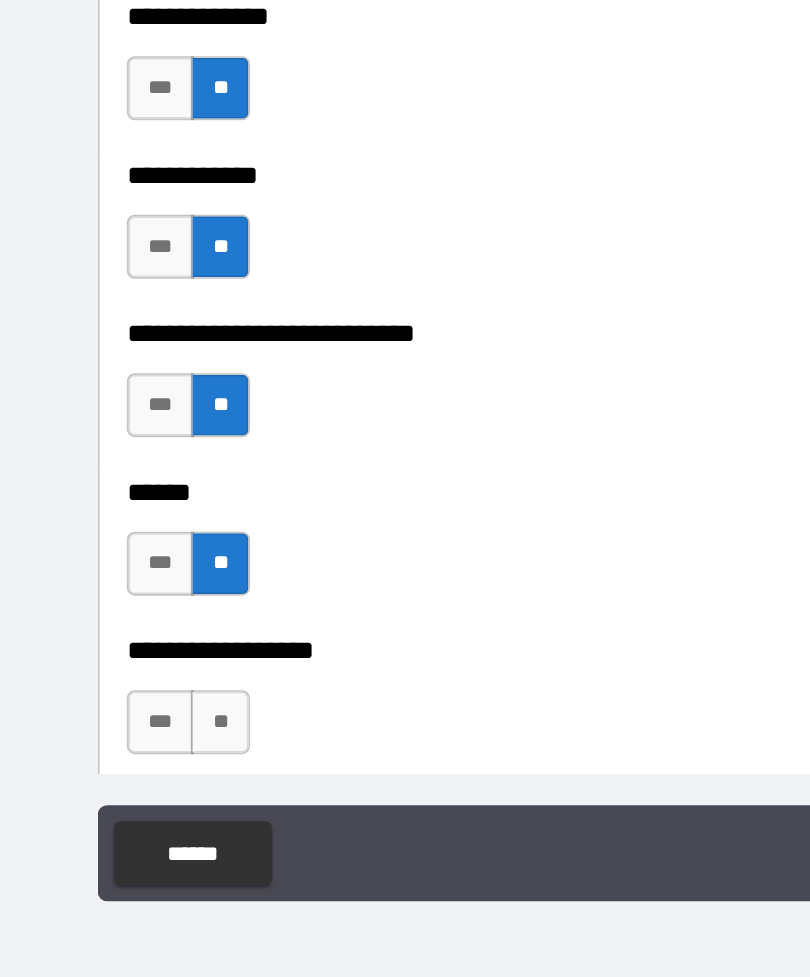 click on "**" at bounding box center [137, 817] 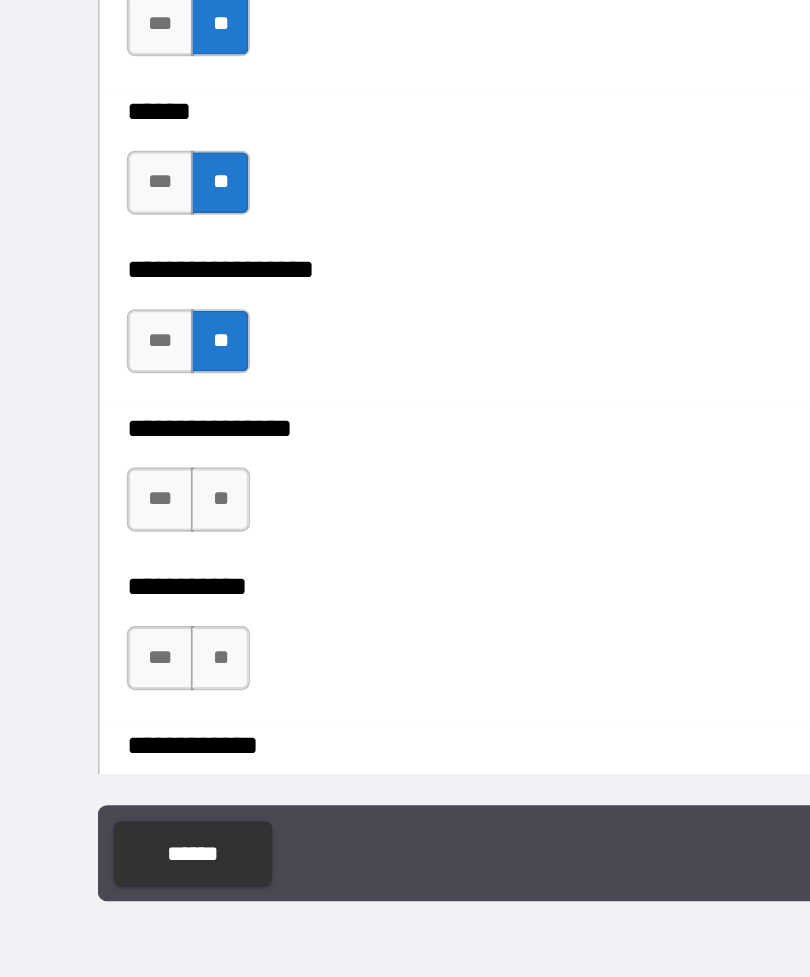 scroll, scrollTop: 9050, scrollLeft: 0, axis: vertical 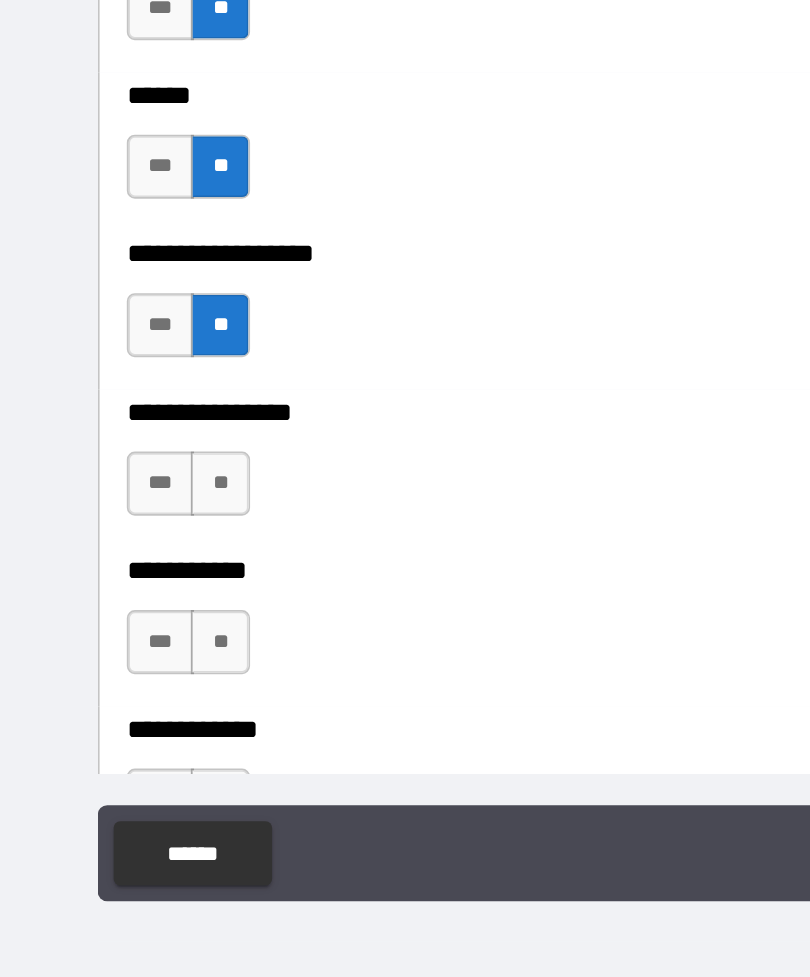 click on "**" at bounding box center (137, 668) 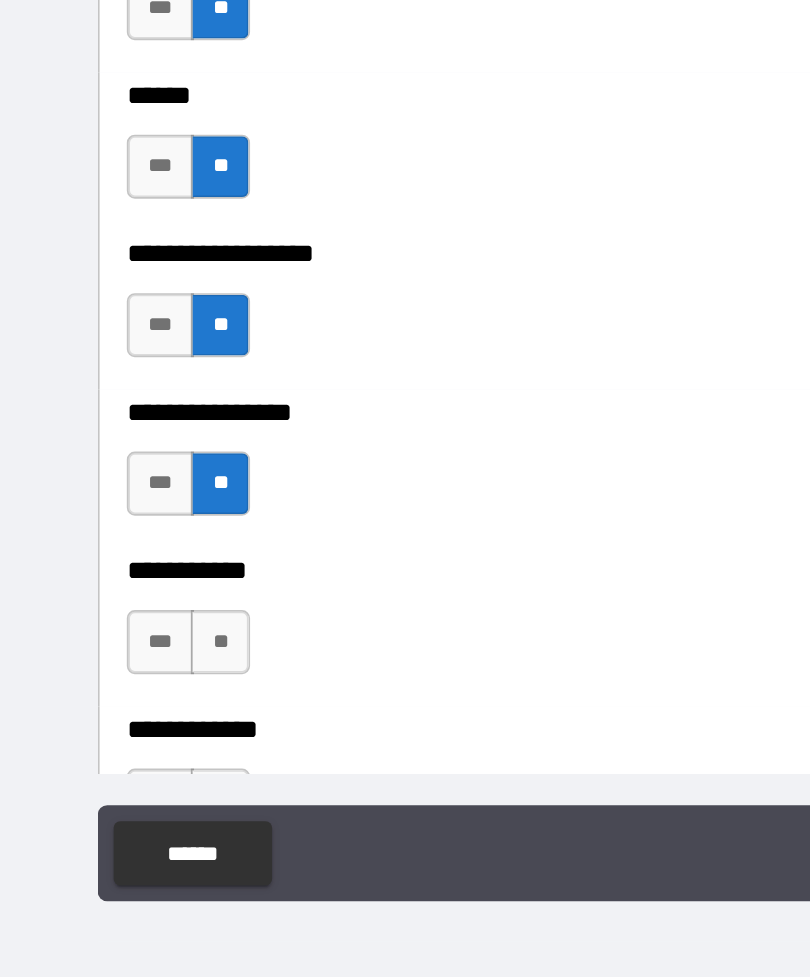 click on "**" at bounding box center (137, 767) 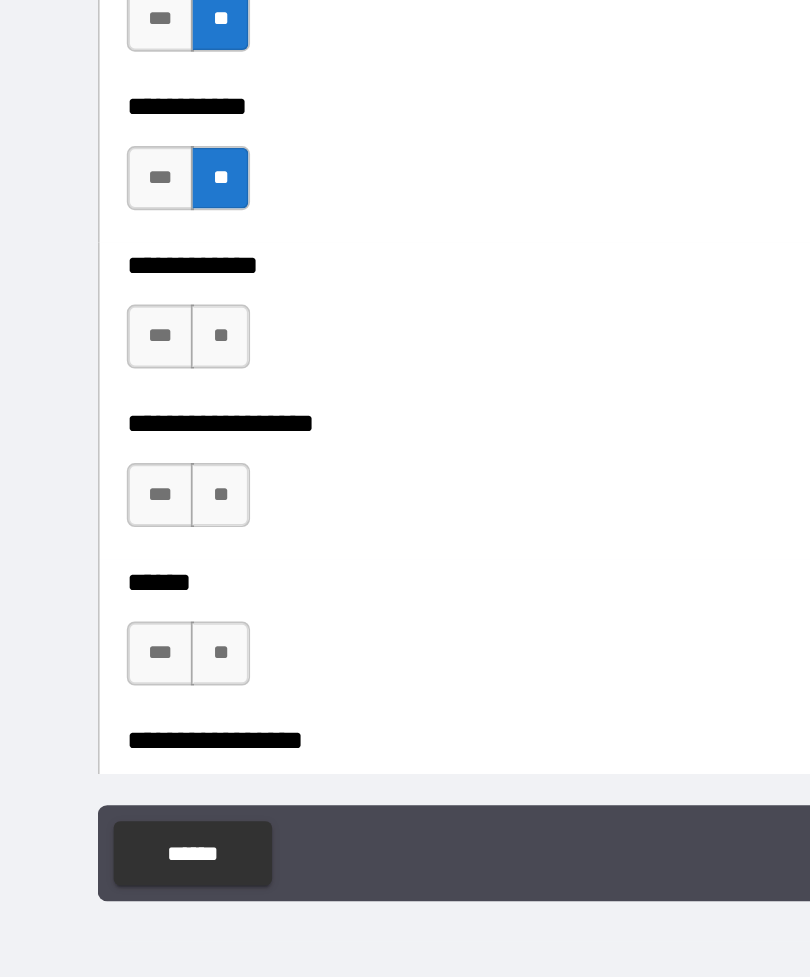 scroll, scrollTop: 9341, scrollLeft: 0, axis: vertical 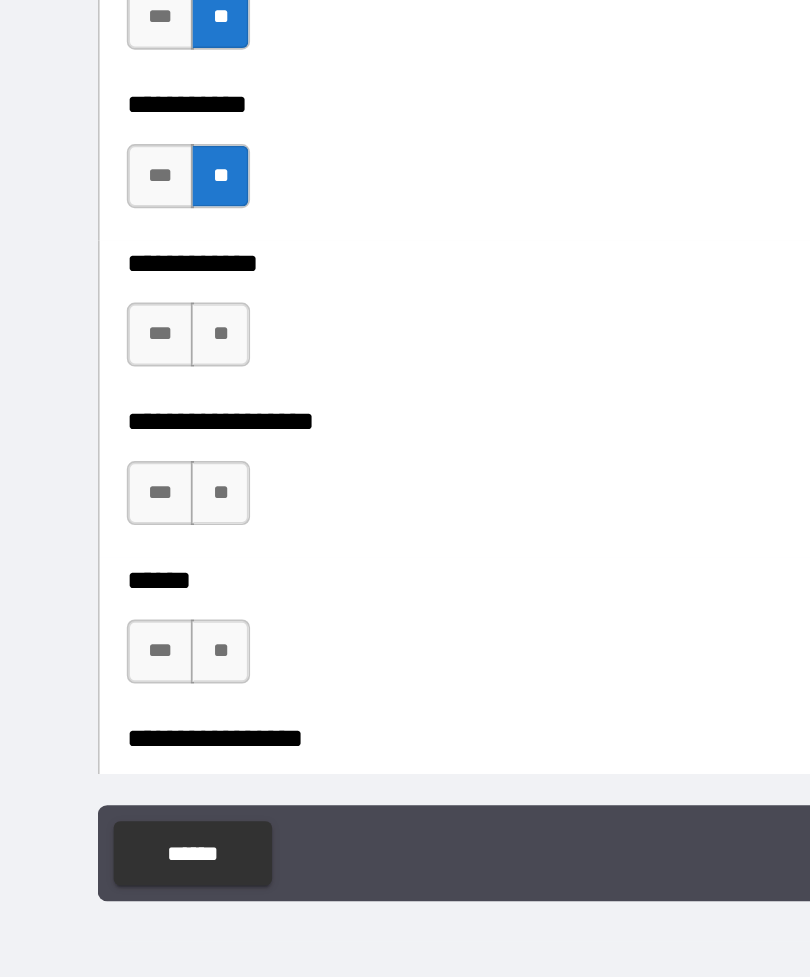 click on "**" at bounding box center [137, 575] 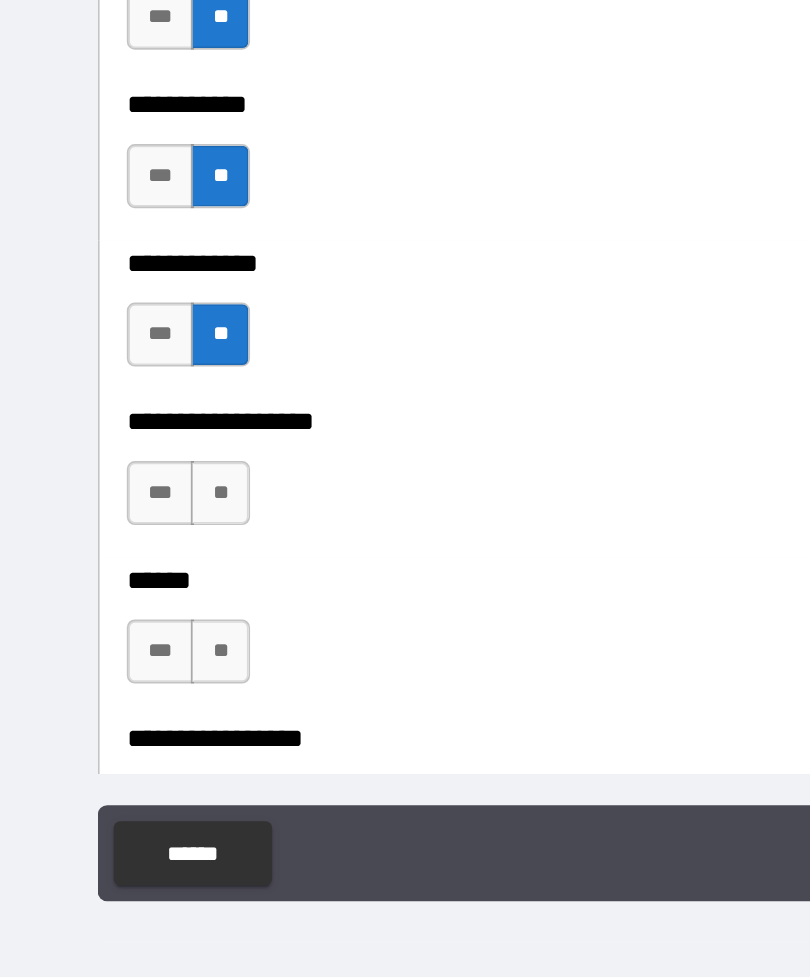click on "**" at bounding box center [137, 674] 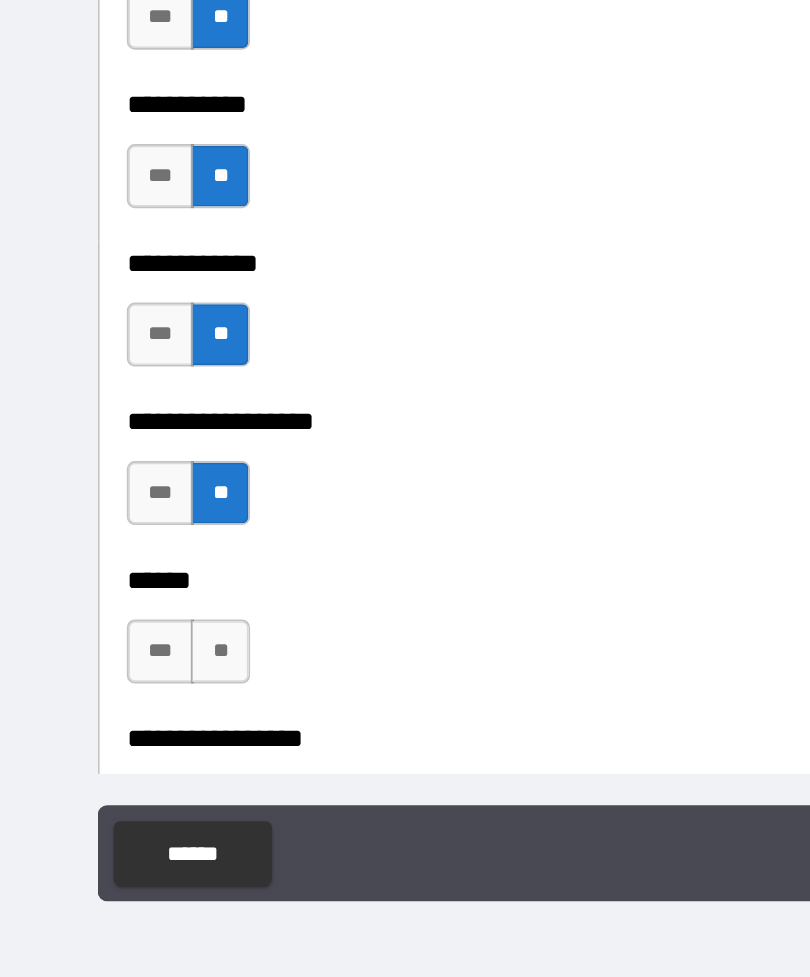 click on "**" at bounding box center [137, 773] 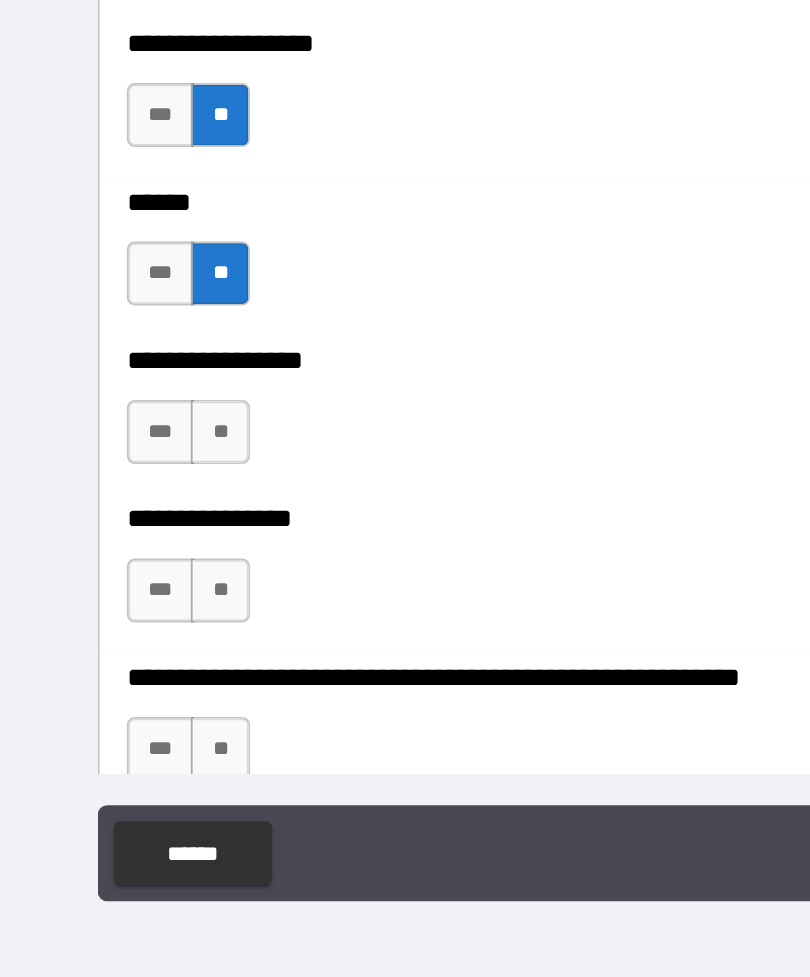 scroll, scrollTop: 9580, scrollLeft: 0, axis: vertical 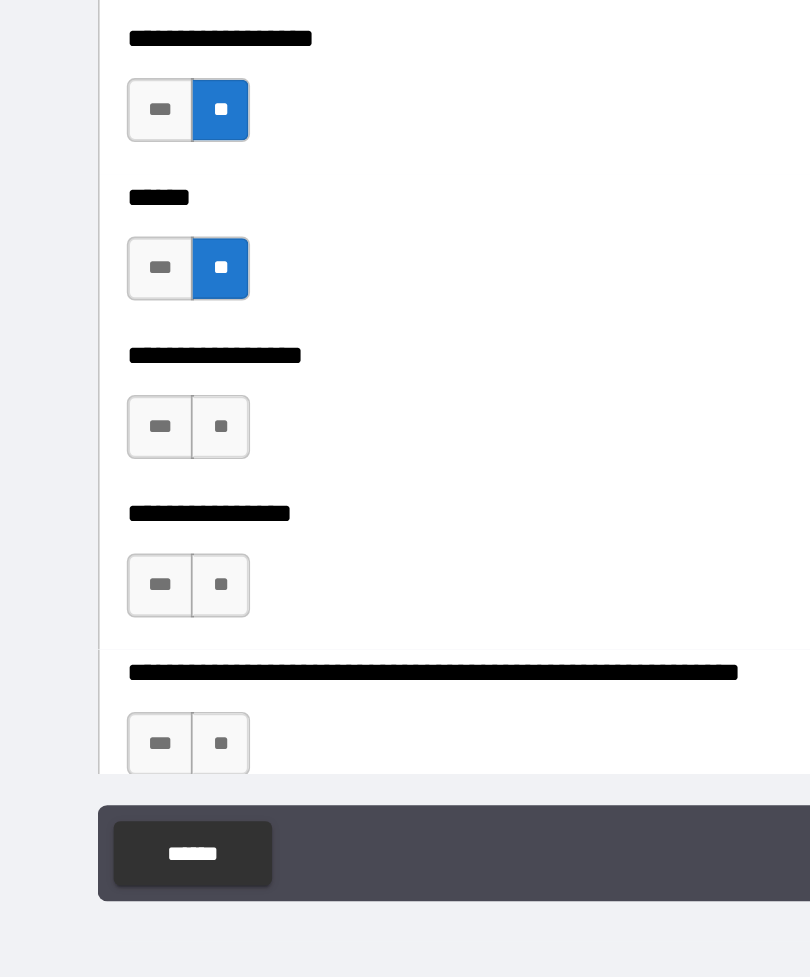click on "**" at bounding box center (137, 633) 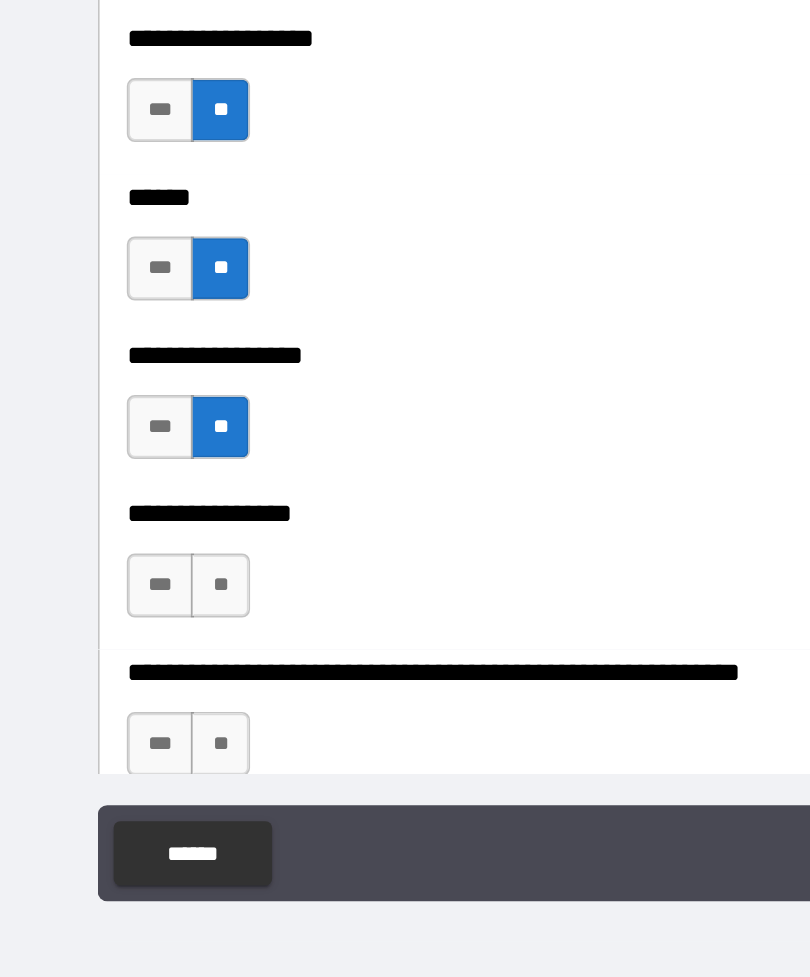 click on "**" at bounding box center [137, 732] 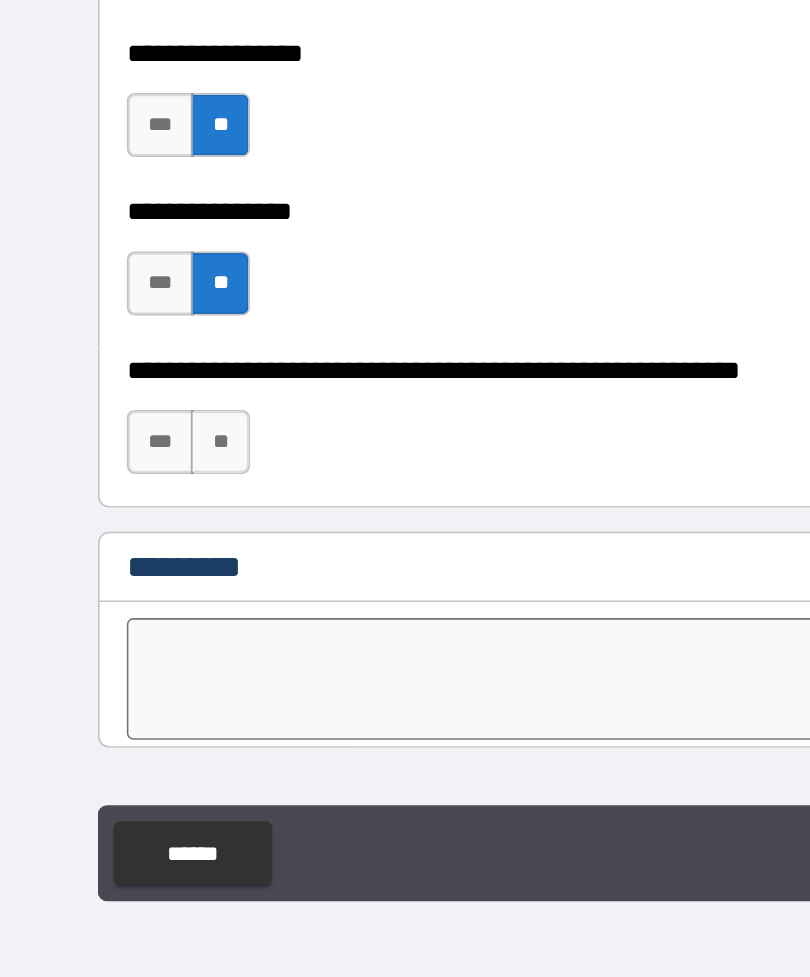 scroll, scrollTop: 9773, scrollLeft: 0, axis: vertical 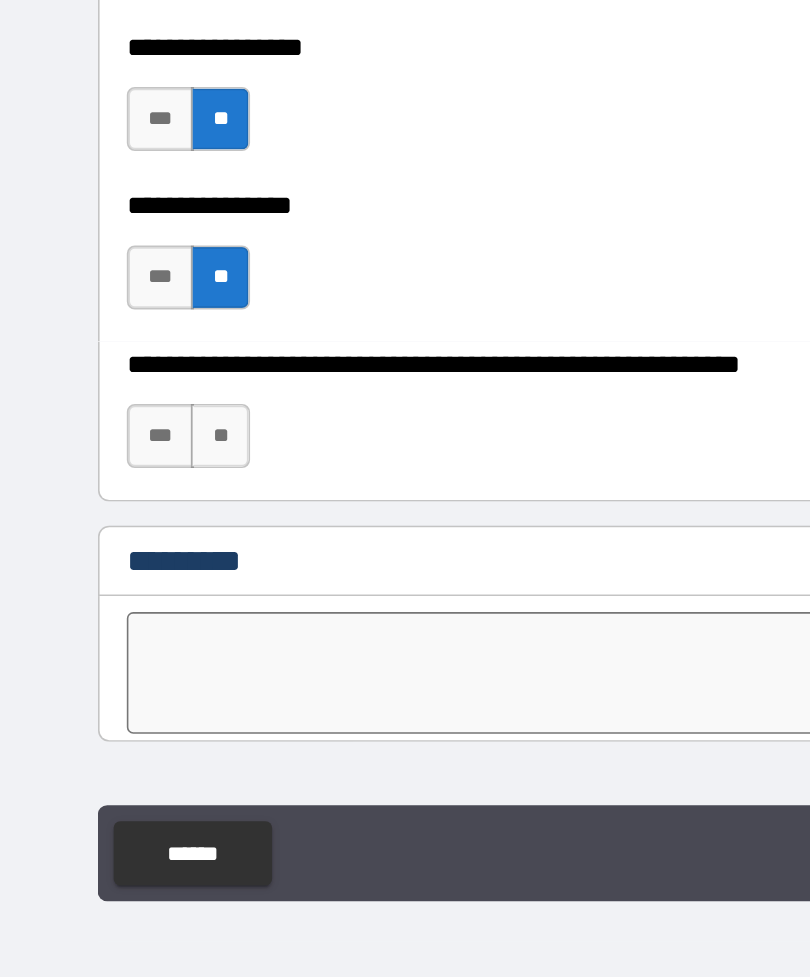 click on "**" at bounding box center [137, 638] 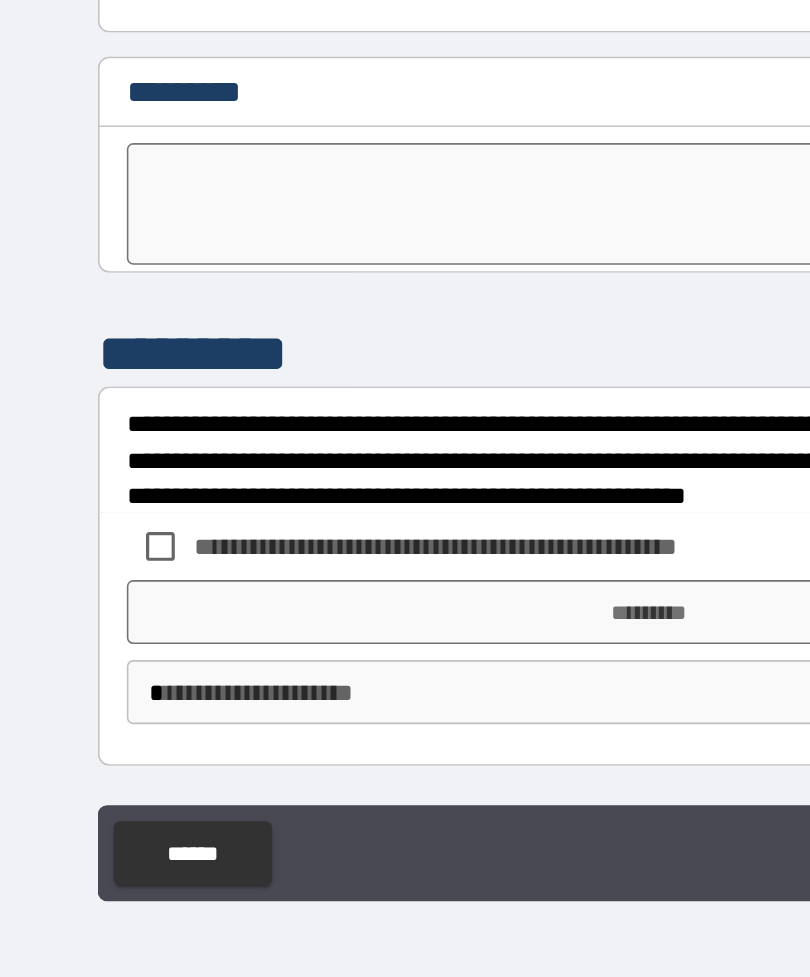 scroll, scrollTop: 10066, scrollLeft: 0, axis: vertical 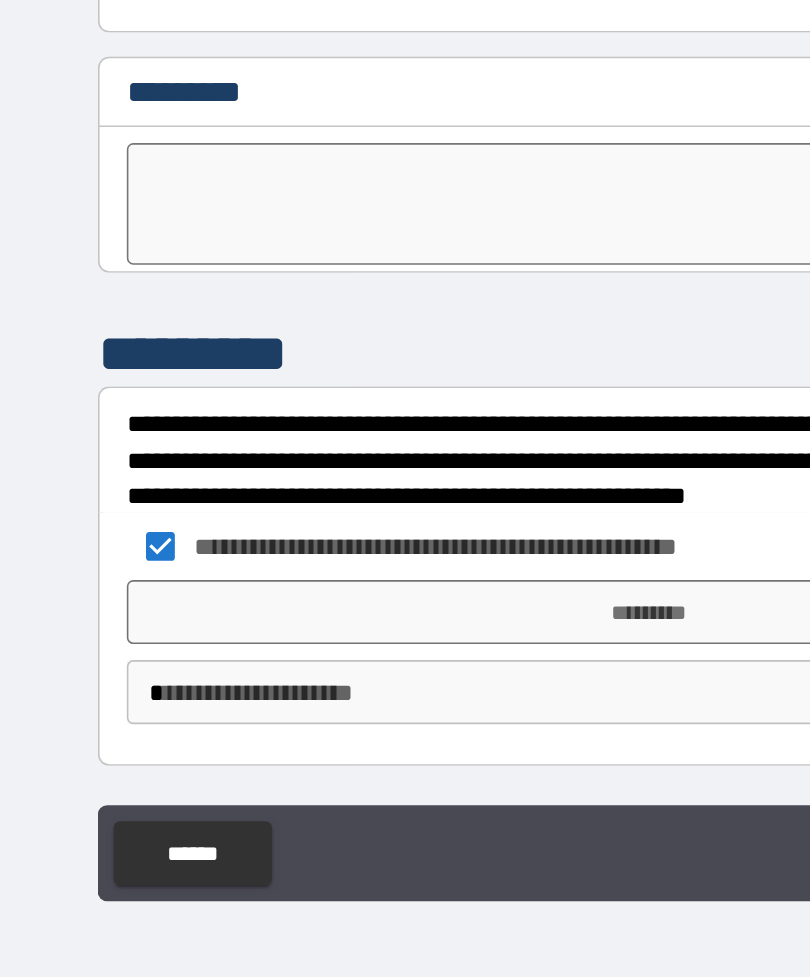 click on "*********" at bounding box center [405, 748] 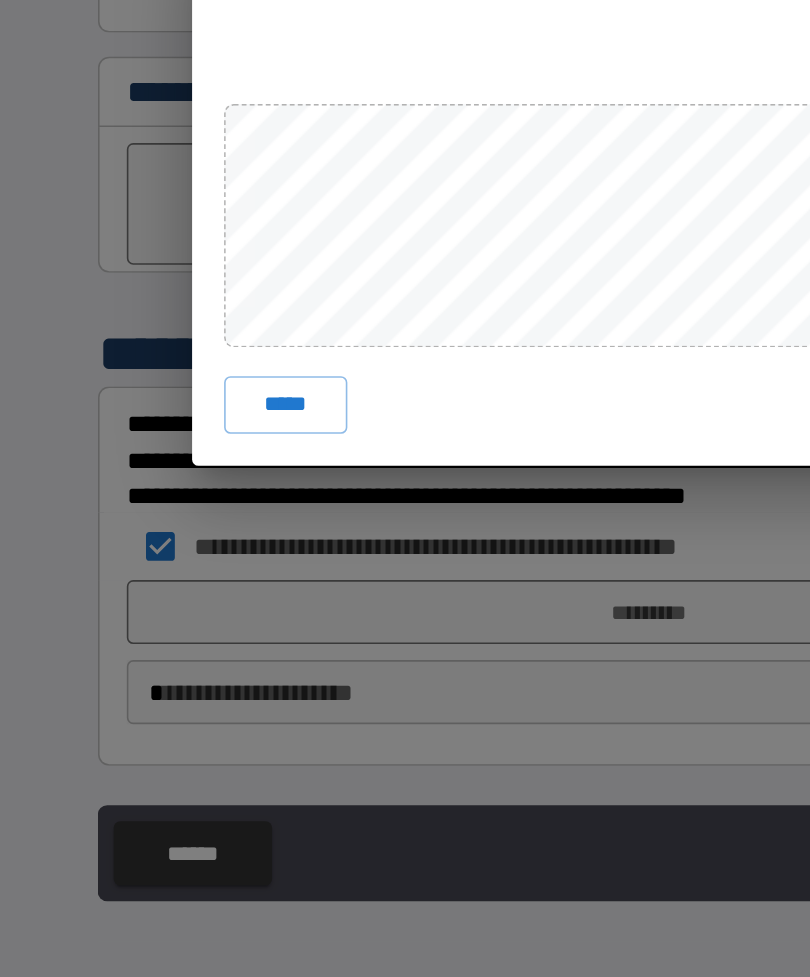 click on "**********" at bounding box center [405, 488] 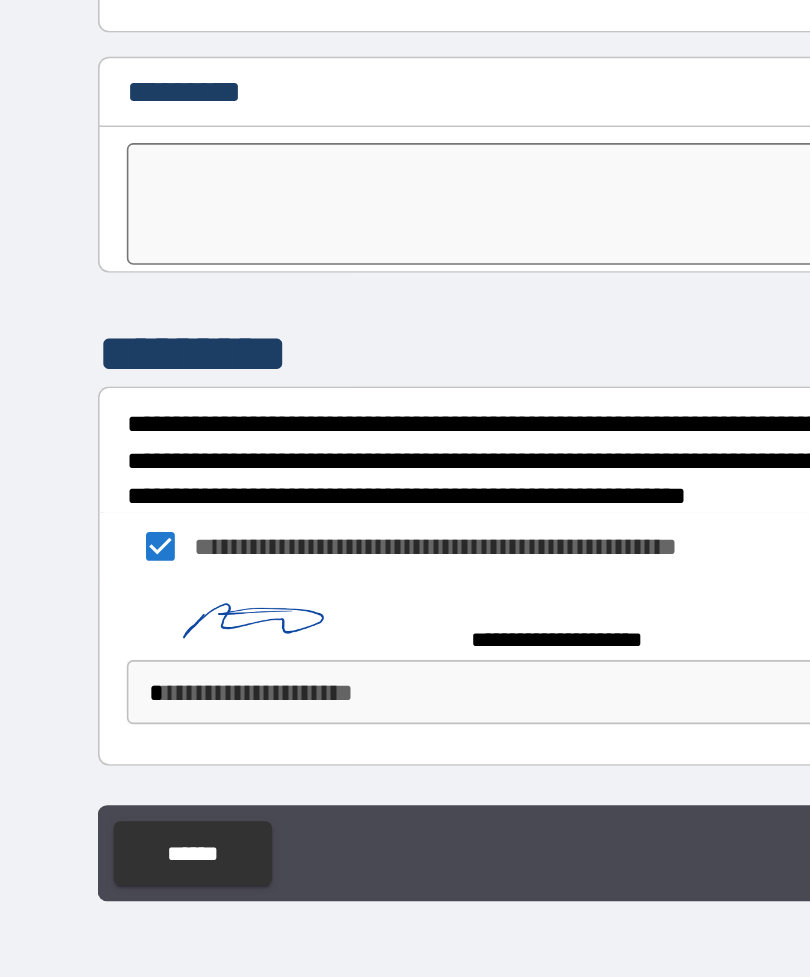 scroll, scrollTop: 10056, scrollLeft: 0, axis: vertical 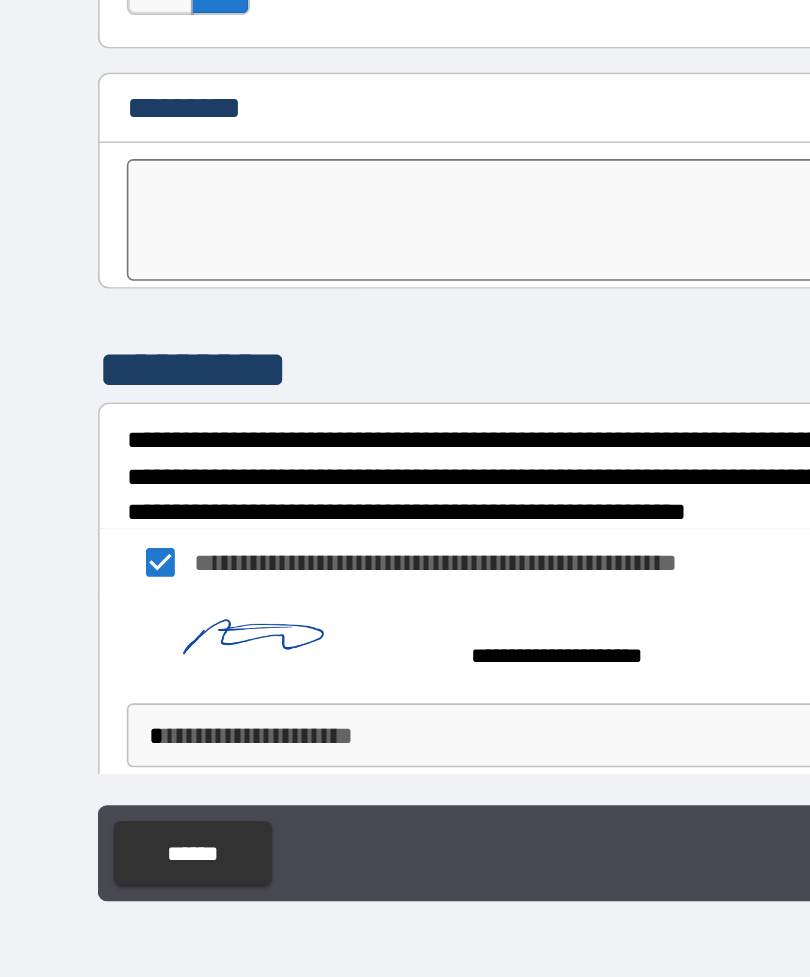 click on "**********" at bounding box center [405, 493] 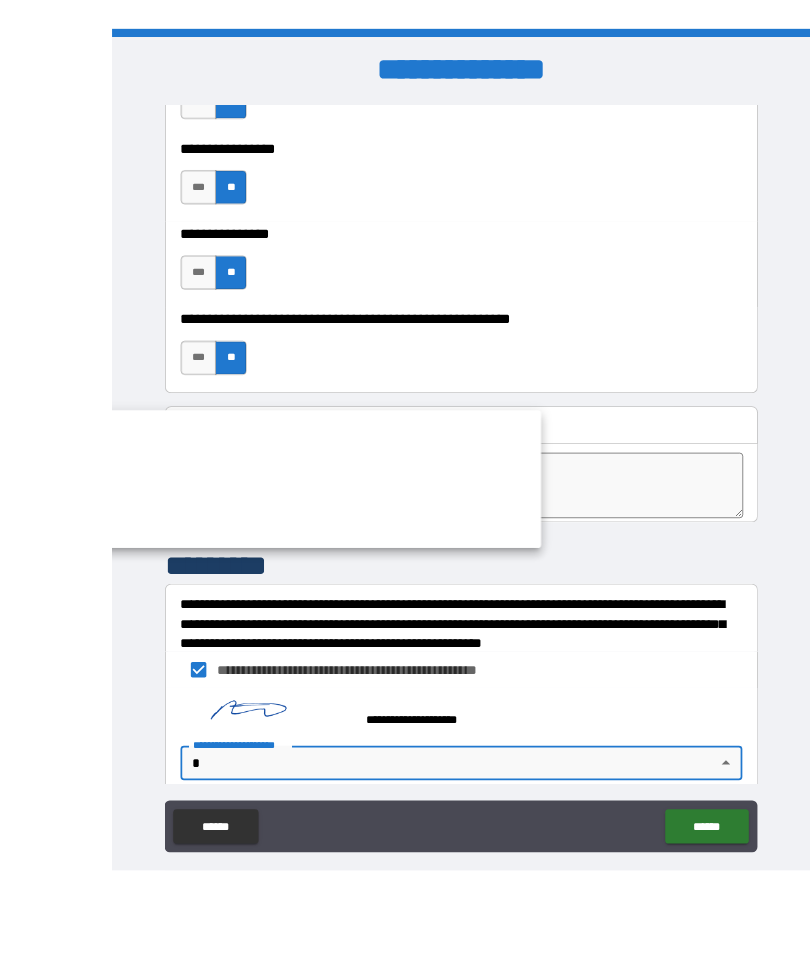 scroll, scrollTop: 64, scrollLeft: 0, axis: vertical 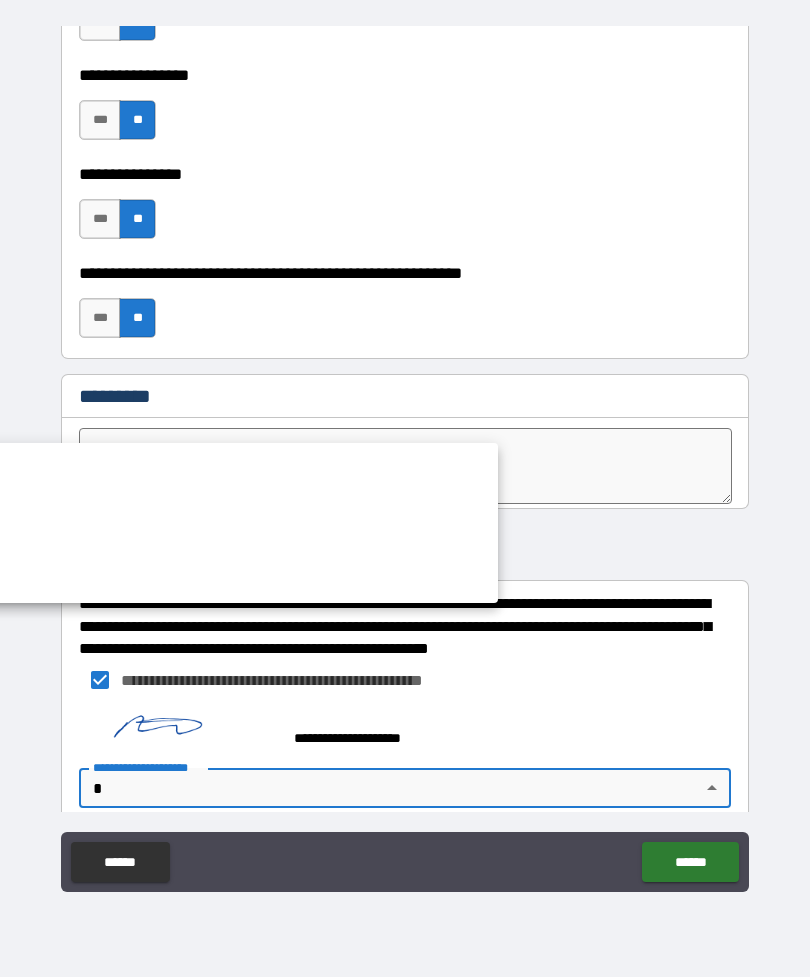 click at bounding box center [405, 488] 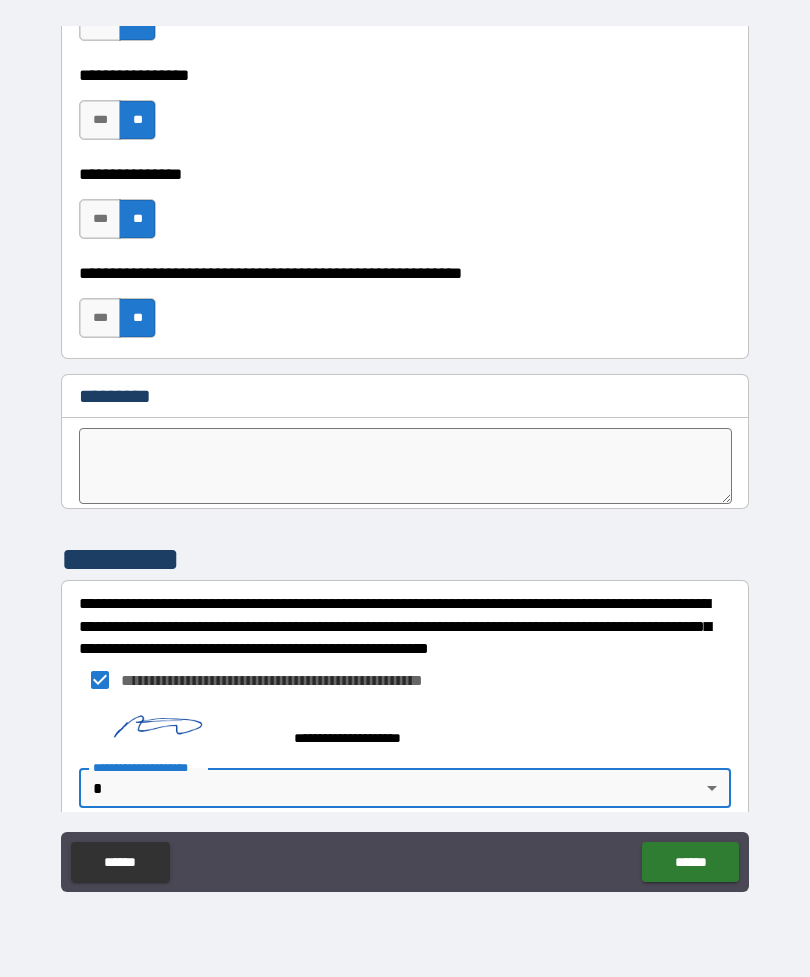 click on "**********" at bounding box center (405, 456) 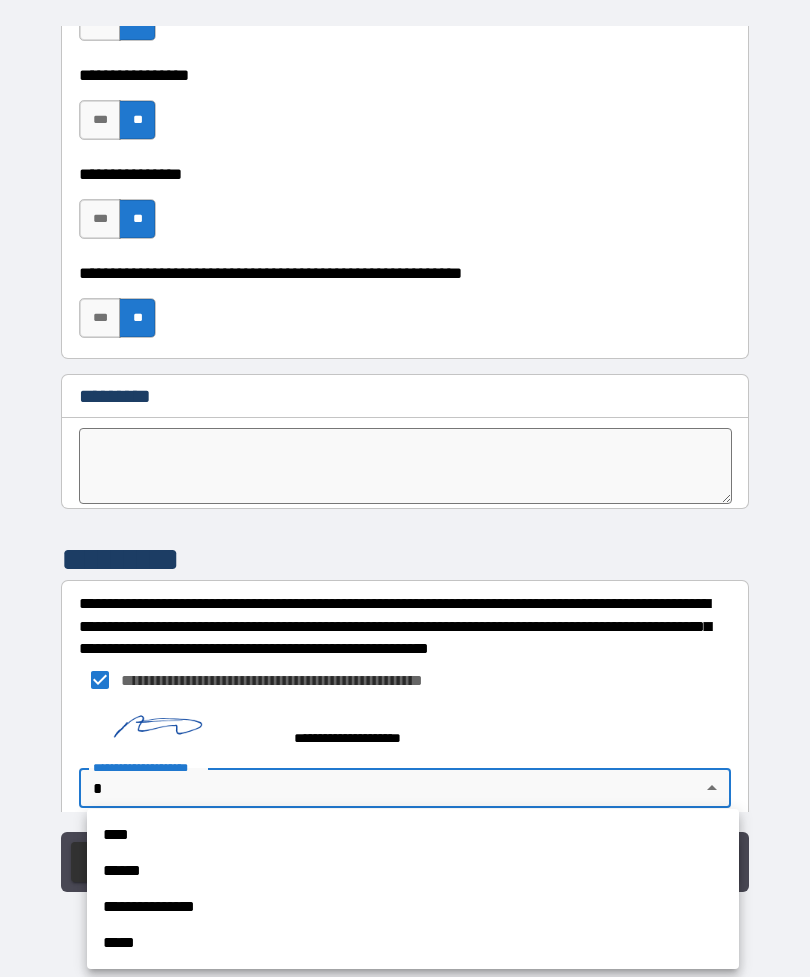 click on "****" at bounding box center (413, 835) 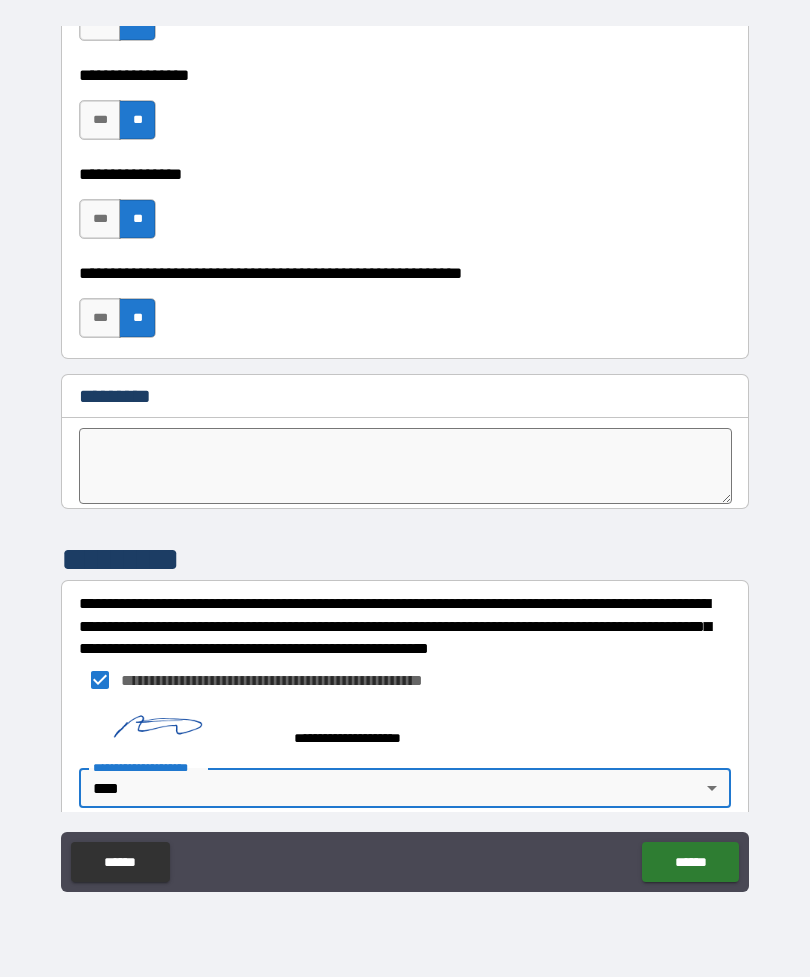 click on "******" at bounding box center [690, 862] 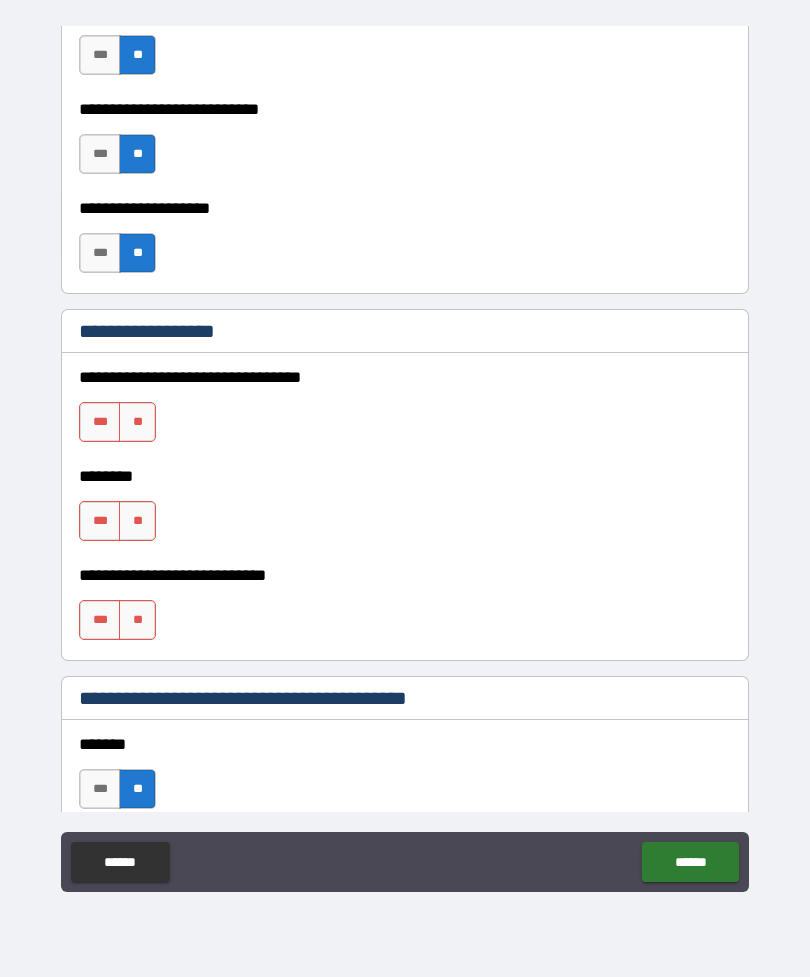 scroll, scrollTop: 893, scrollLeft: 0, axis: vertical 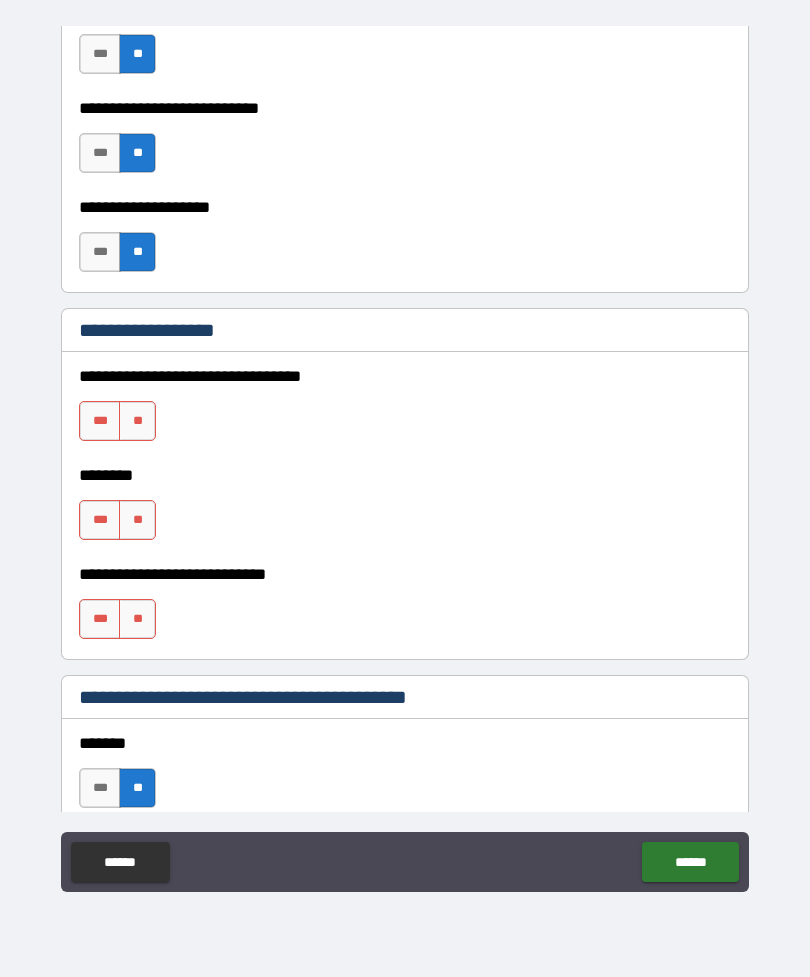 click on "**" at bounding box center [137, 520] 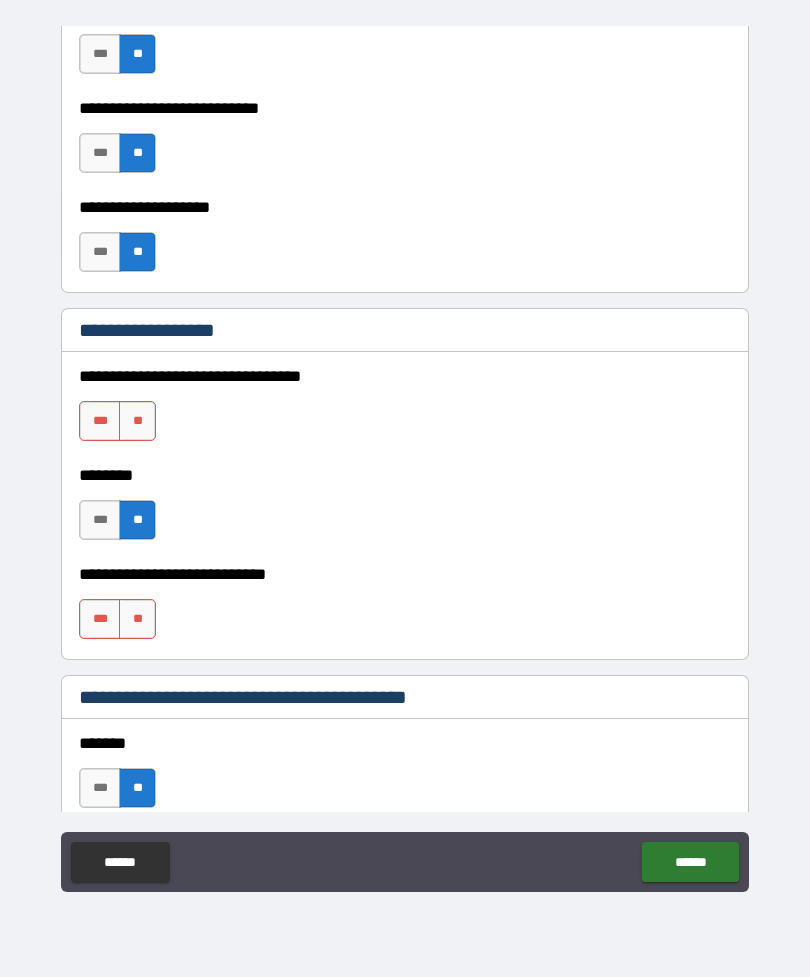 click on "**" at bounding box center (137, 619) 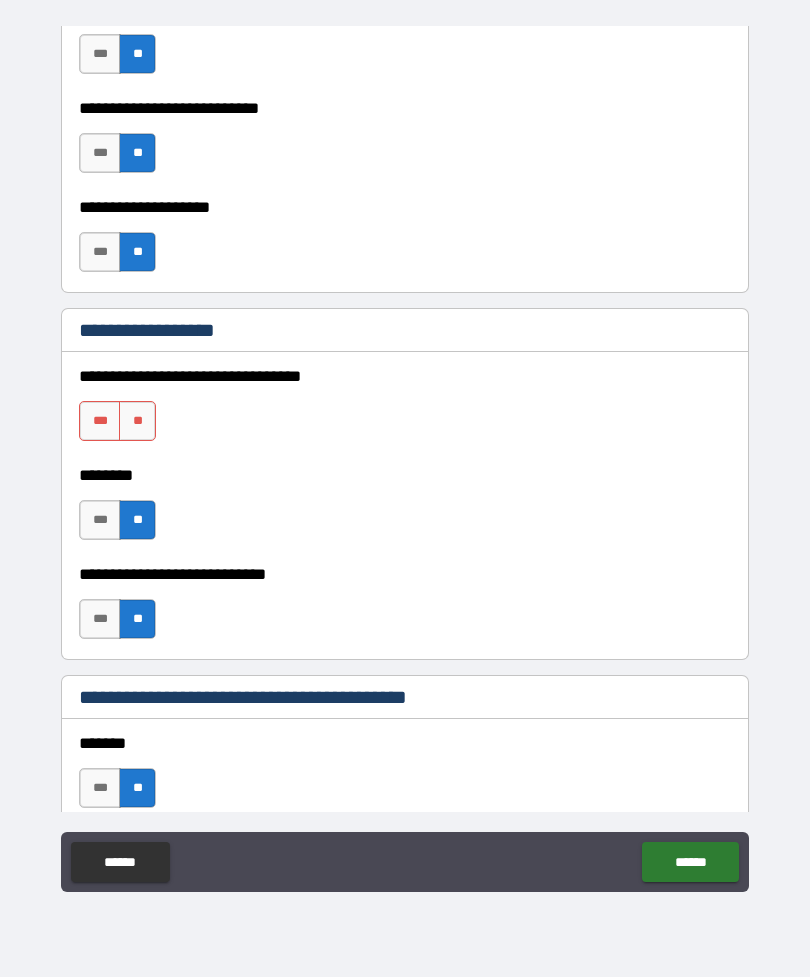 click on "**" at bounding box center (137, 421) 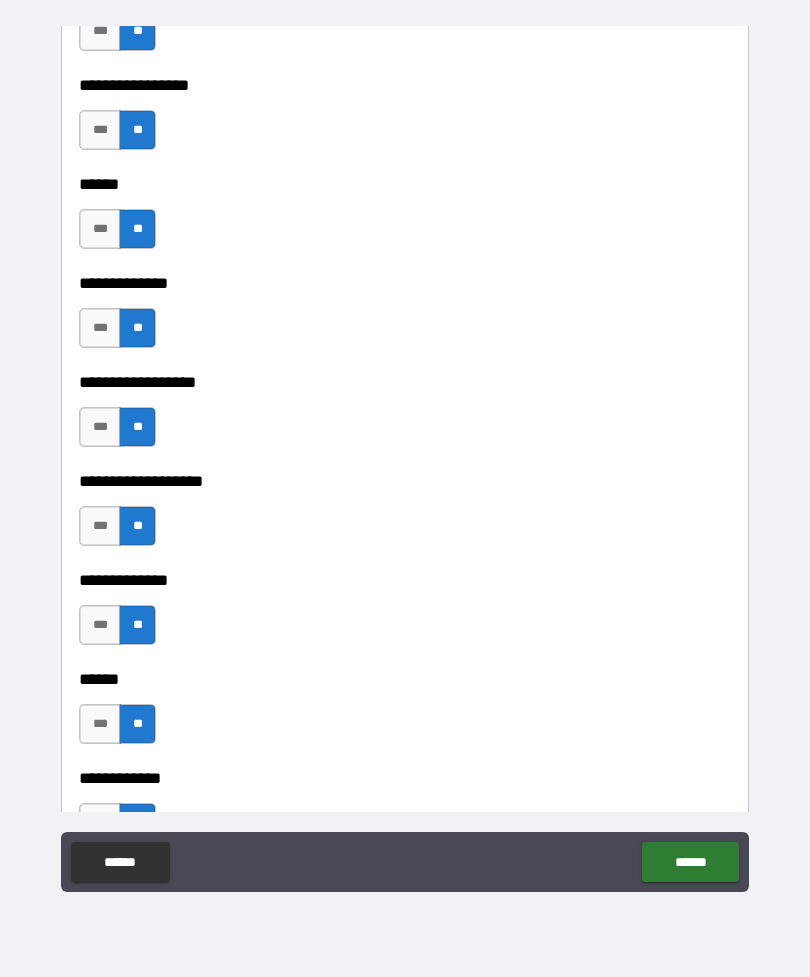 scroll, scrollTop: 3384, scrollLeft: 0, axis: vertical 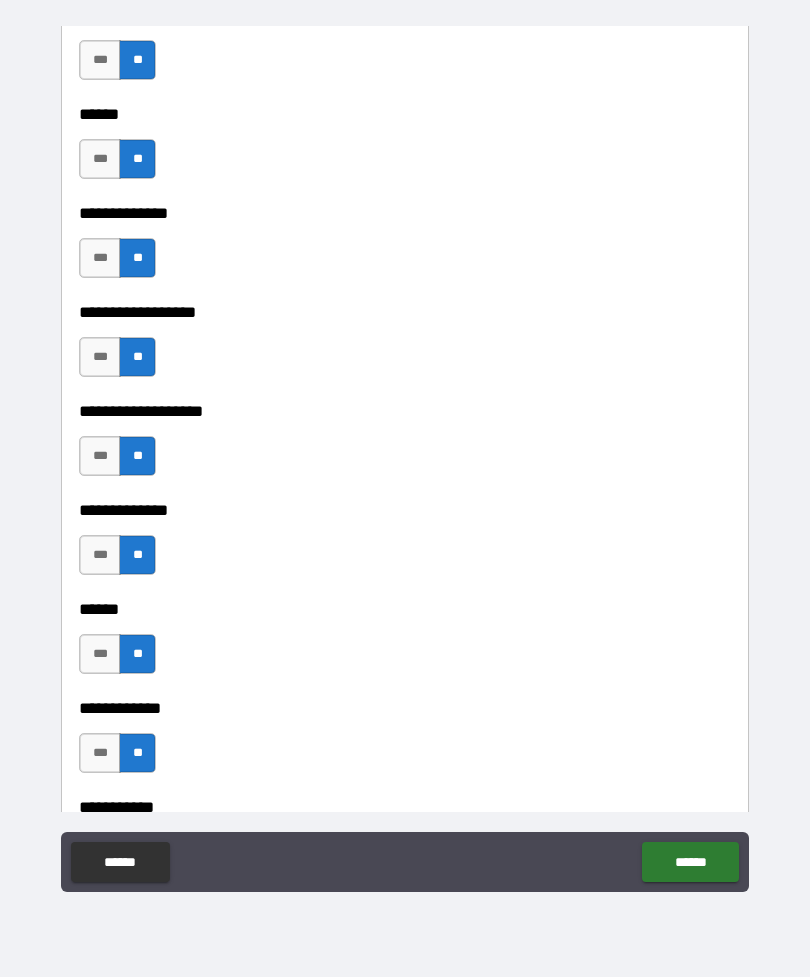 click on "******" at bounding box center (690, 862) 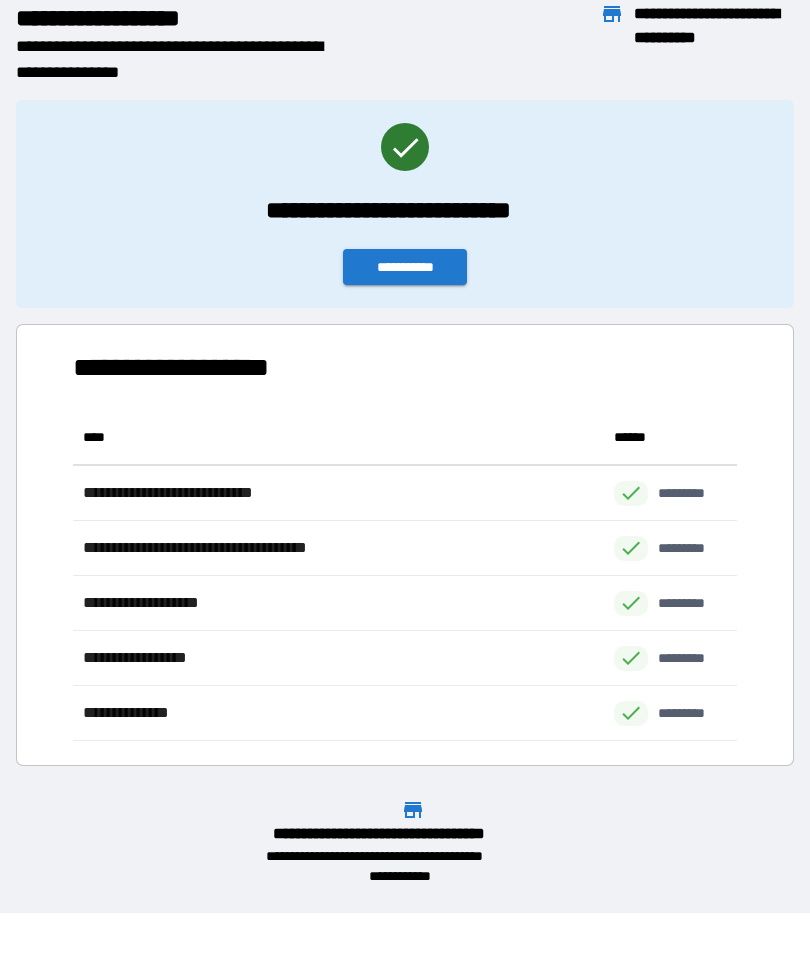 scroll, scrollTop: 1, scrollLeft: 1, axis: both 